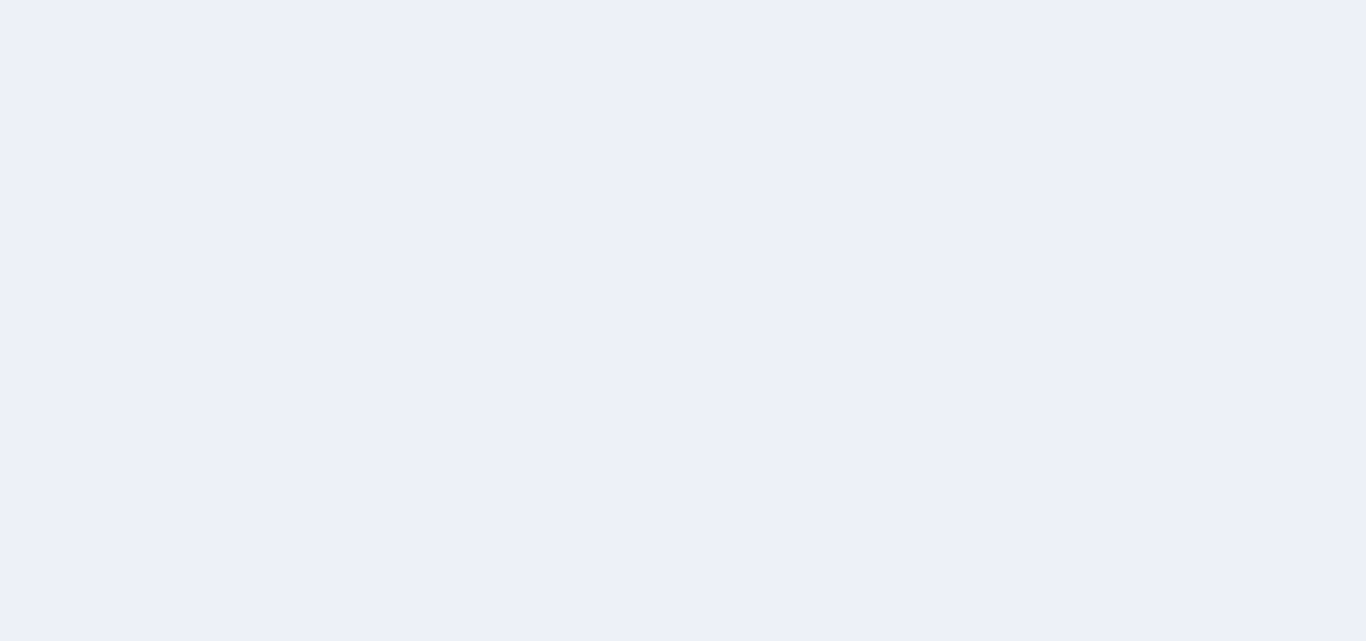 scroll, scrollTop: 0, scrollLeft: 0, axis: both 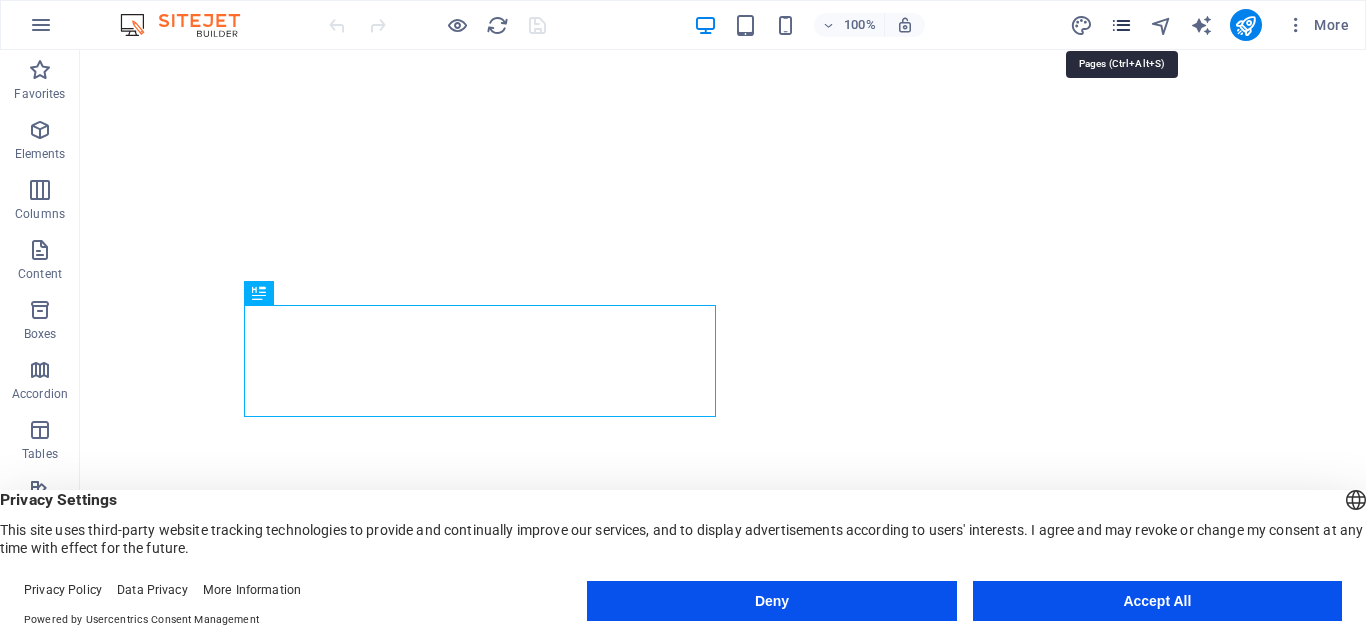 click at bounding box center (1121, 25) 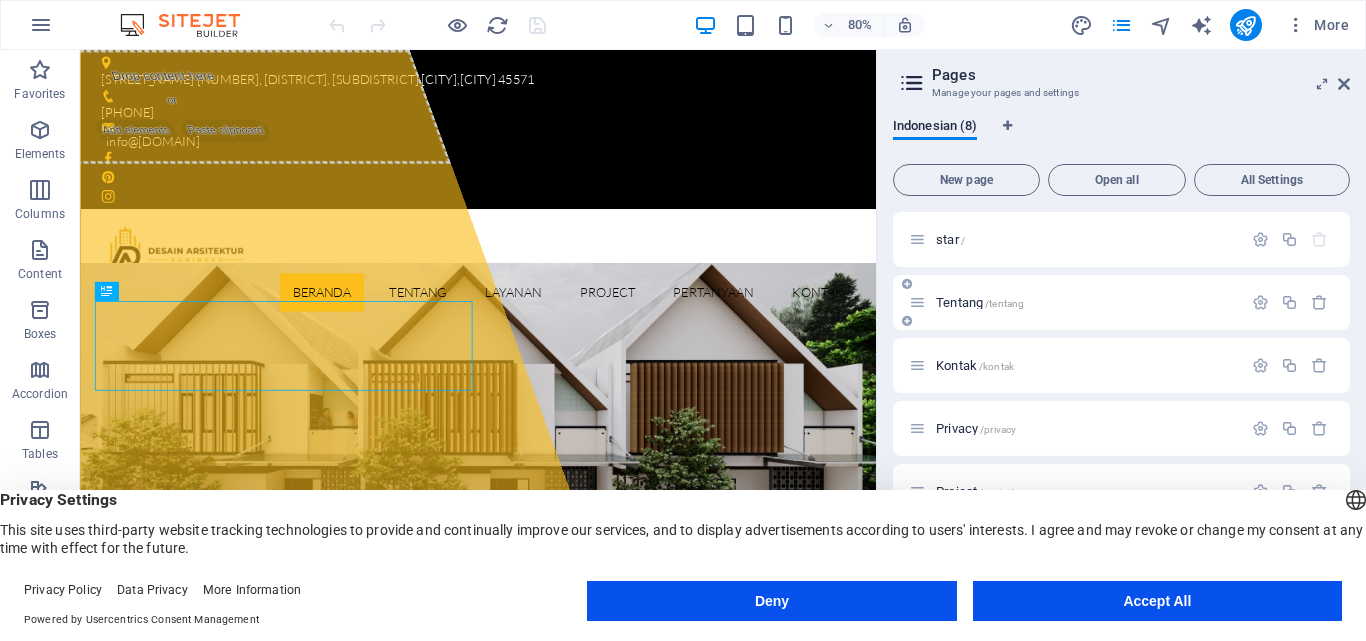 scroll, scrollTop: 0, scrollLeft: 0, axis: both 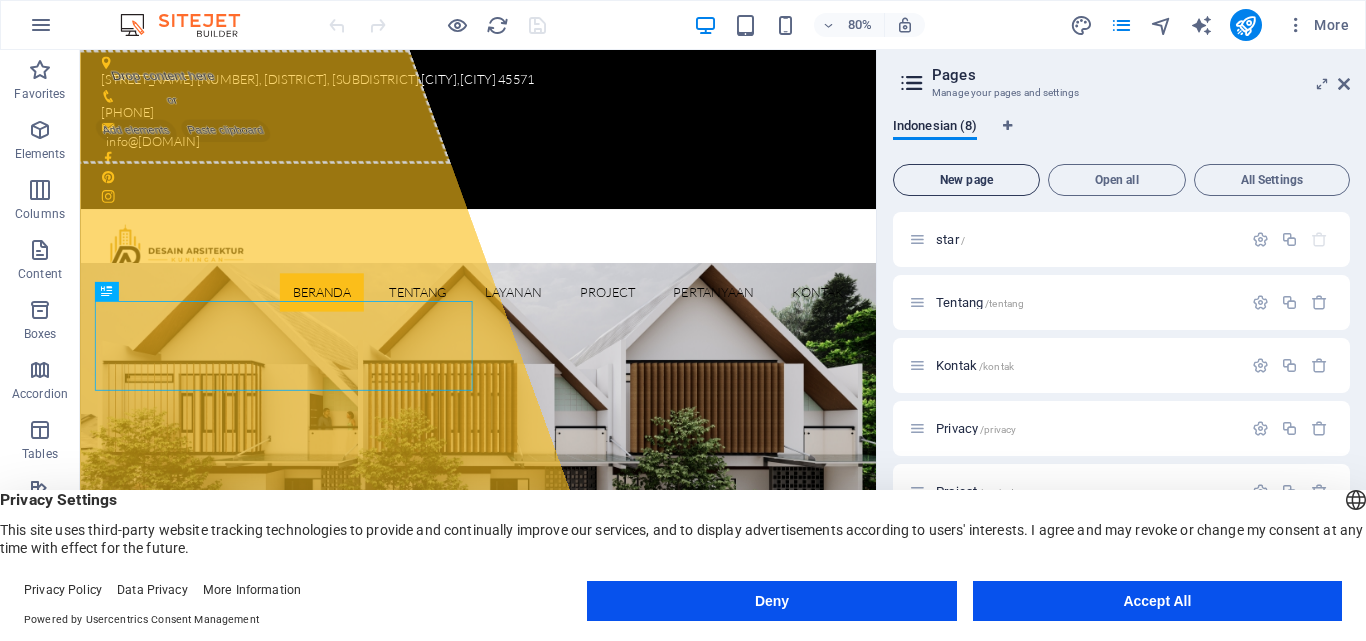 click on "New page" at bounding box center [966, 180] 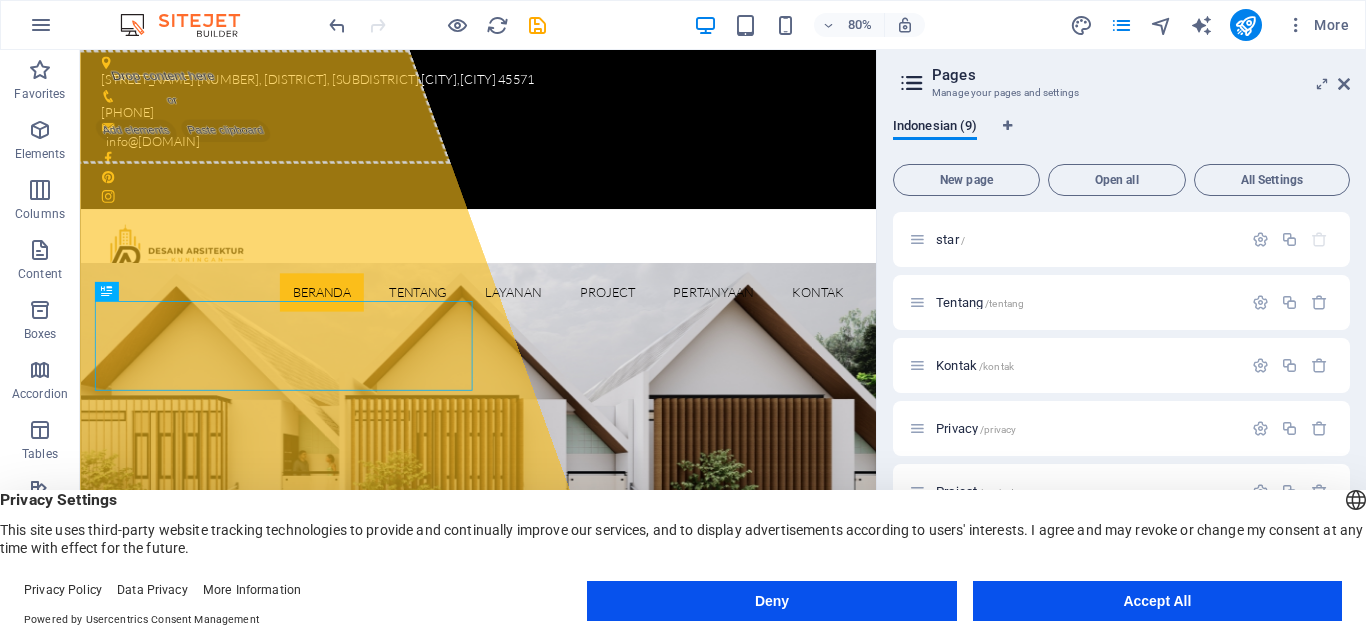 scroll, scrollTop: 417, scrollLeft: 0, axis: vertical 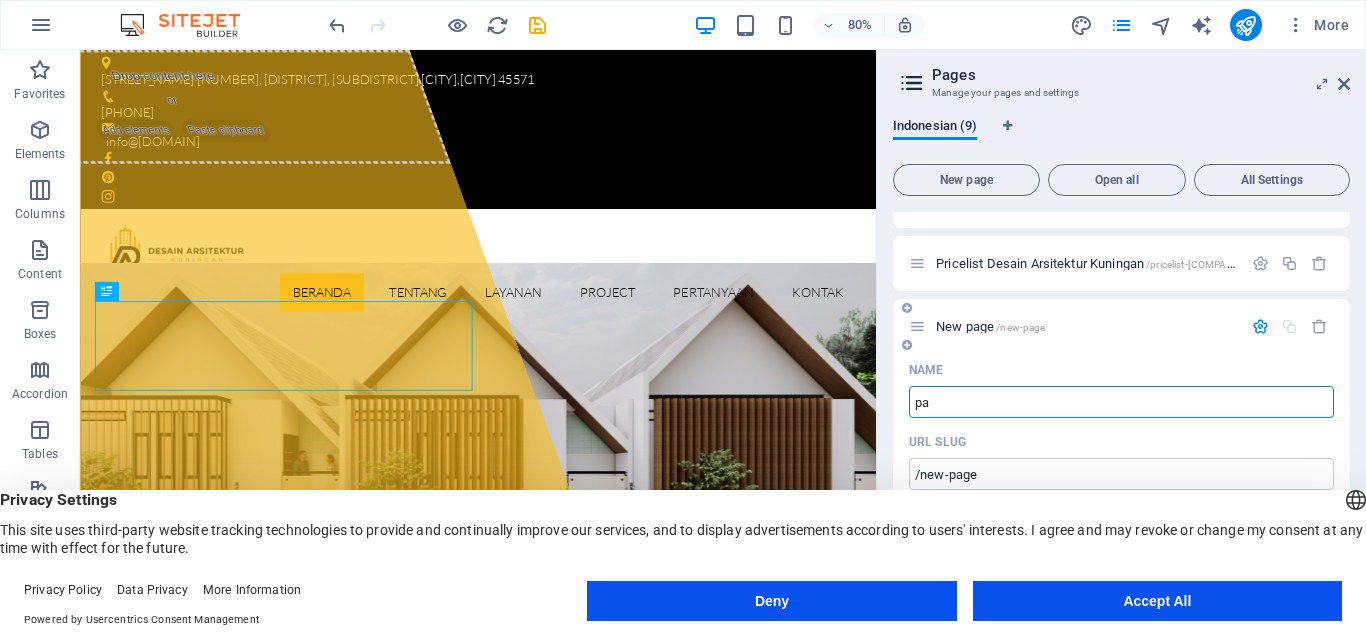 type on "pa" 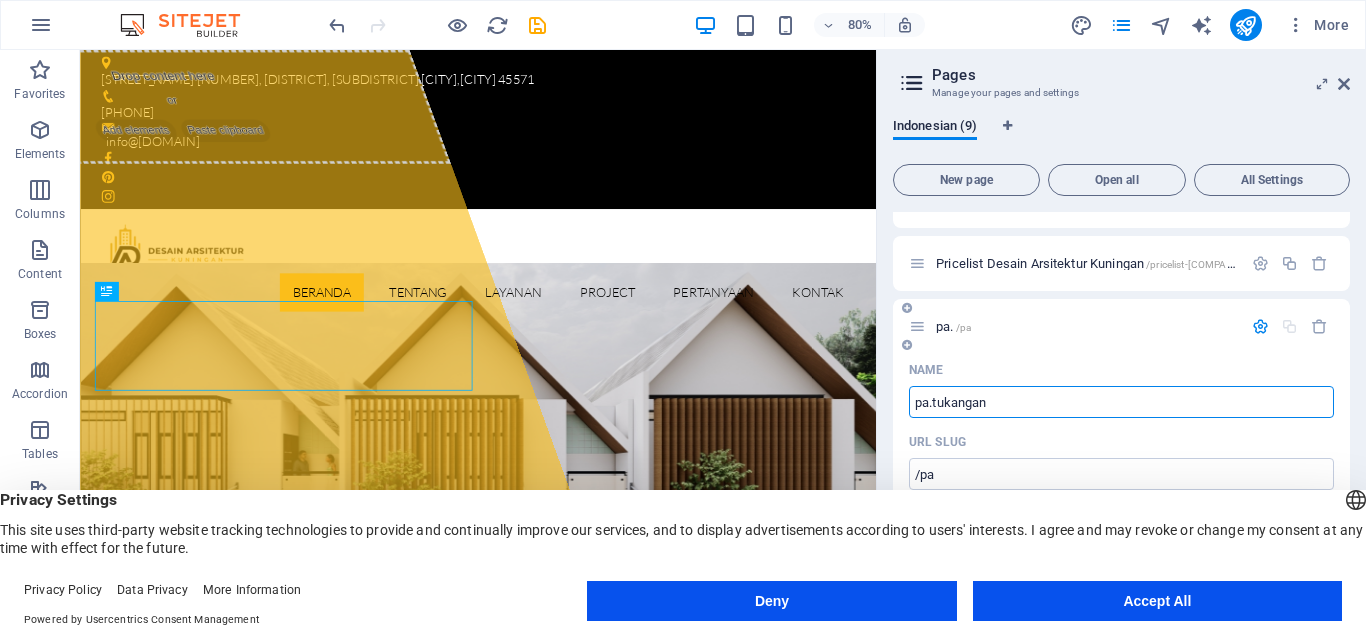type on "pa.tukangan" 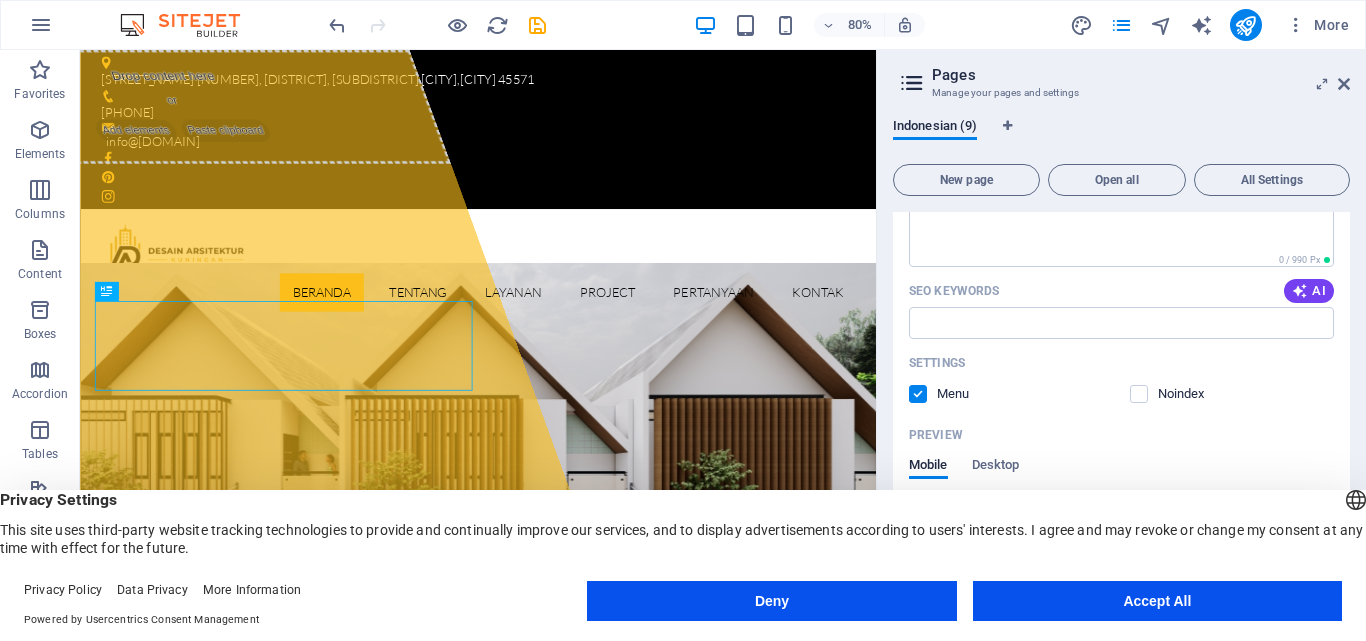 scroll, scrollTop: 717, scrollLeft: 0, axis: vertical 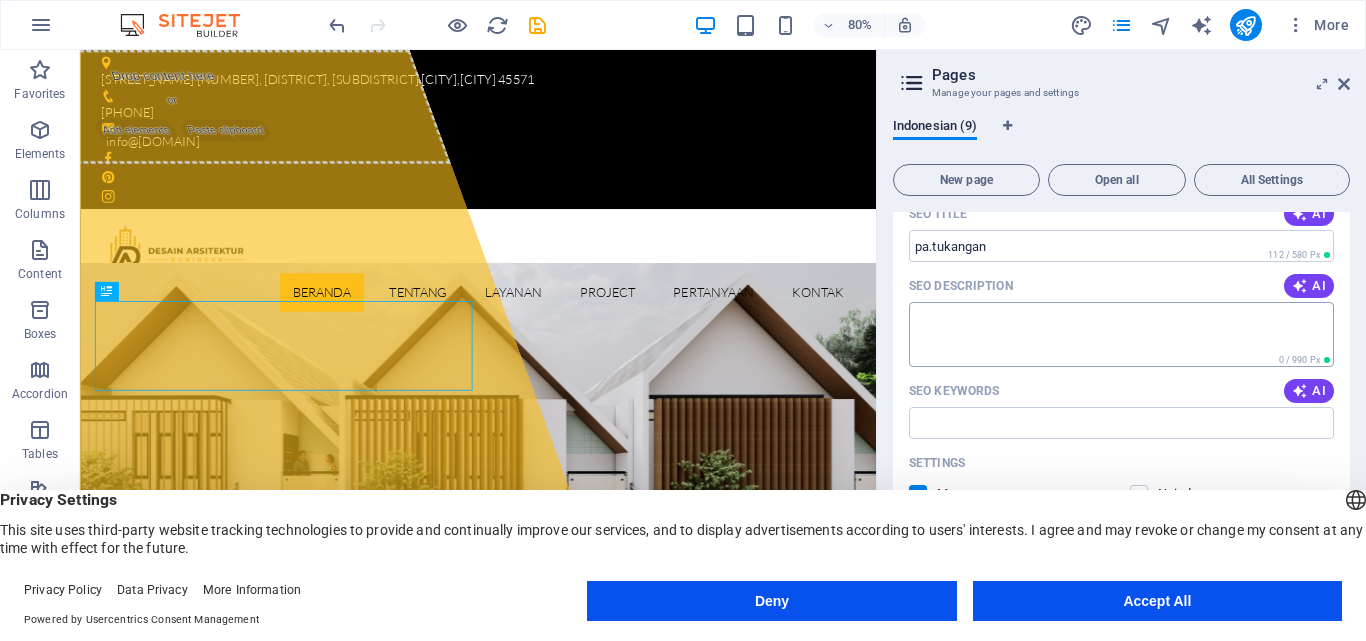 type on "pa.tukangan" 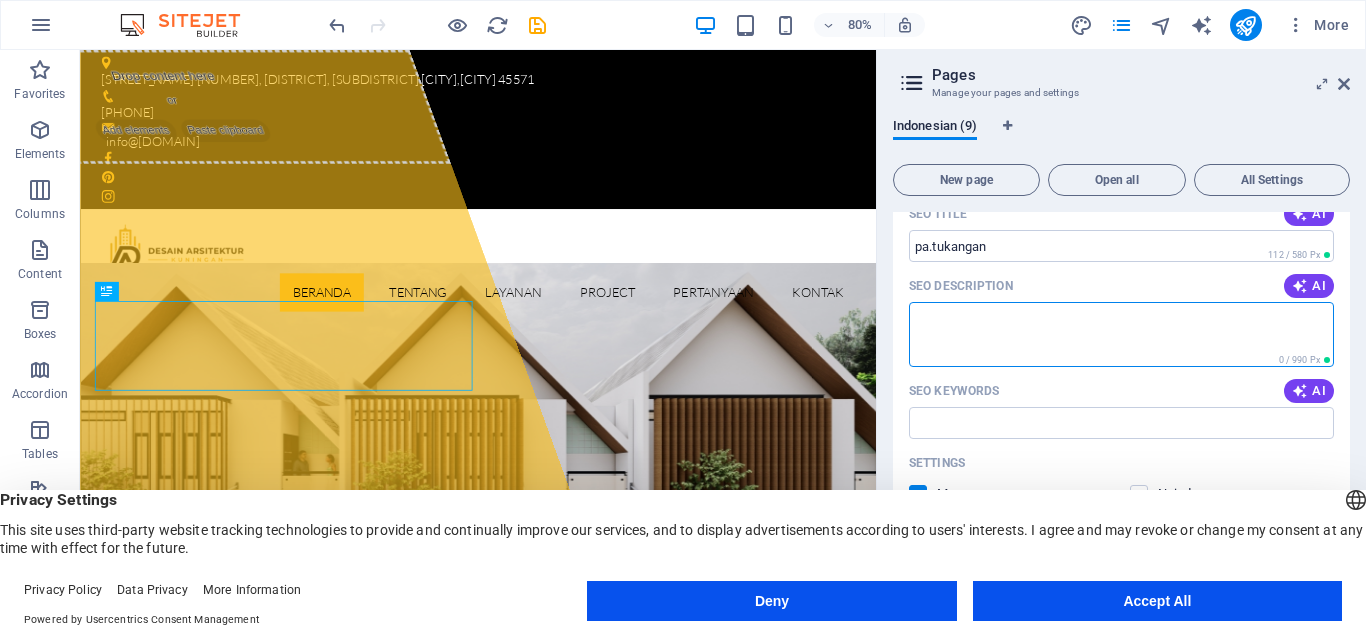 click on "SEO Description" at bounding box center [1121, 334] 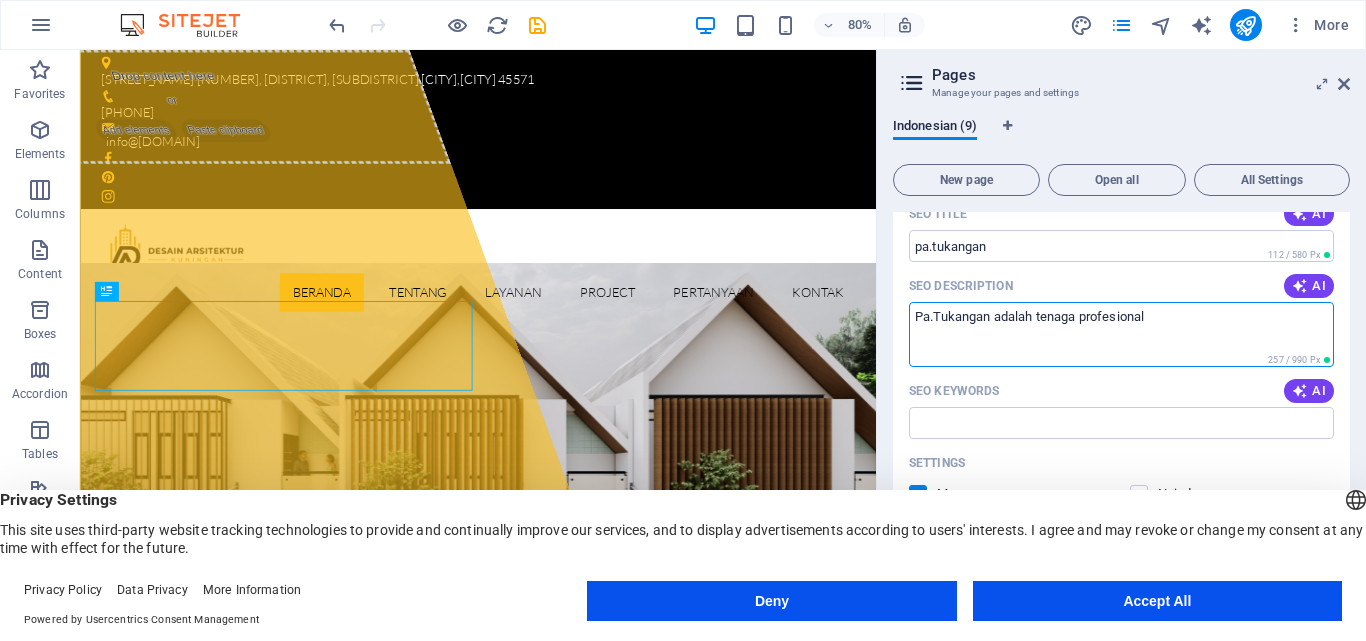 click on "Pa.Tukangan adalah tenaga profesional" at bounding box center [1121, 334] 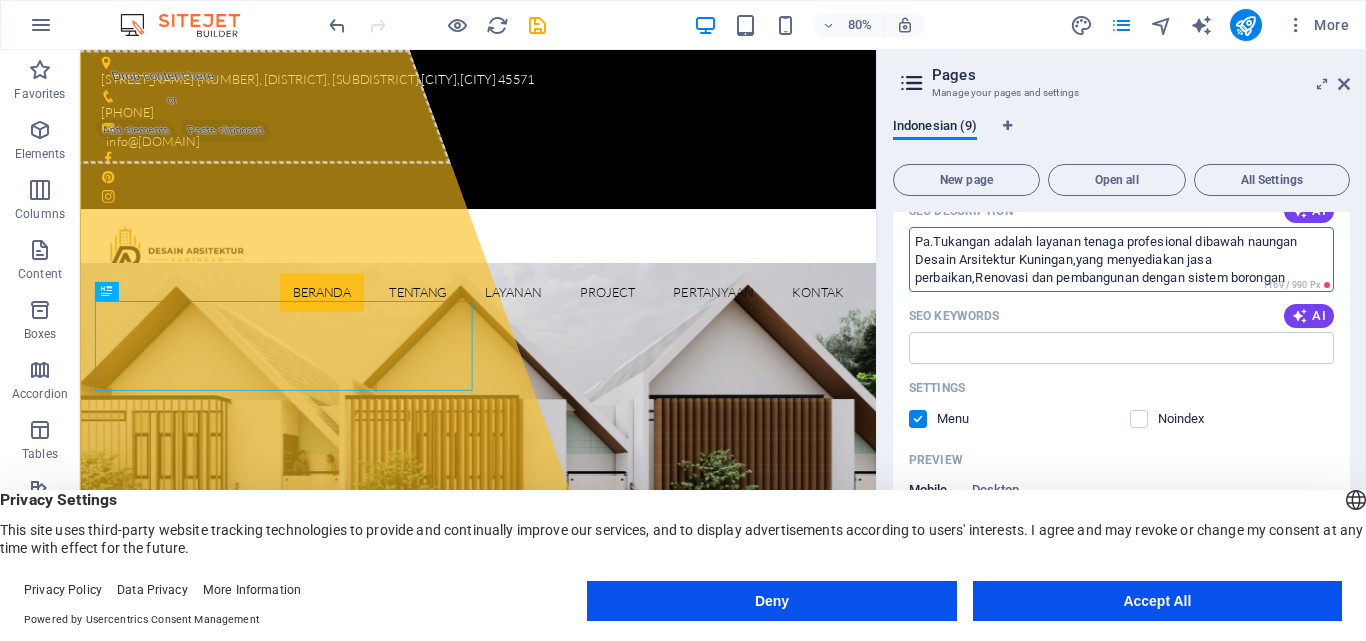scroll, scrollTop: 817, scrollLeft: 0, axis: vertical 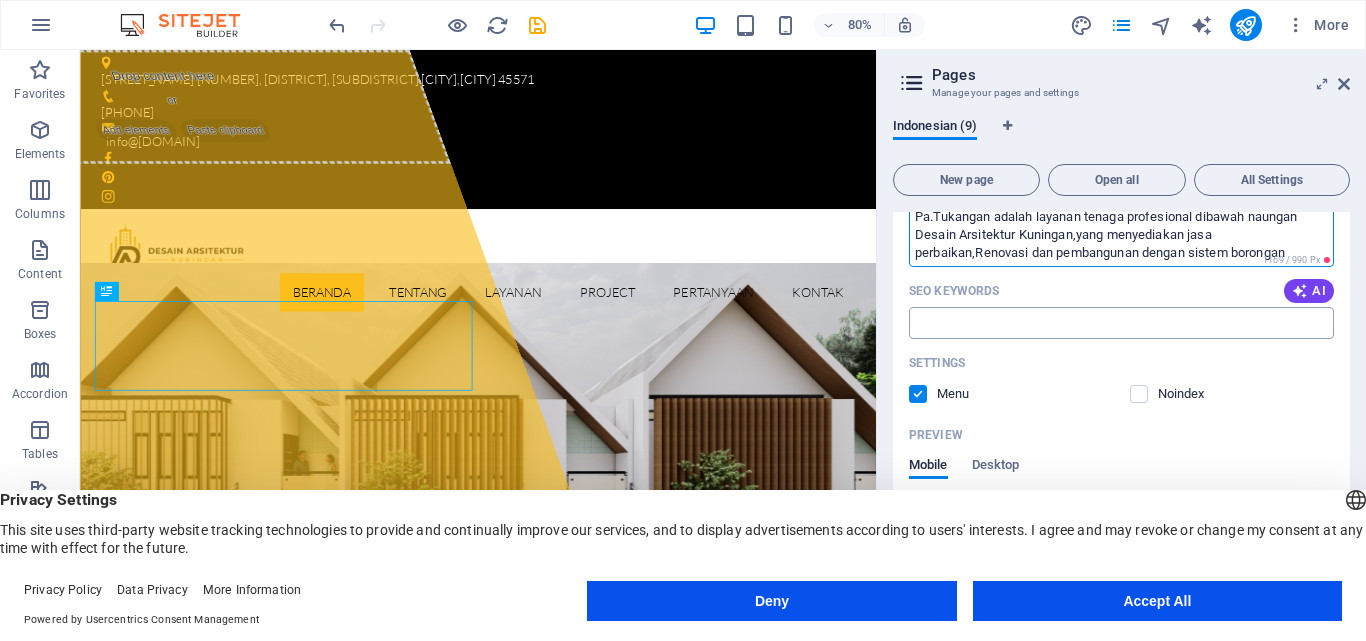 type on "Pa.Tukangan adalah layanan tenaga profesional dibawah naungan Desain Arsitektur Kuningan,yang menyediakan jasa perbaikan,Renovasi dan pembangunan dengan sistem borongan" 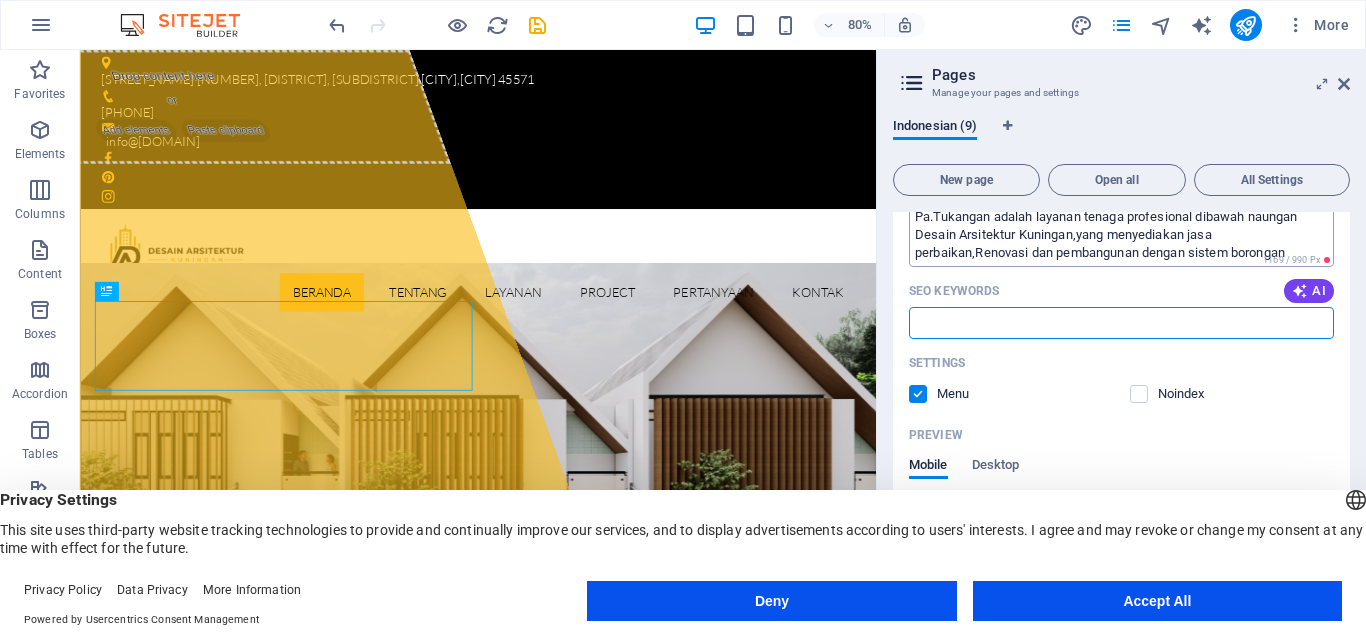 scroll, scrollTop: 717, scrollLeft: 0, axis: vertical 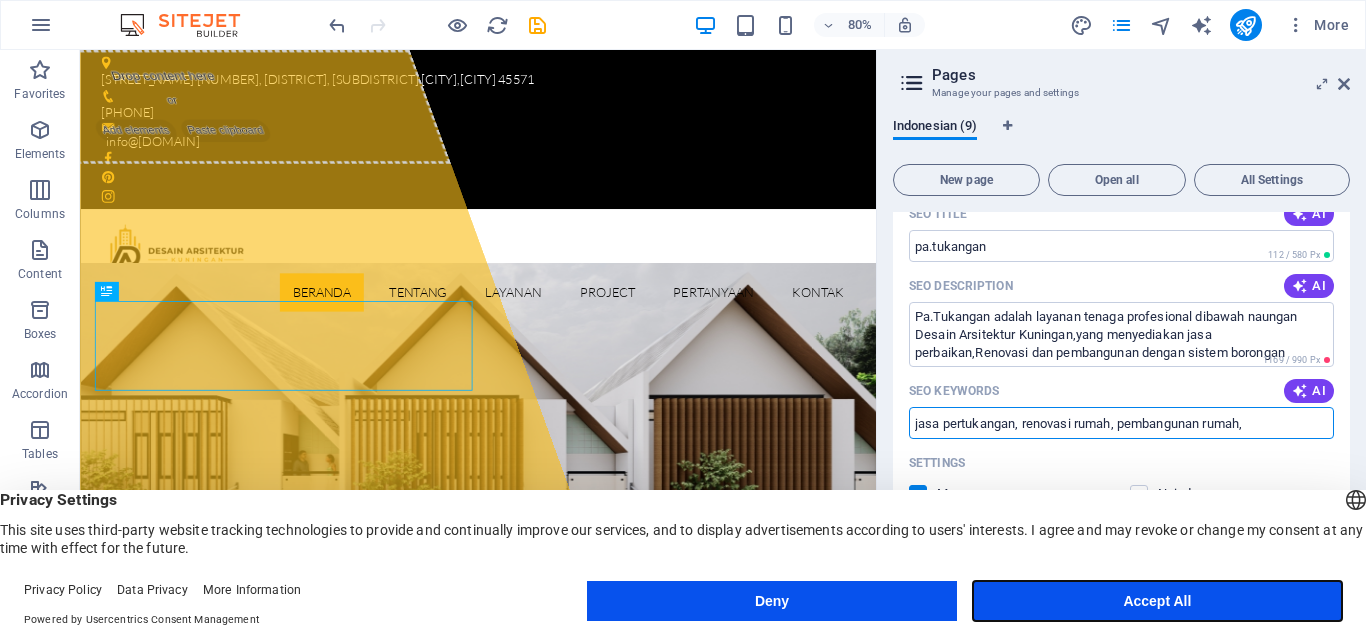click on "Accept All" at bounding box center [1157, 601] 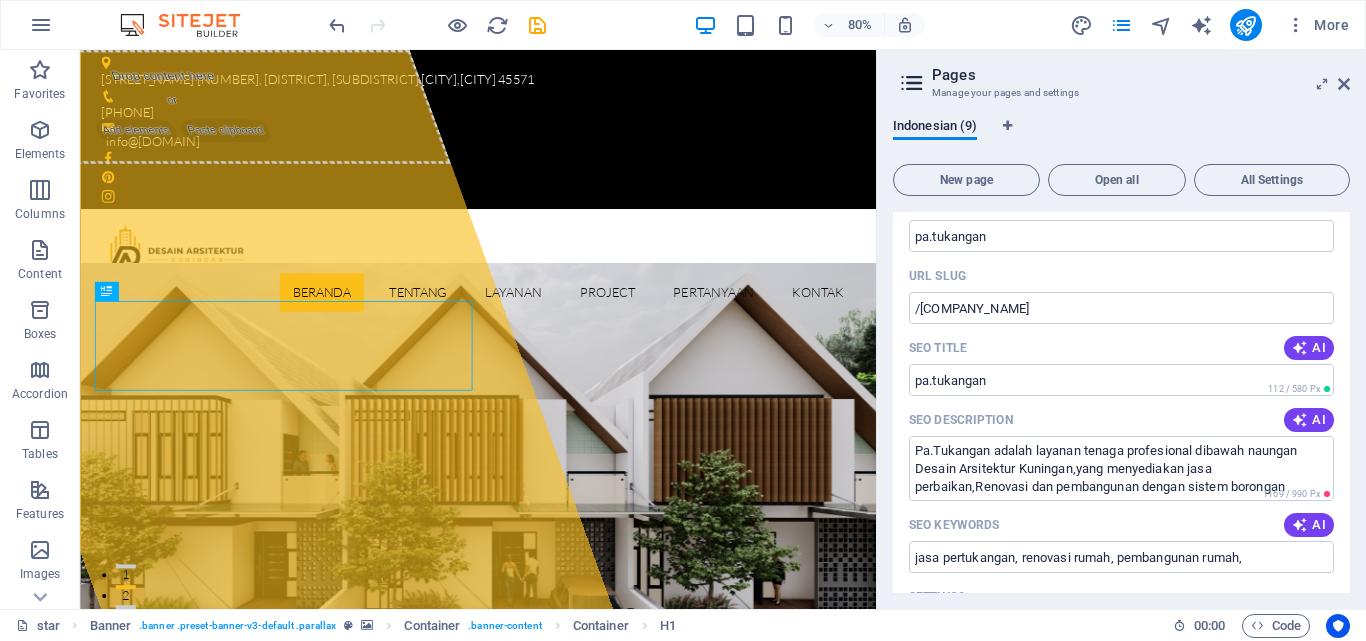 scroll, scrollTop: 683, scrollLeft: 0, axis: vertical 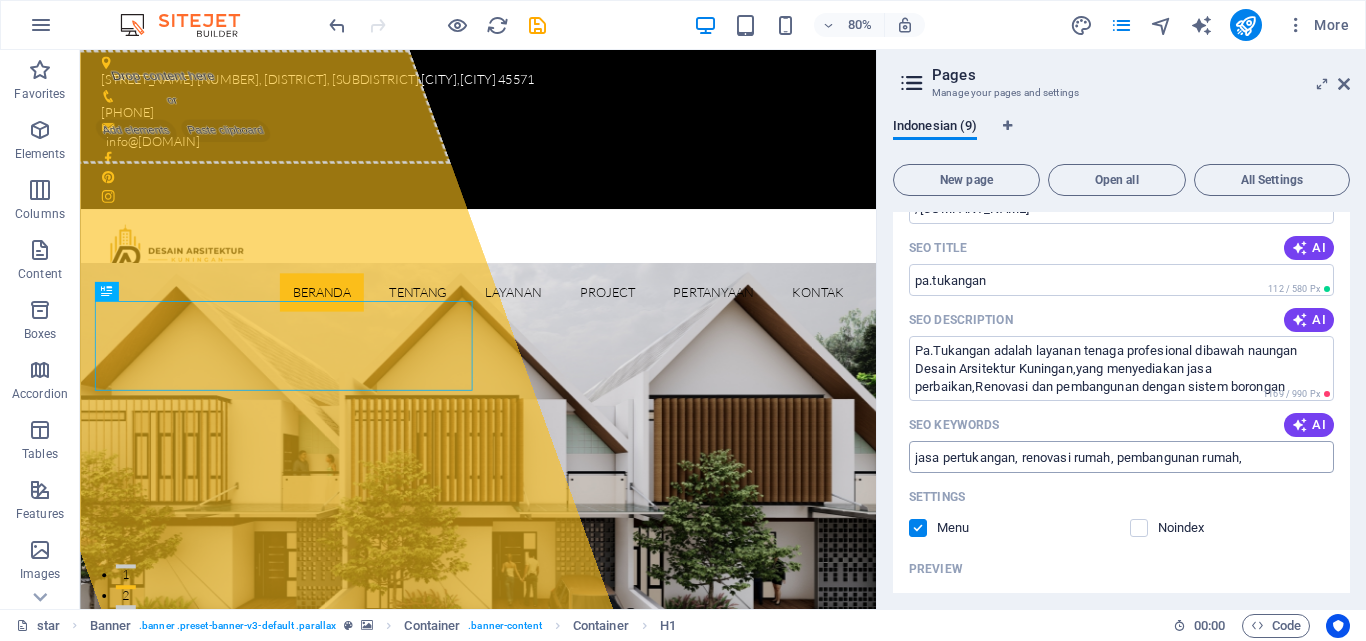 click on "jasa pertukangan, renovasi rumah, pembangunan rumah," at bounding box center [1121, 457] 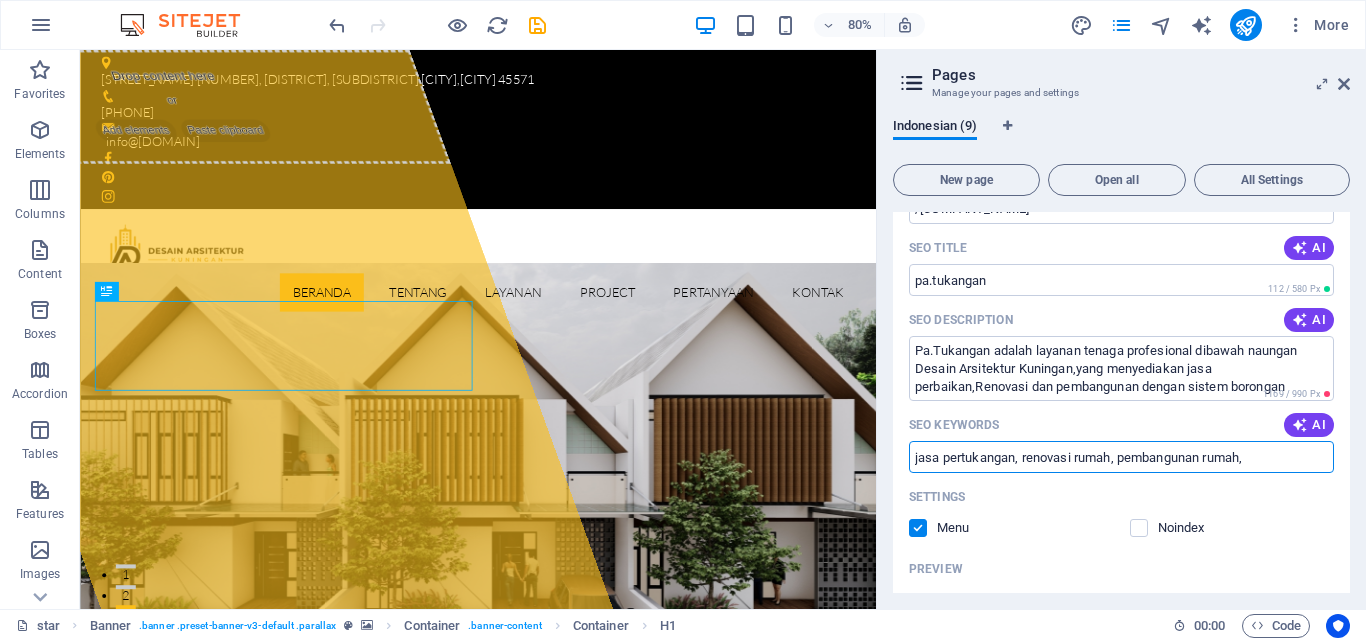 click on "jasa pertukangan, renovasi rumah, pembangunan rumah," at bounding box center [1121, 457] 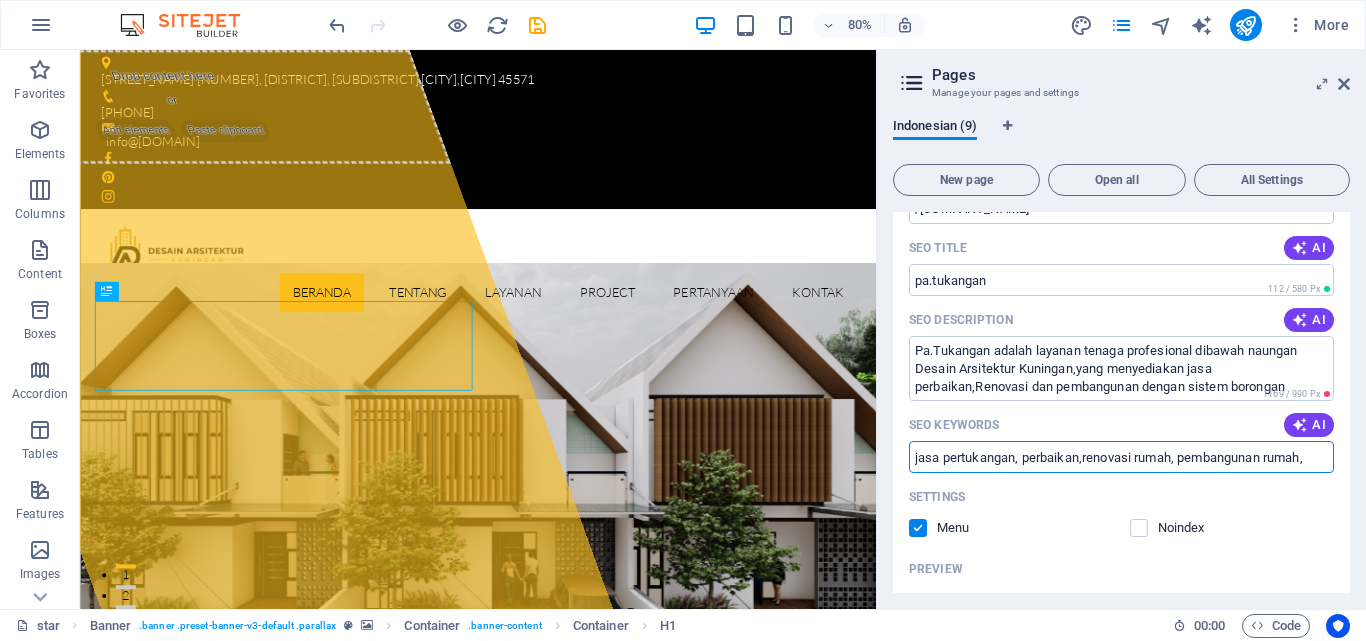click on "jasa pertukangan, perbaikan,renovasi rumah, pembangunan rumah," at bounding box center (1121, 457) 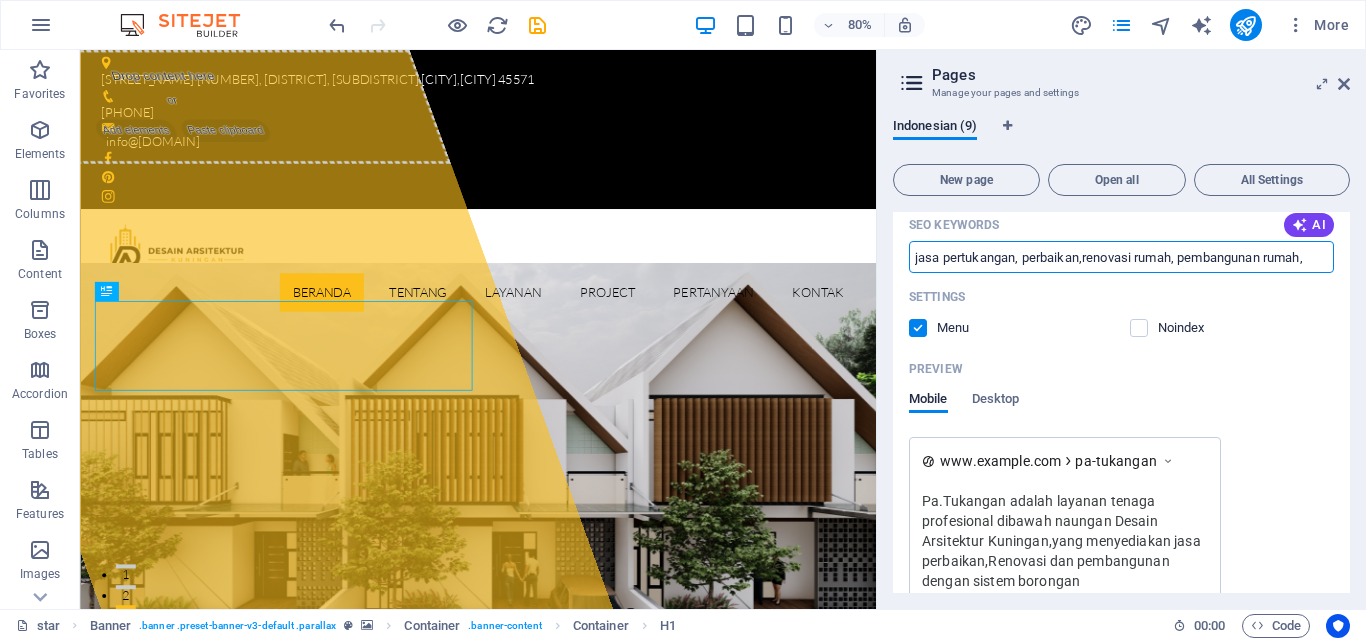 scroll, scrollTop: 983, scrollLeft: 0, axis: vertical 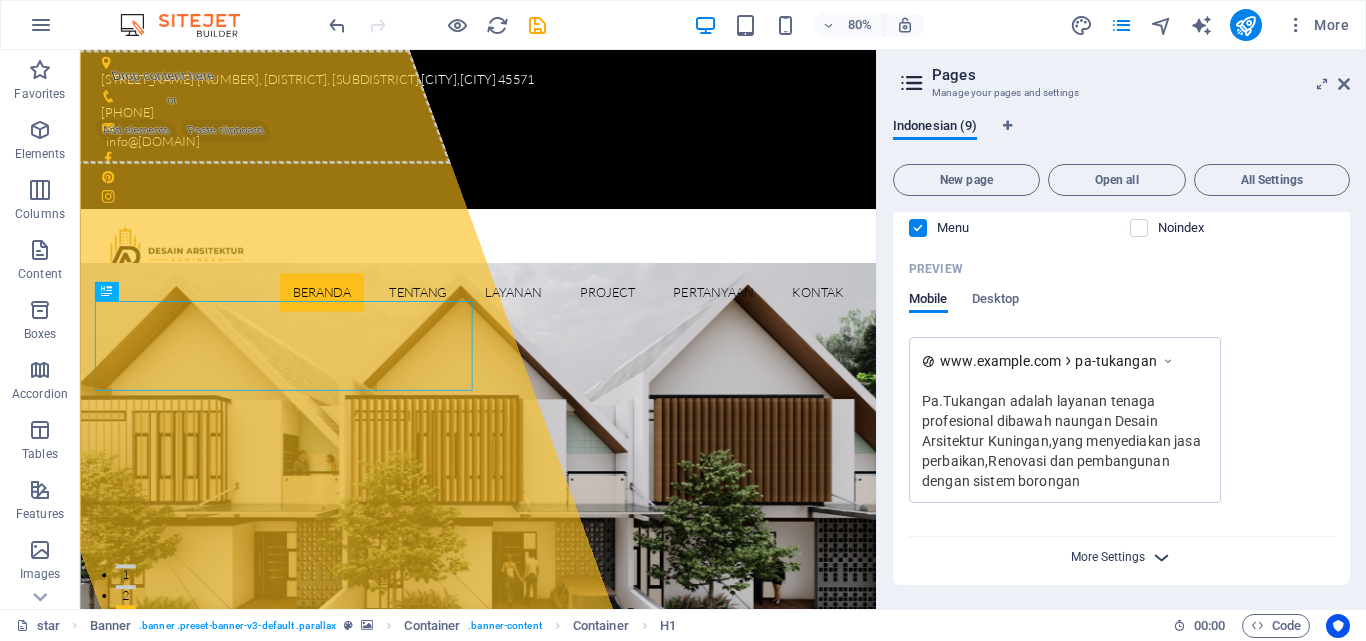 type on "jasa pertukangan, perbaikan,renovasi rumah, pembangunan rumah," 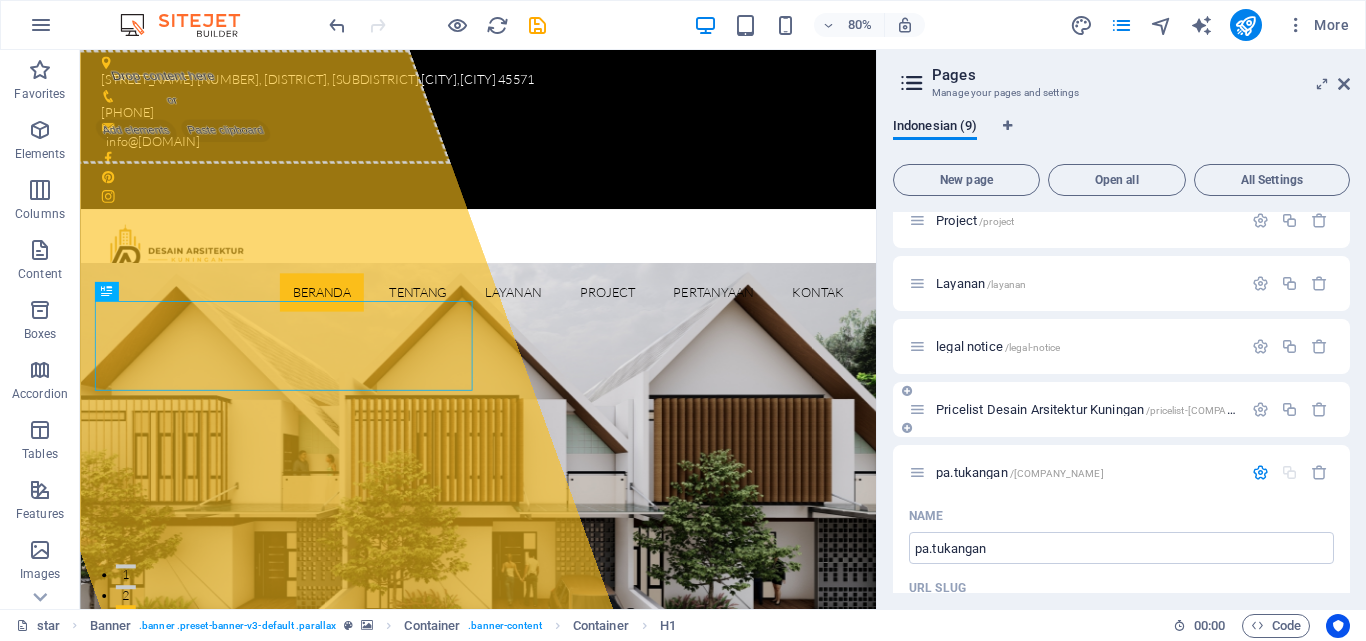 scroll, scrollTop: 0, scrollLeft: 0, axis: both 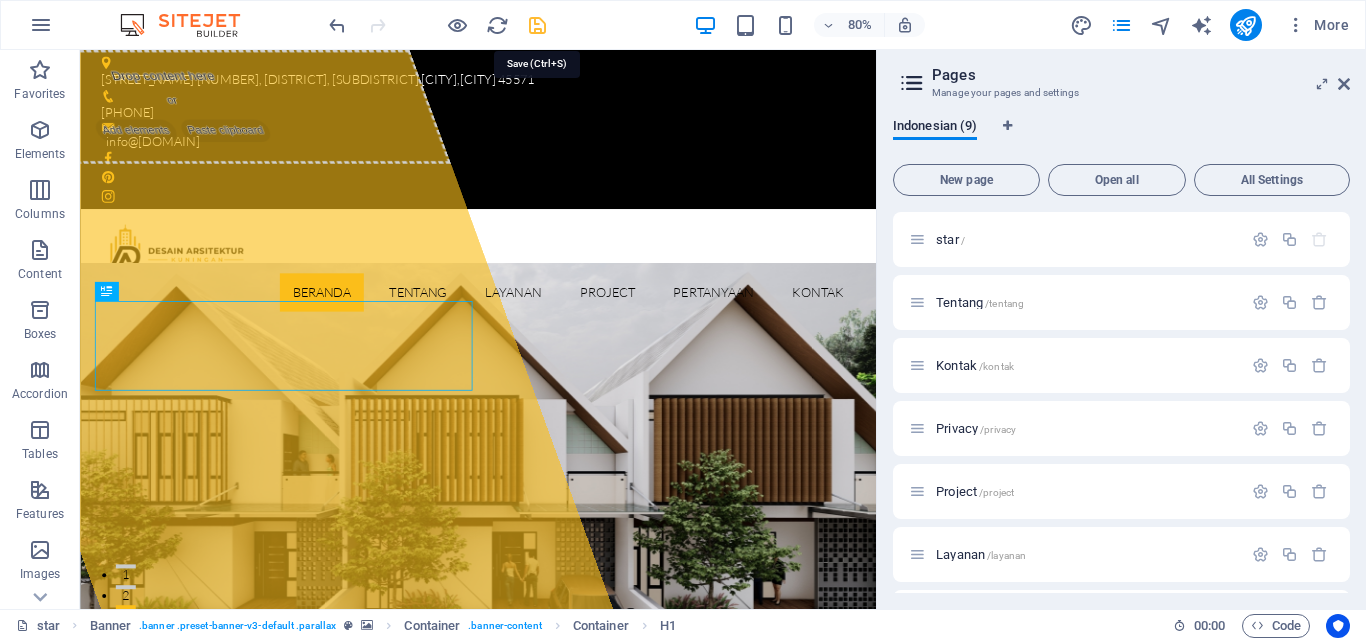 click at bounding box center [537, 25] 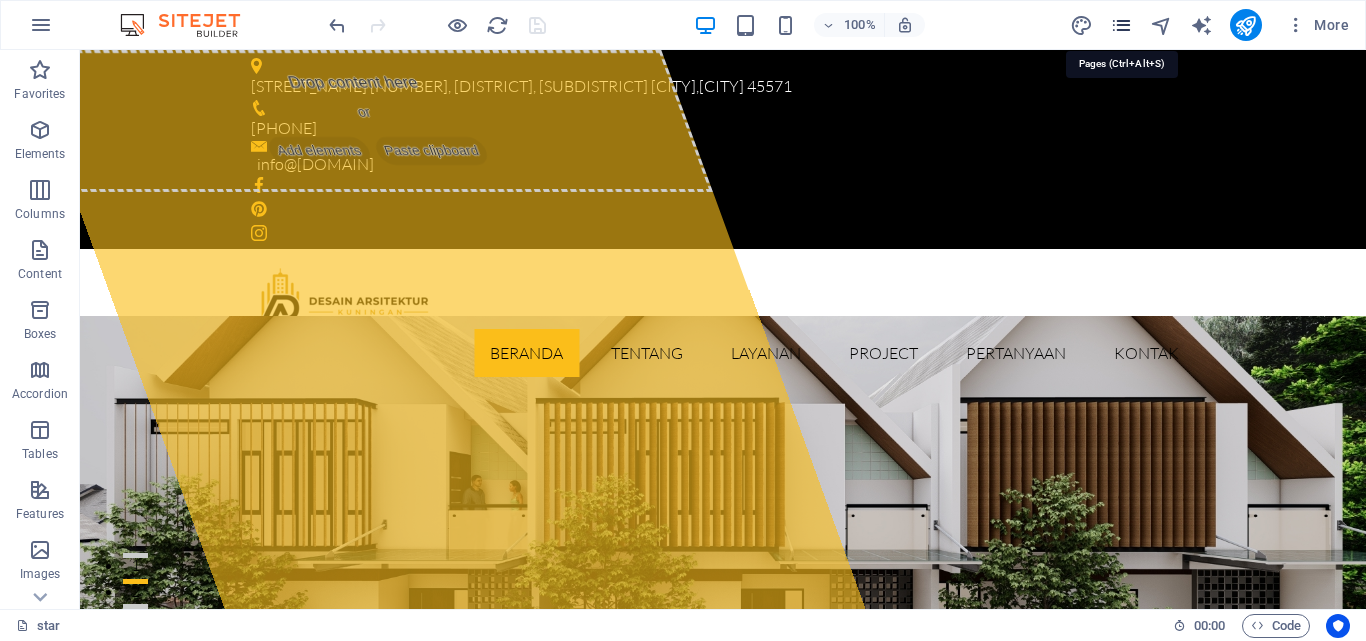 click at bounding box center [1121, 25] 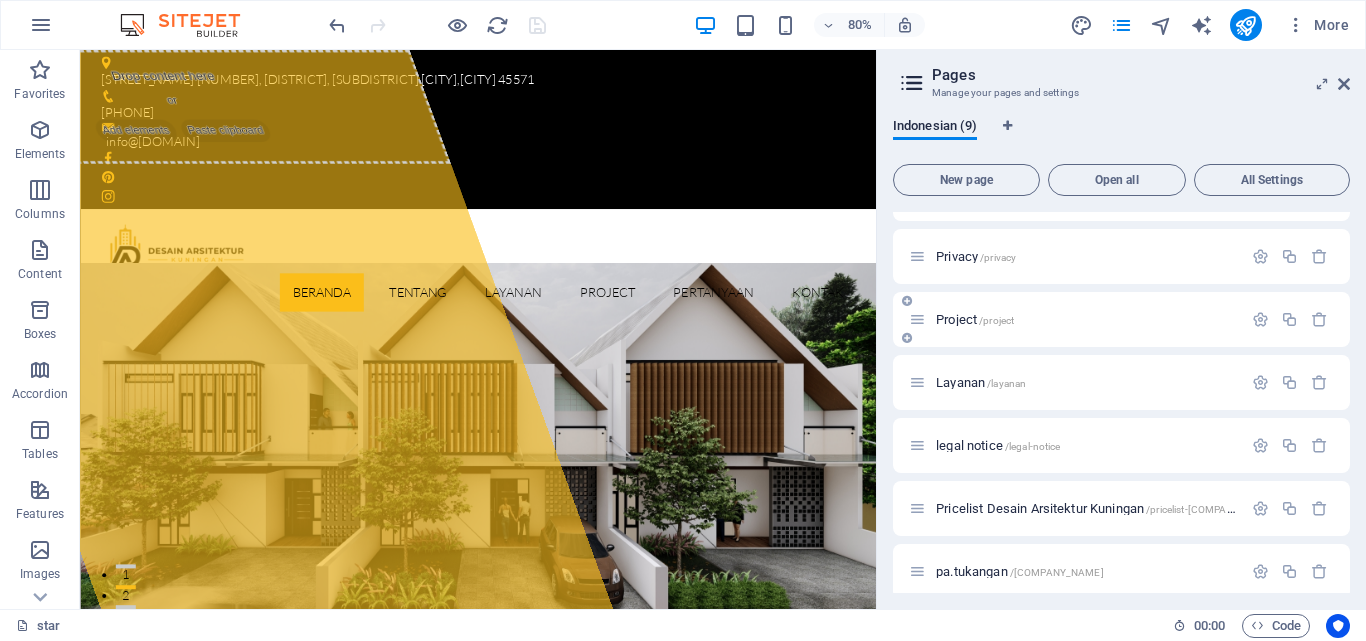 scroll, scrollTop: 186, scrollLeft: 0, axis: vertical 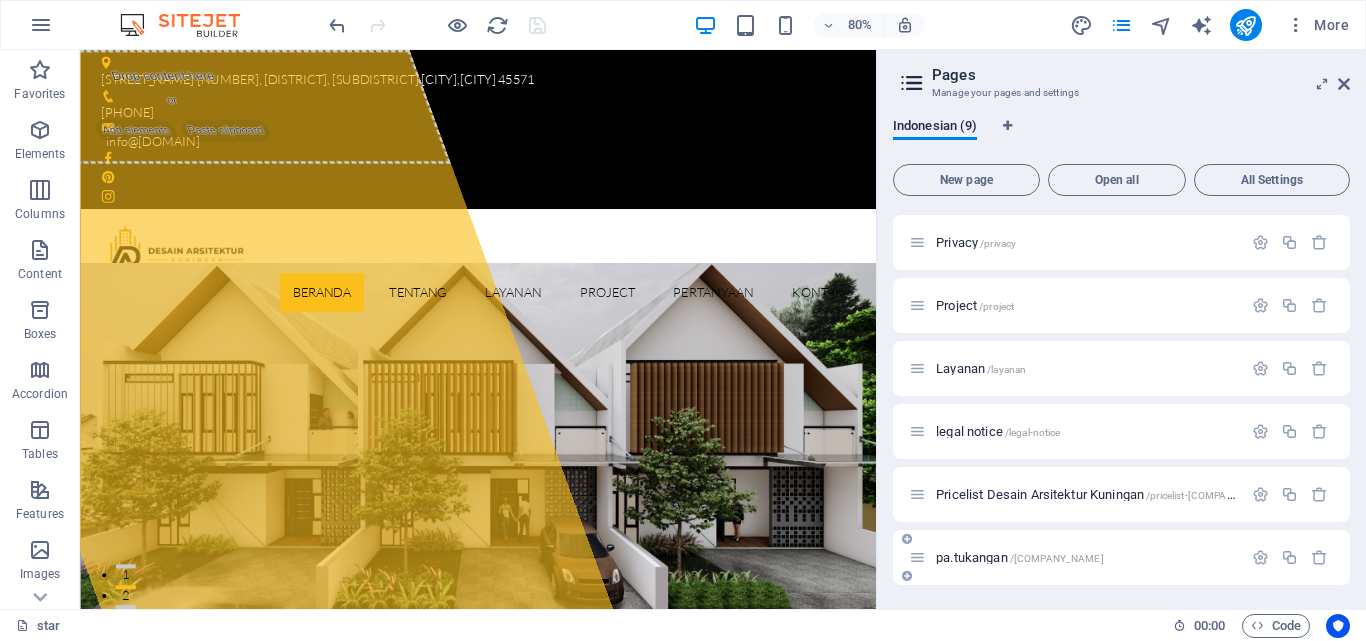 click on "[PERSON] /pa-tukangan" at bounding box center (1086, 557) 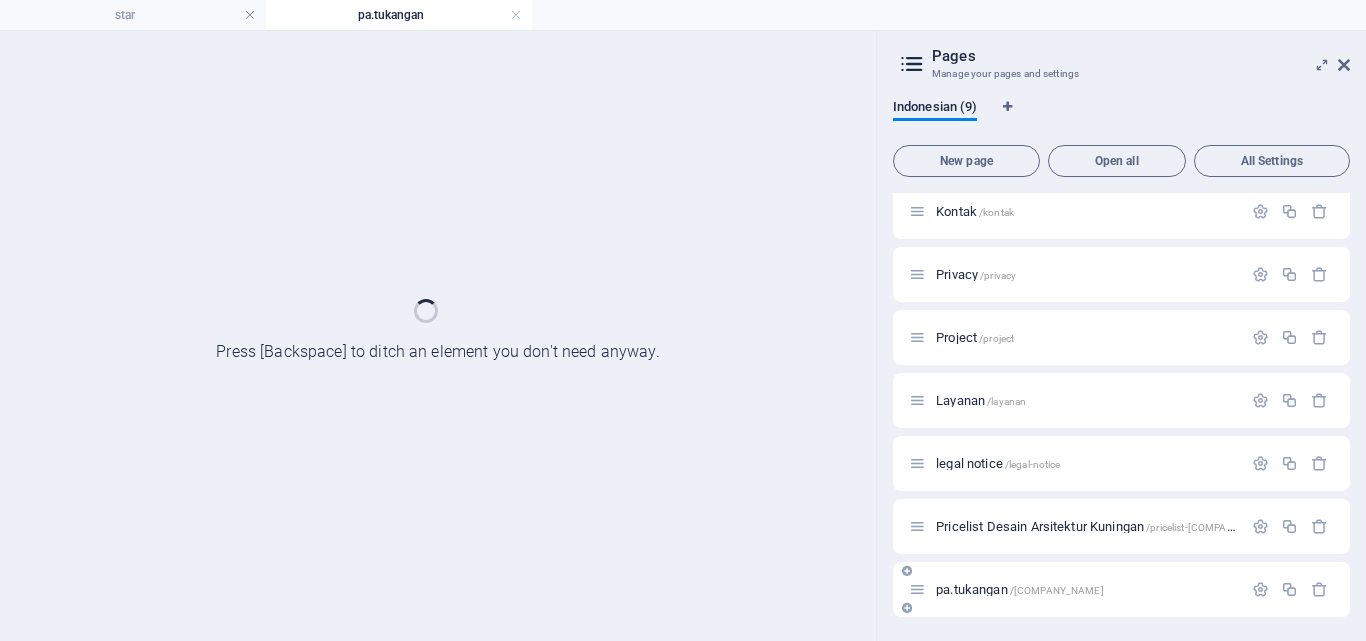scroll, scrollTop: 135, scrollLeft: 0, axis: vertical 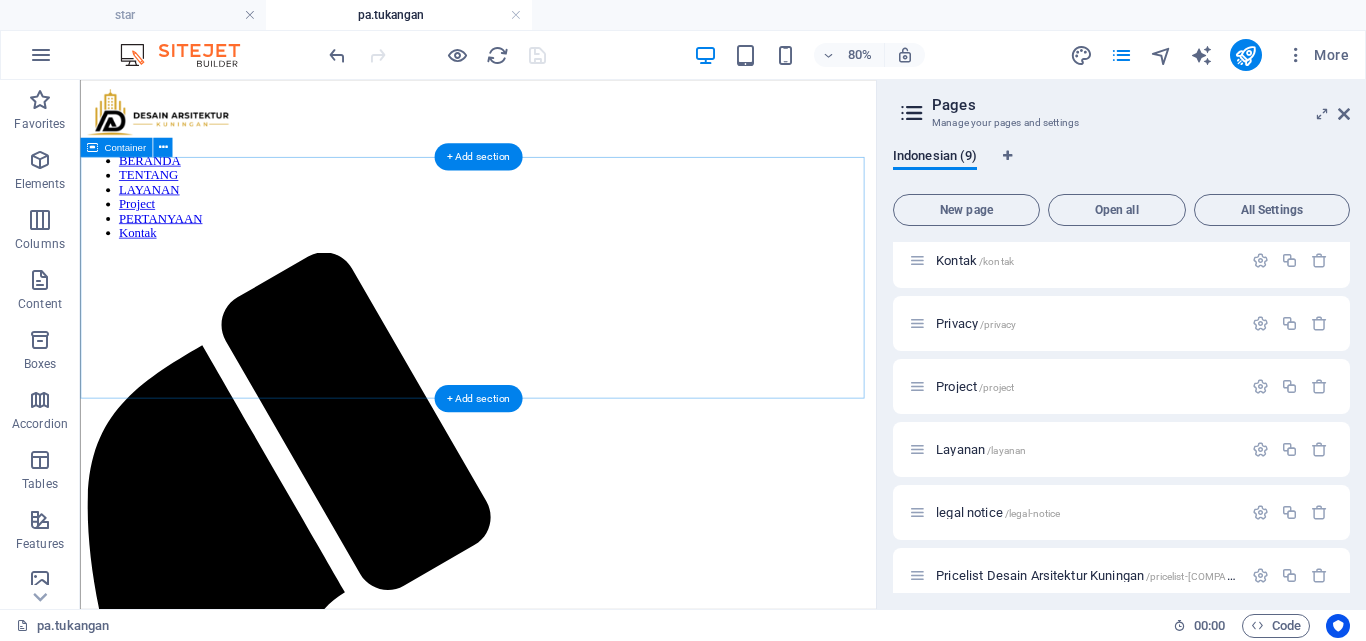 click on "Add elements" at bounding box center (518, 1680) 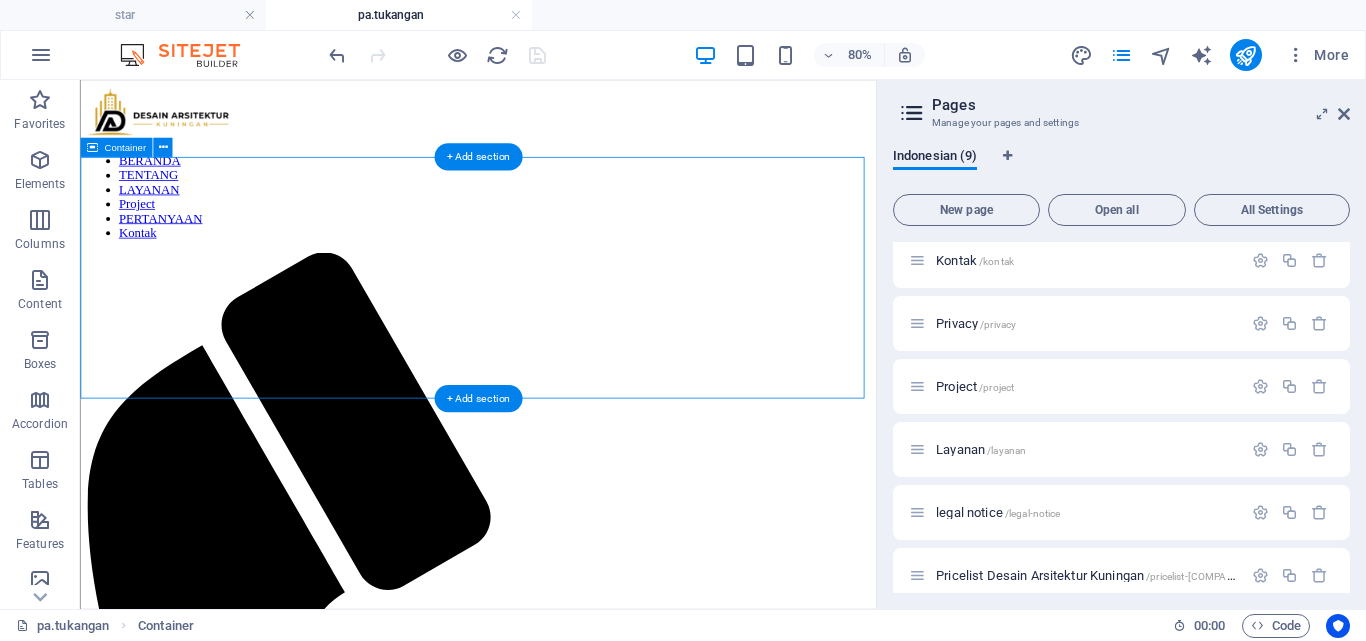 click on "Drop content here or  Add elements  Paste clipboard" at bounding box center [577, 1650] 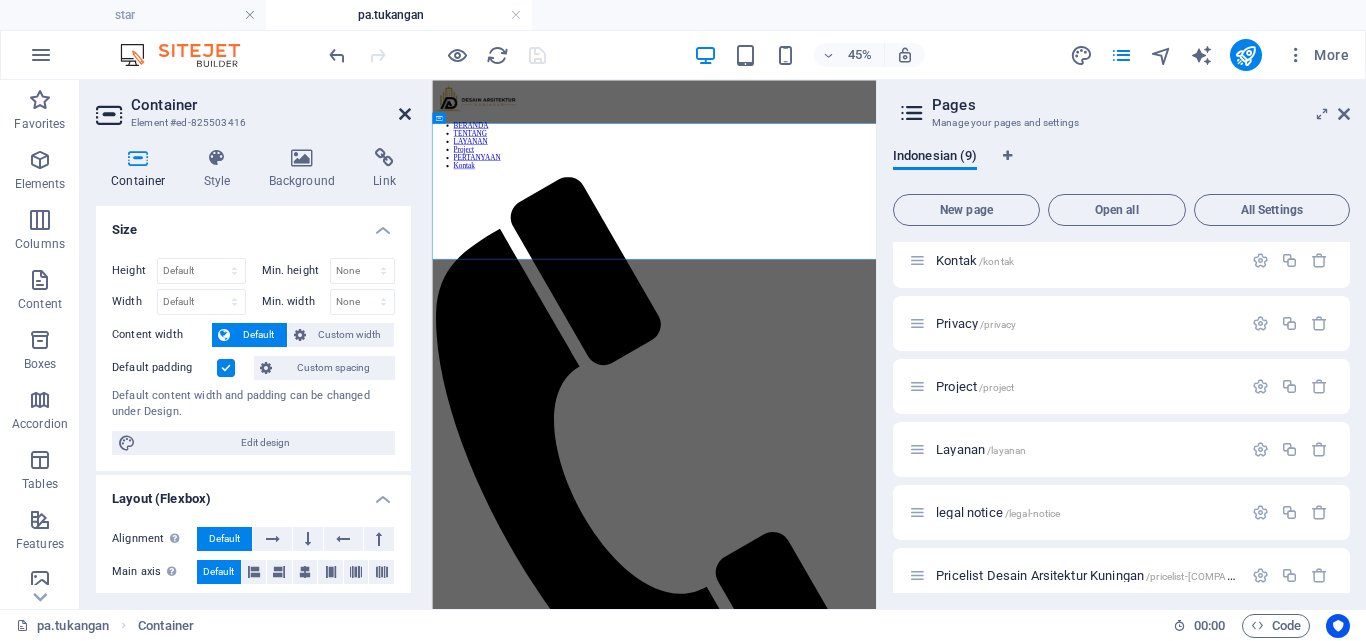 click at bounding box center (405, 114) 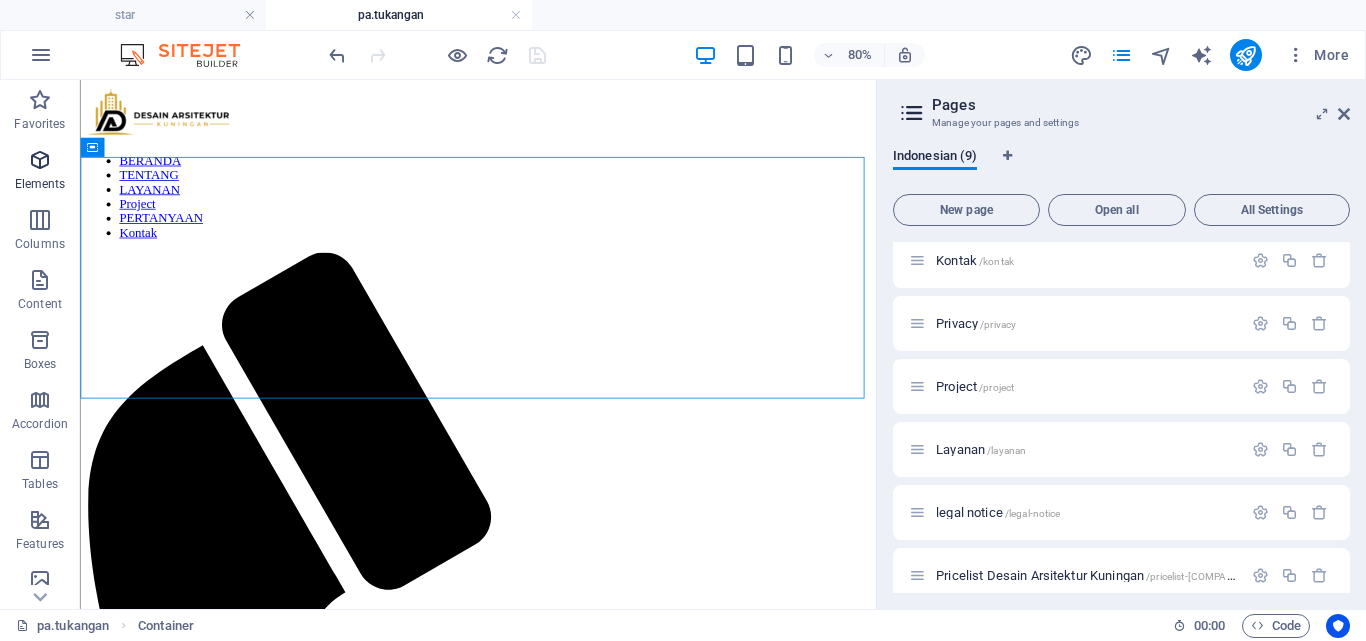 click at bounding box center (40, 160) 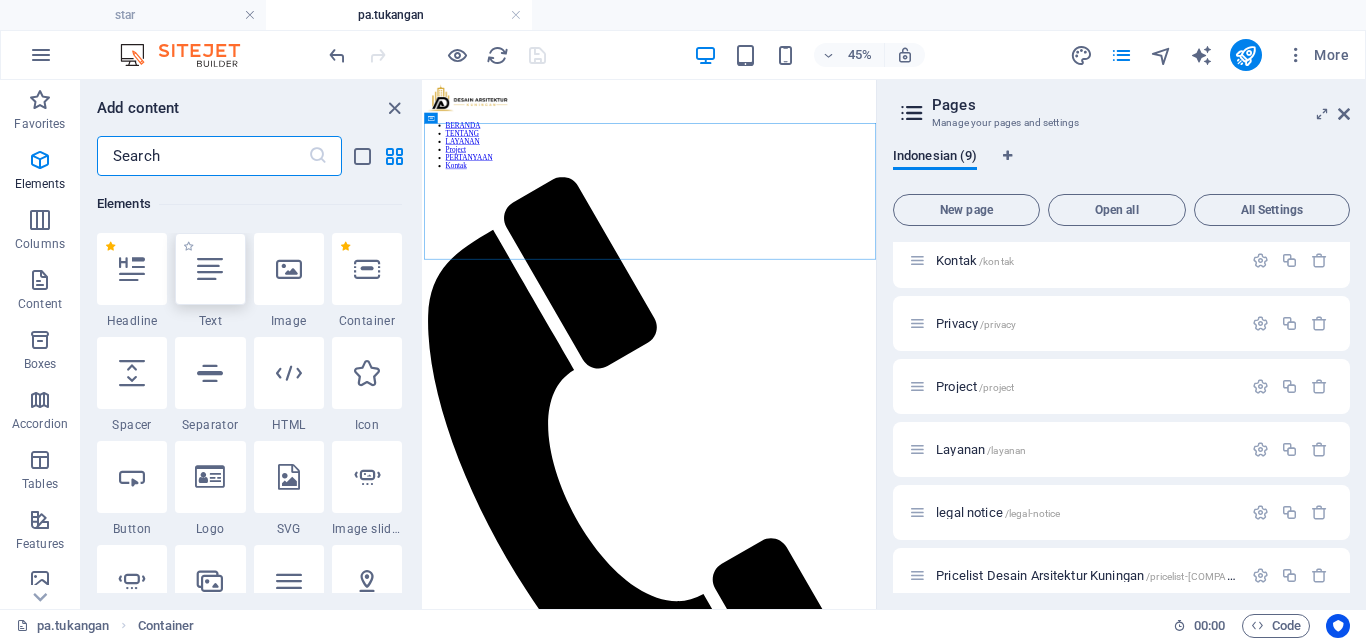 scroll, scrollTop: 213, scrollLeft: 0, axis: vertical 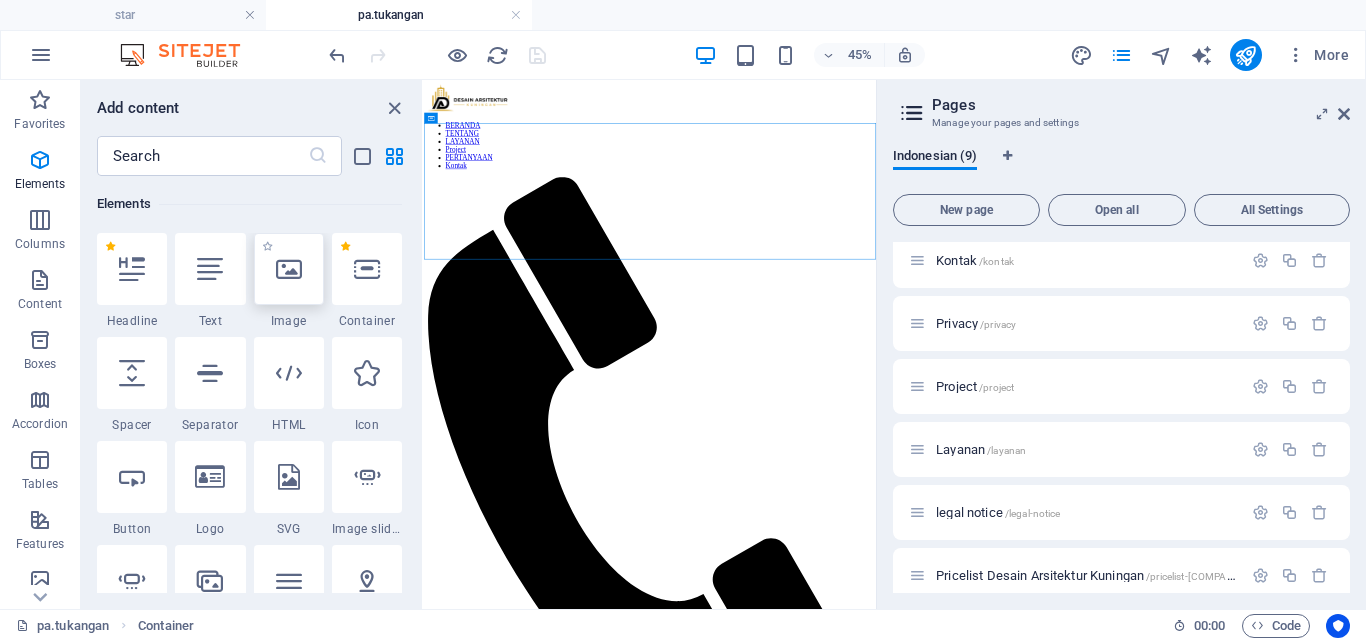 click at bounding box center (289, 269) 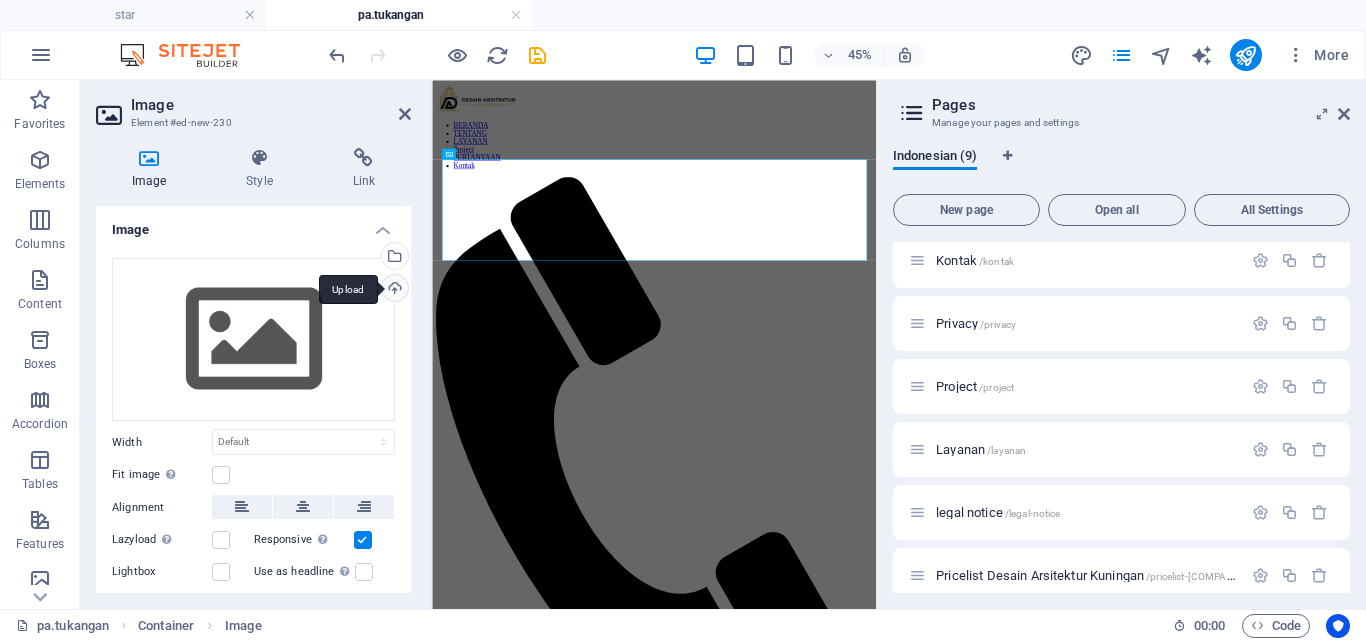 click on "Upload" at bounding box center [393, 290] 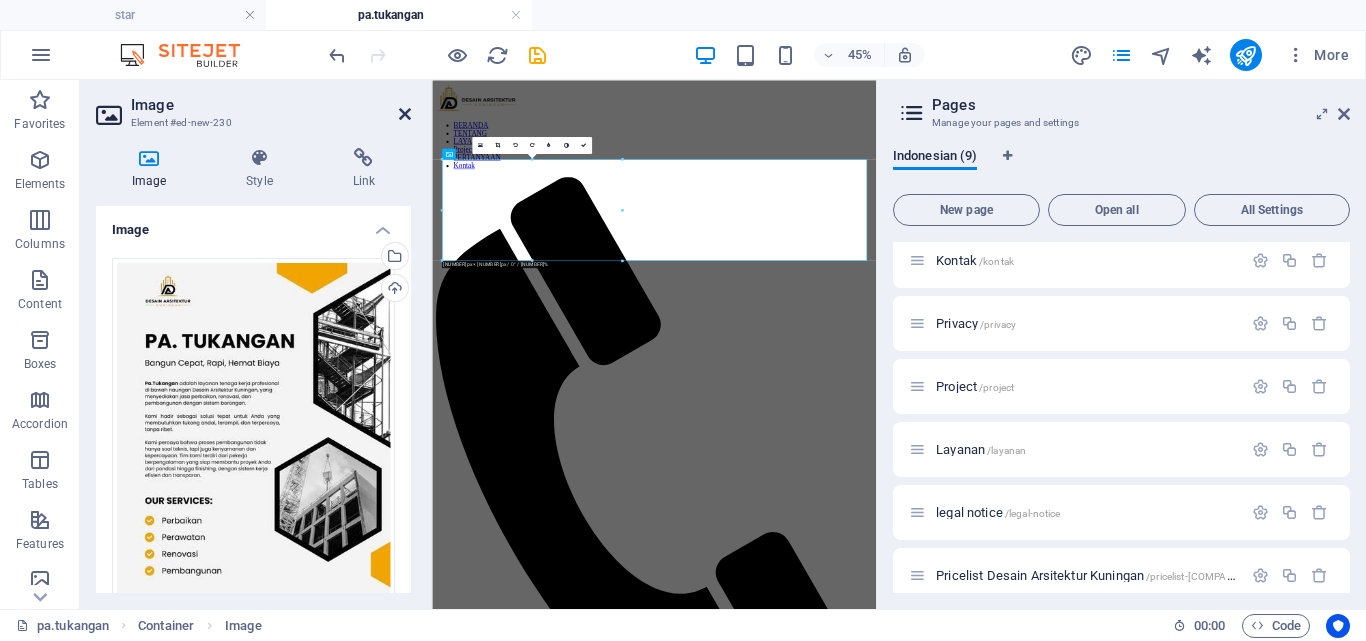 click at bounding box center (405, 114) 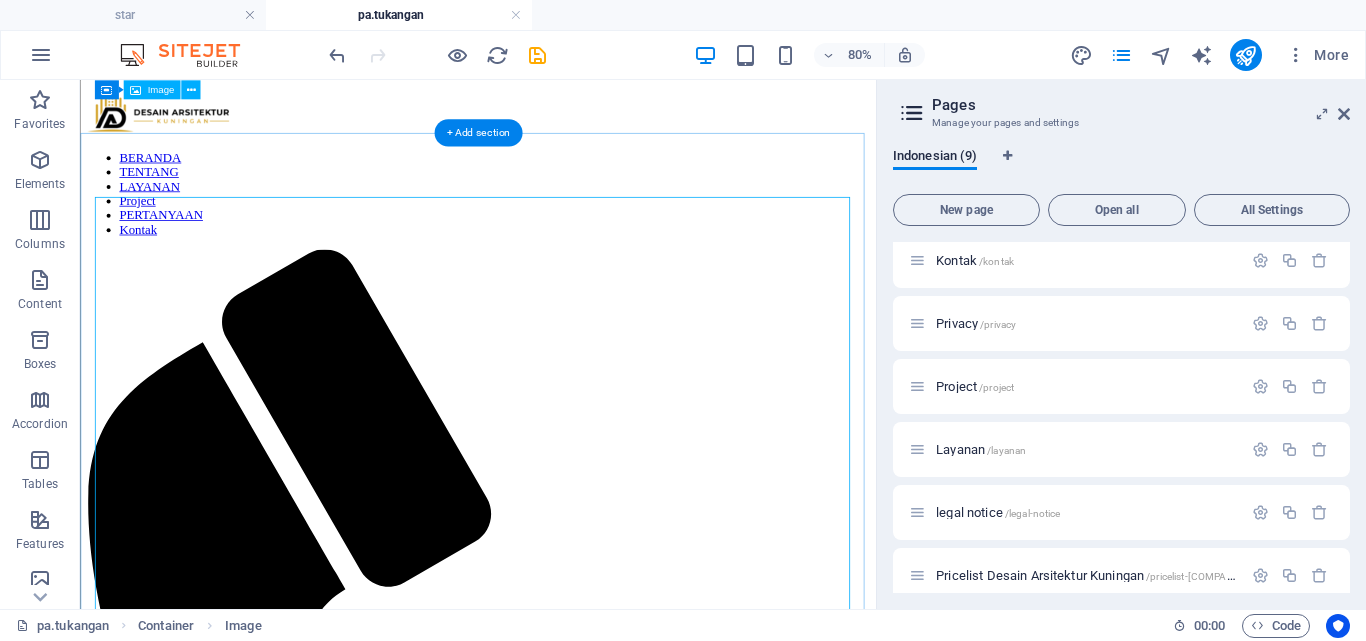 scroll, scrollTop: 0, scrollLeft: 0, axis: both 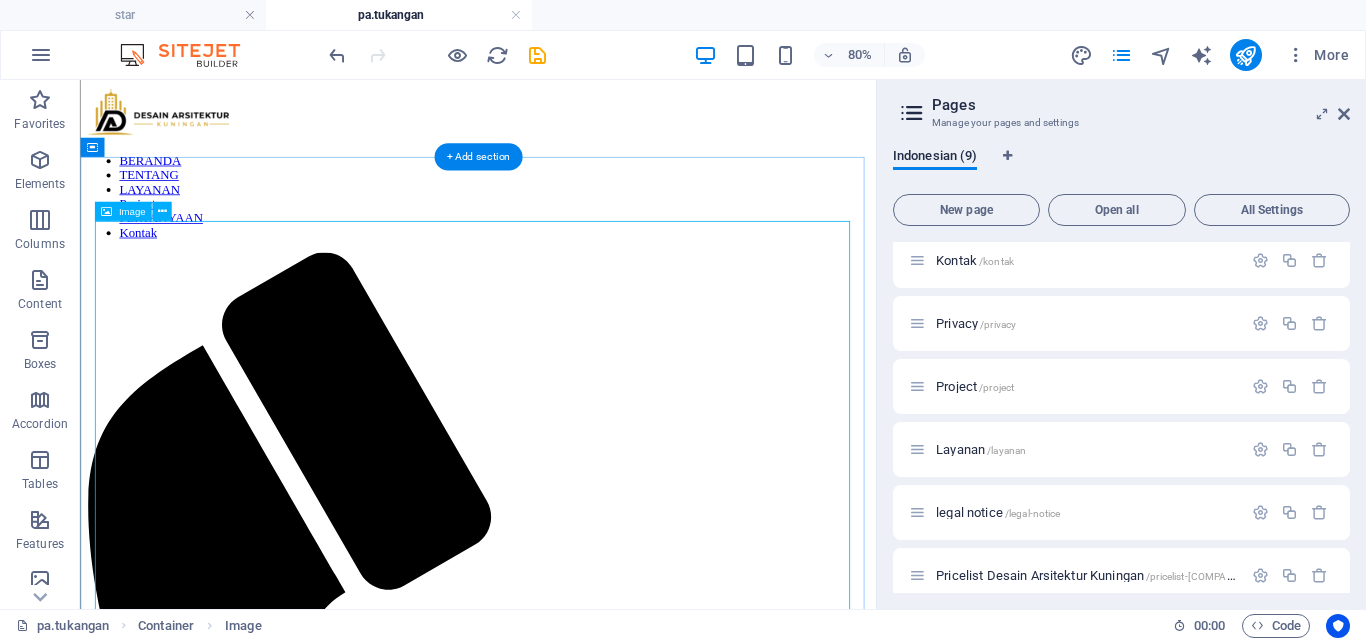 click at bounding box center (577, 1971) 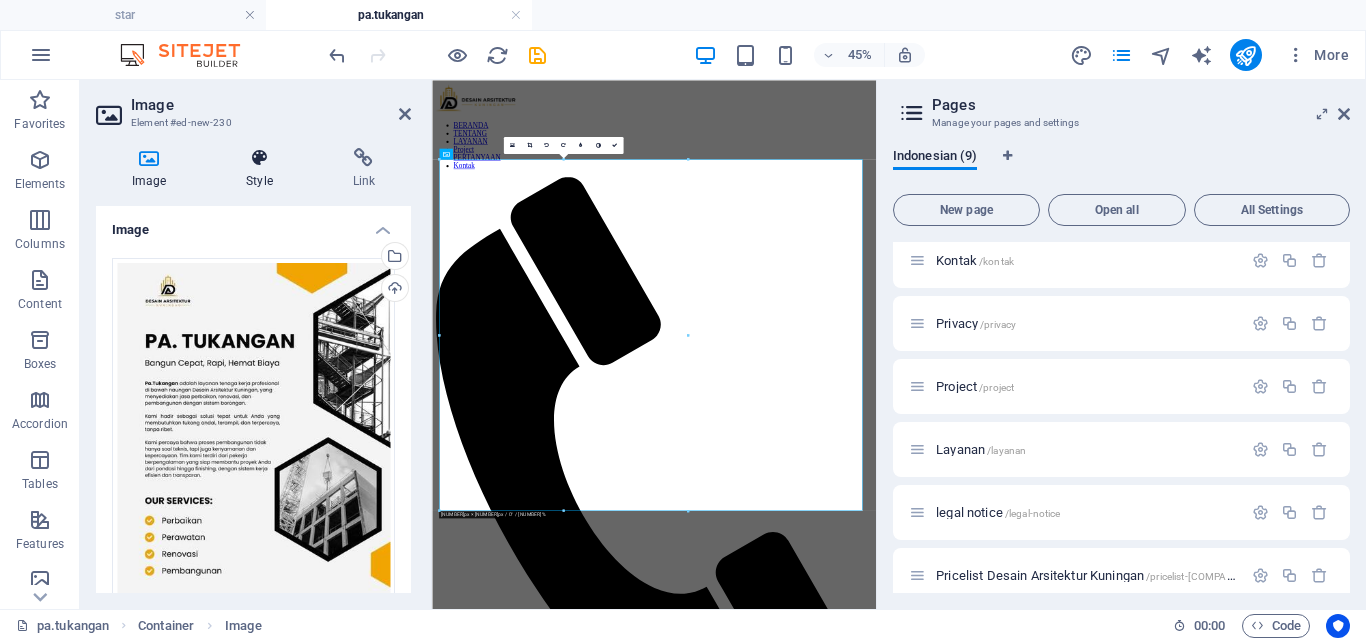 click at bounding box center (259, 158) 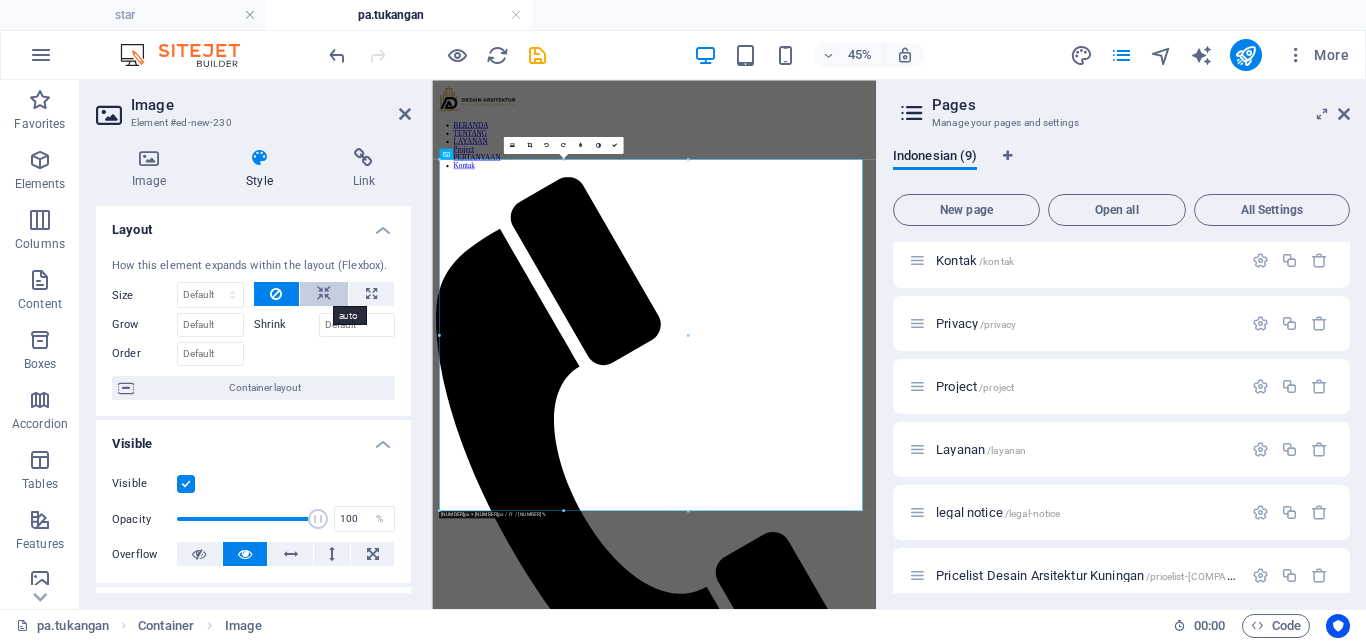 click at bounding box center (324, 294) 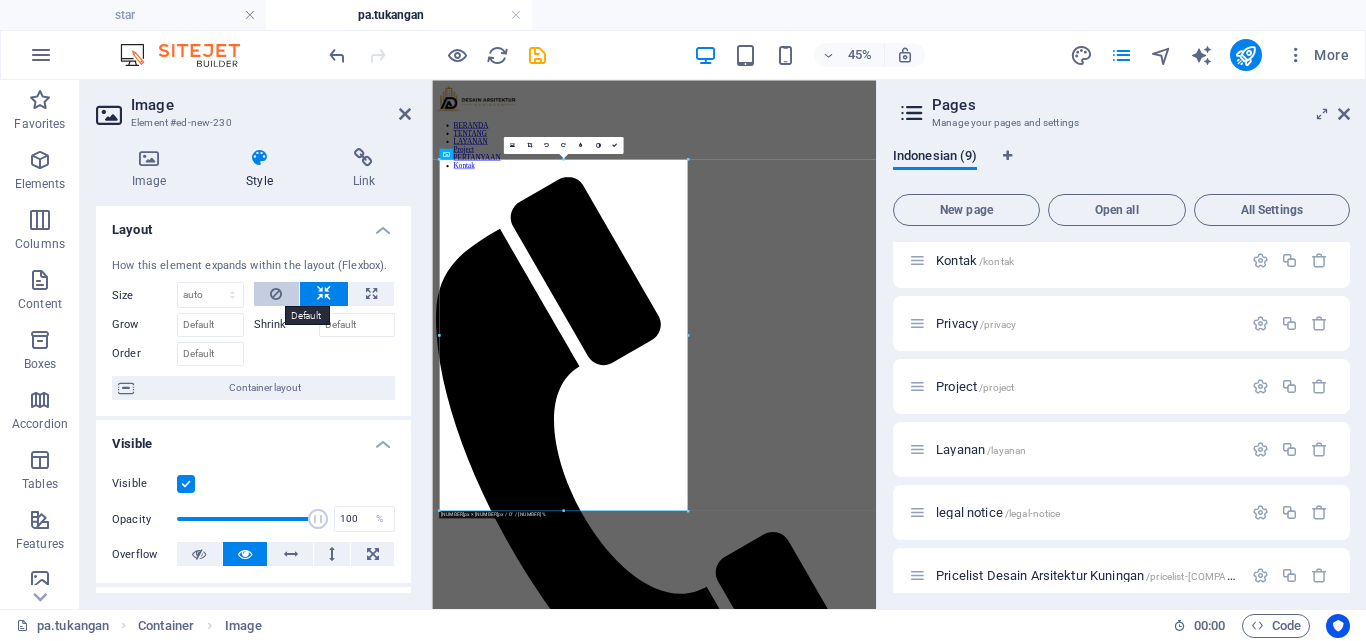click at bounding box center [277, 294] 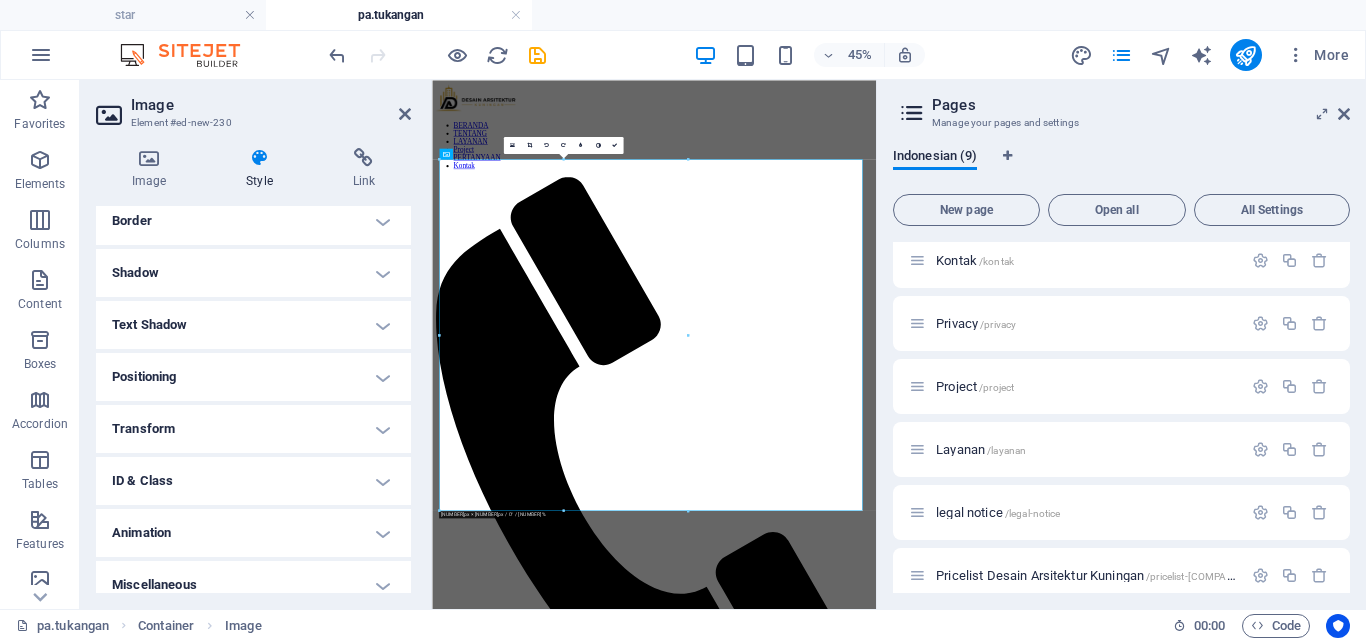 scroll, scrollTop: 458, scrollLeft: 0, axis: vertical 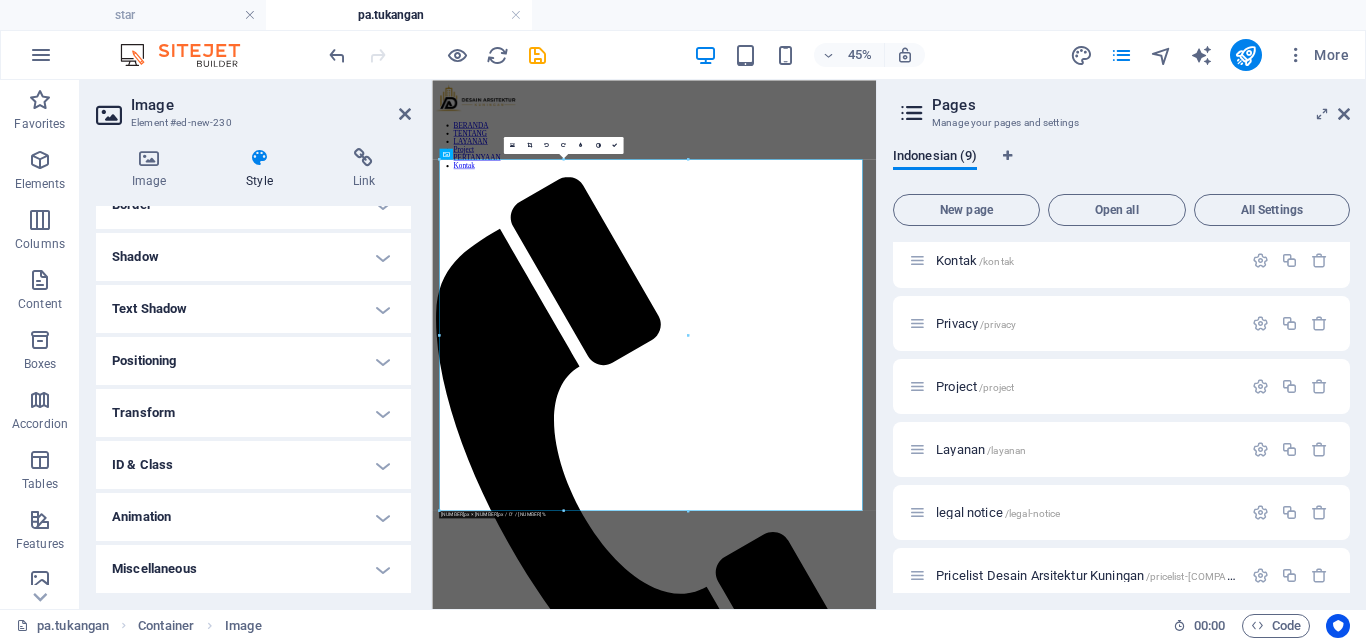 click on "Positioning" at bounding box center [253, 361] 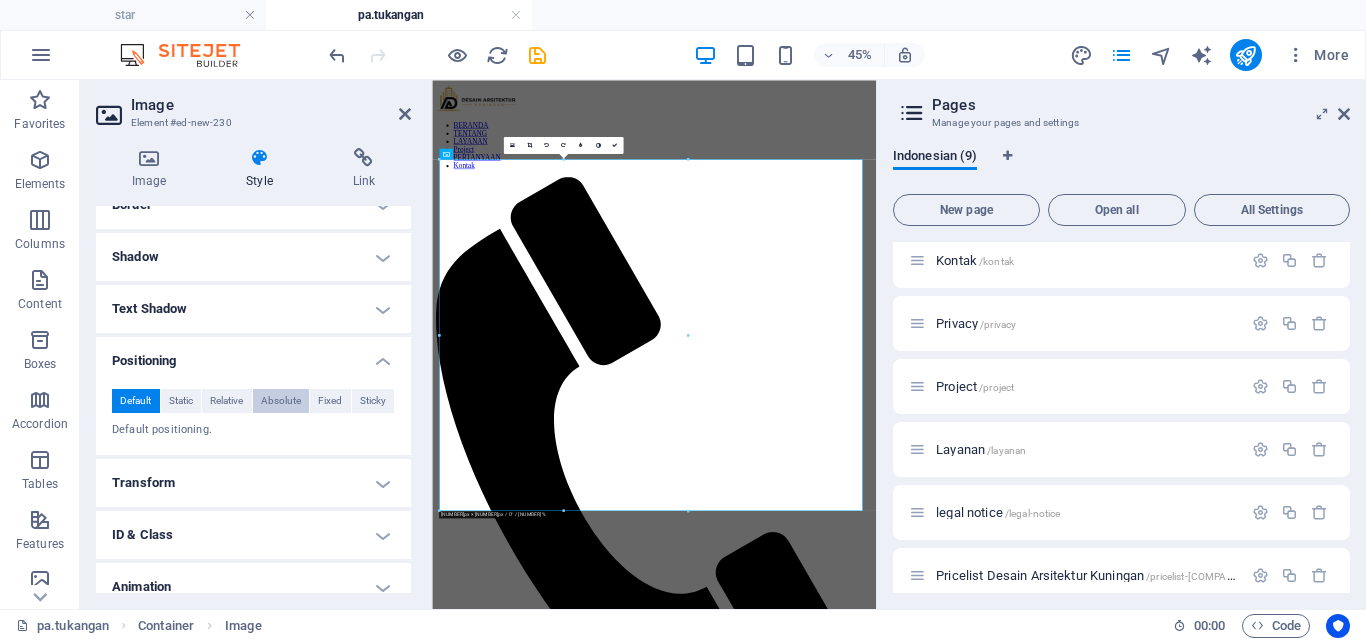 click on "Absolute" at bounding box center (281, 401) 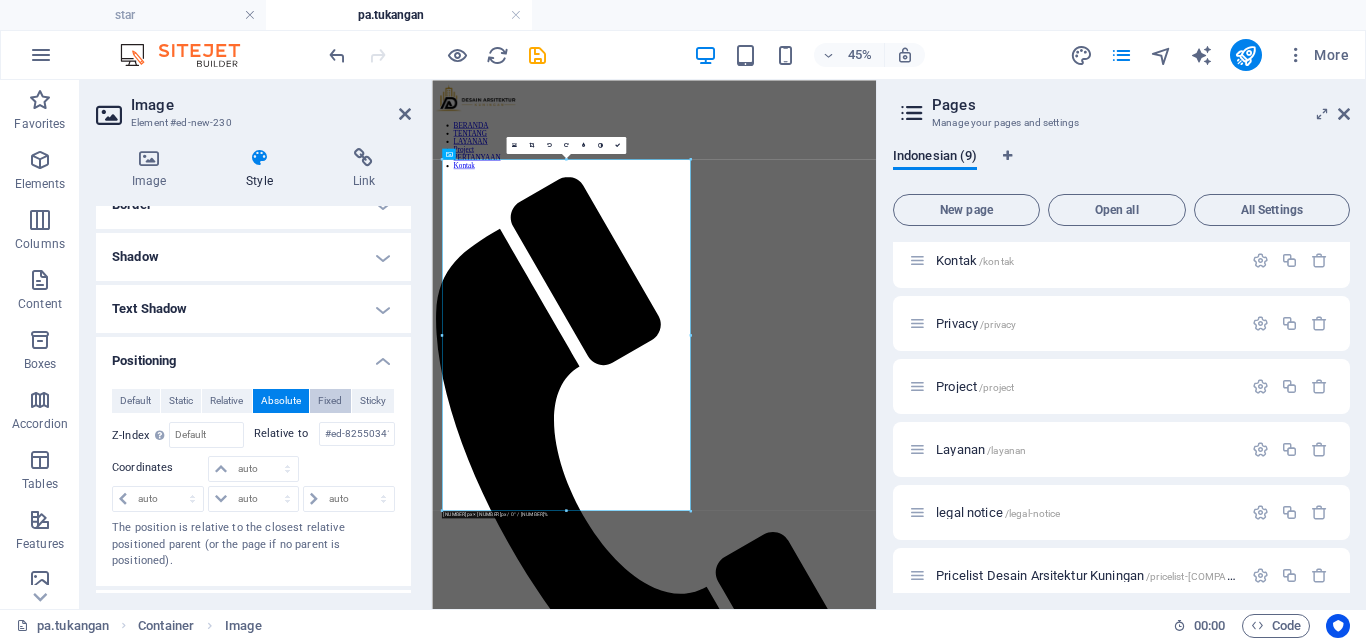 click on "Fixed" at bounding box center (330, 401) 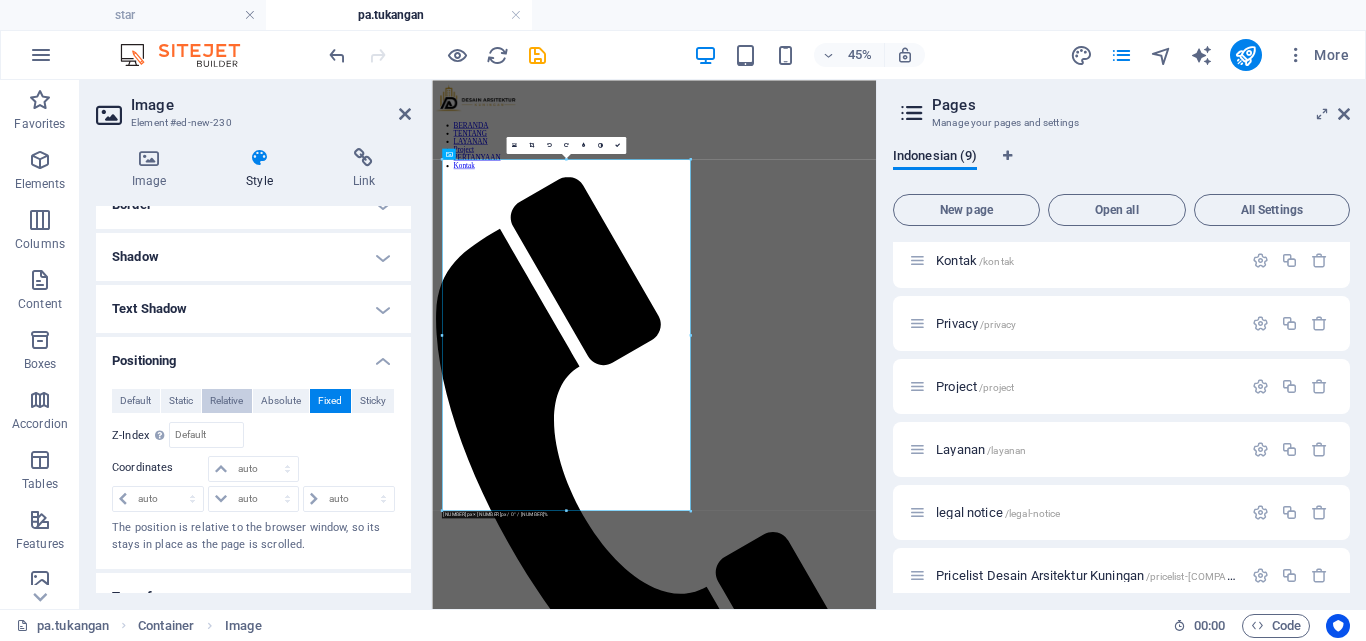 click on "Relative" at bounding box center (226, 401) 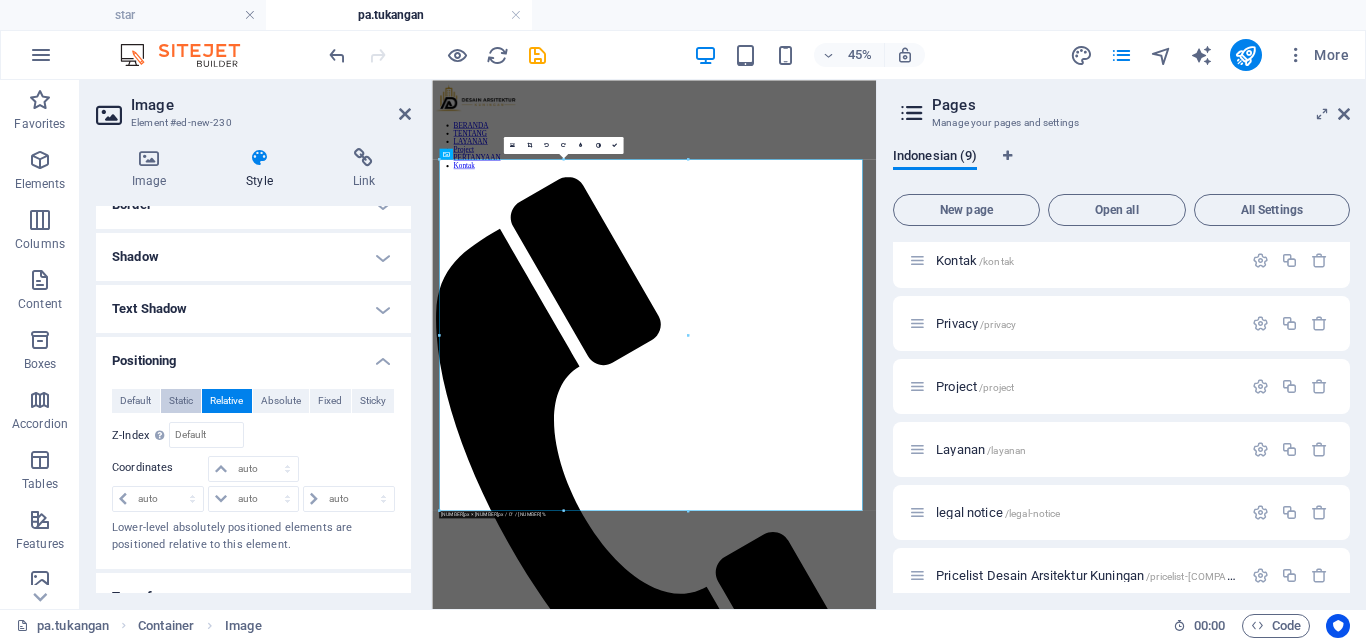 click on "Static" at bounding box center [181, 401] 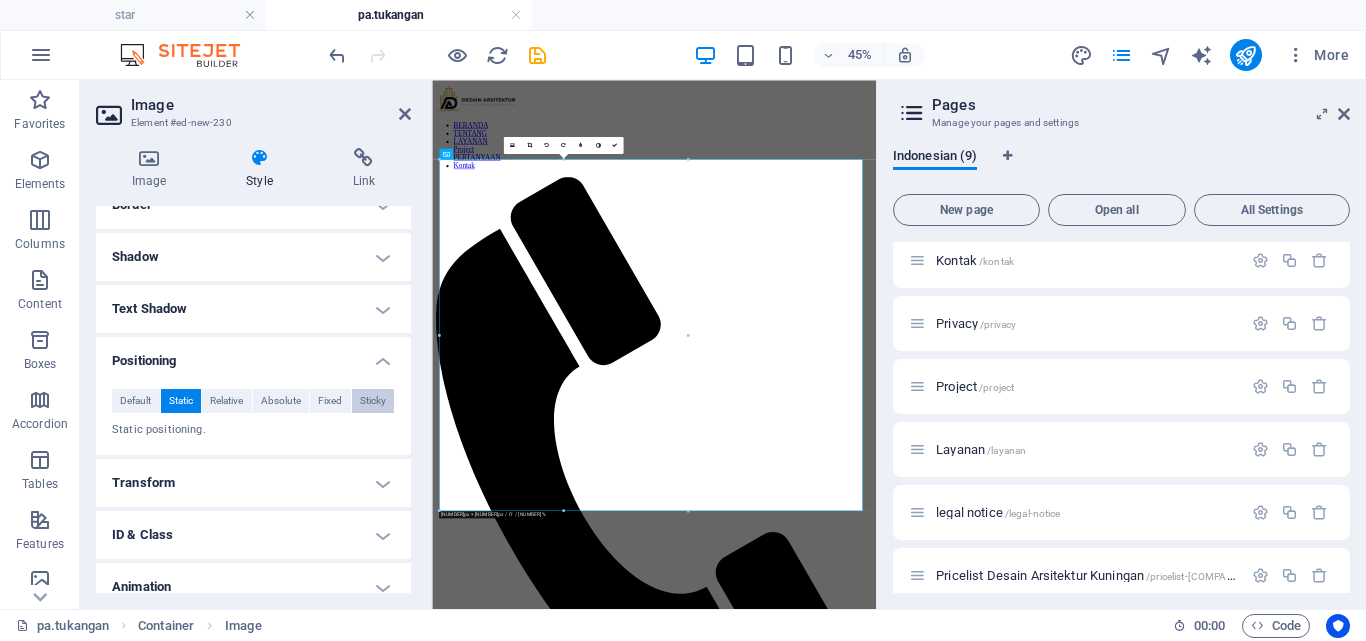 click on "Sticky" at bounding box center [373, 401] 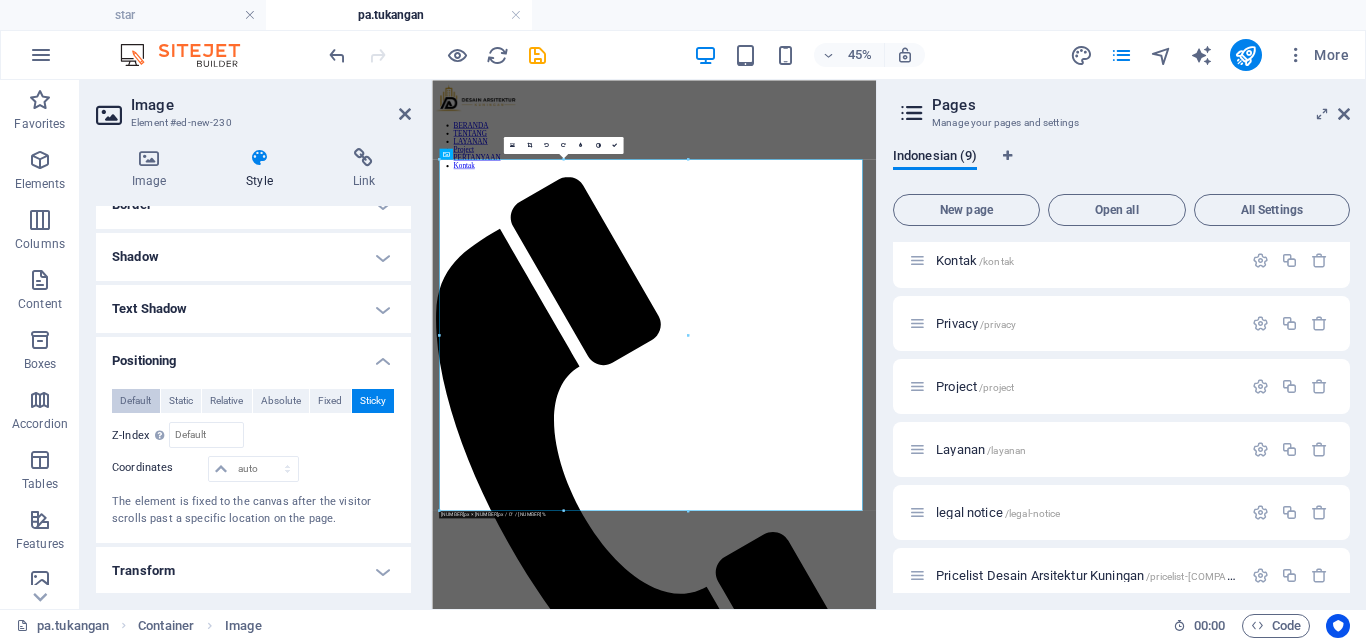click on "Default" at bounding box center [135, 401] 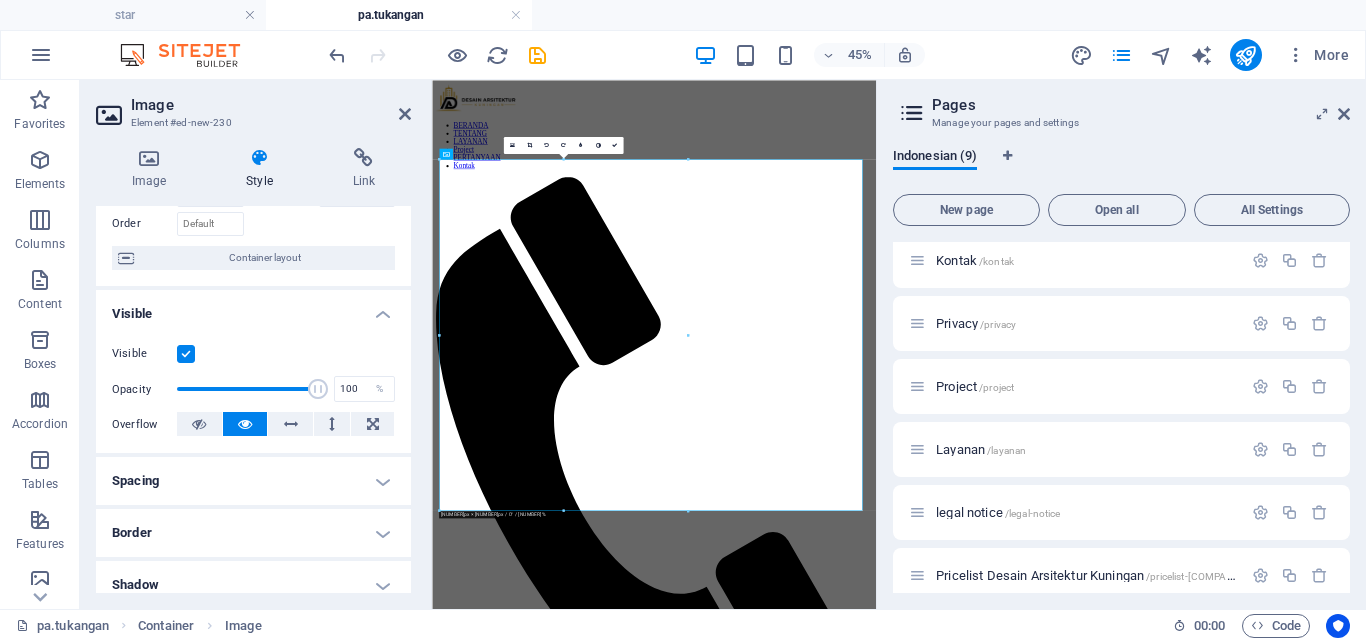 scroll, scrollTop: 128, scrollLeft: 0, axis: vertical 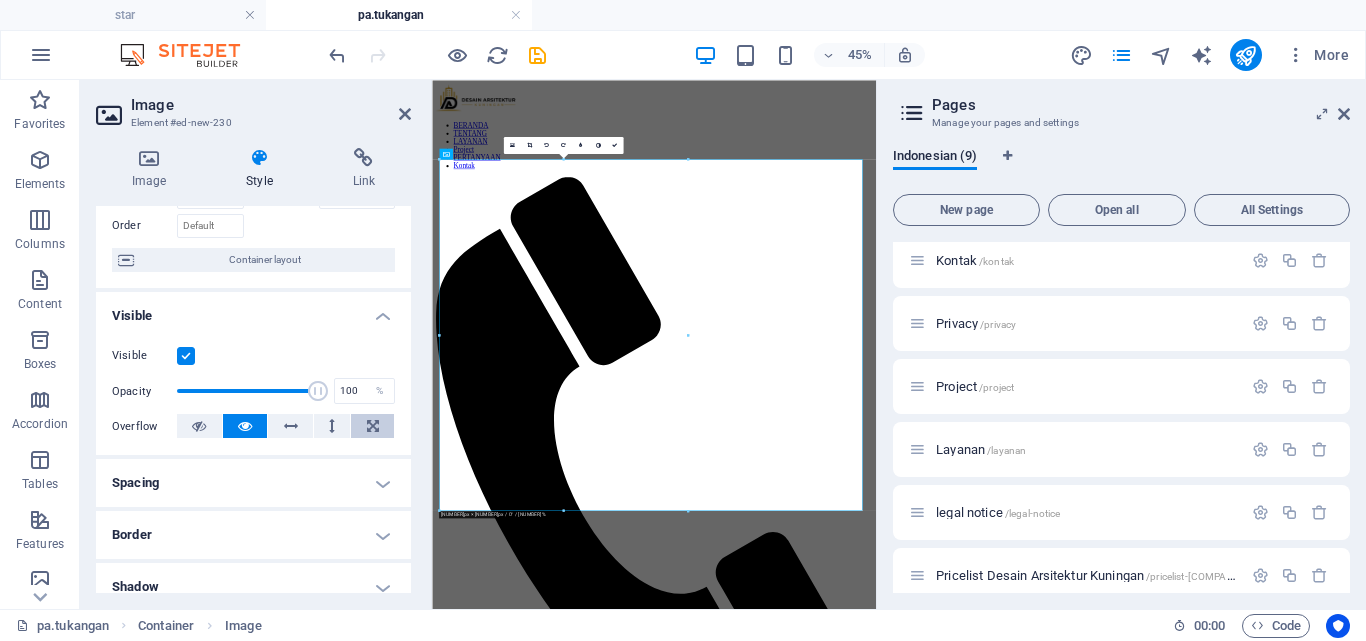click at bounding box center [373, 426] 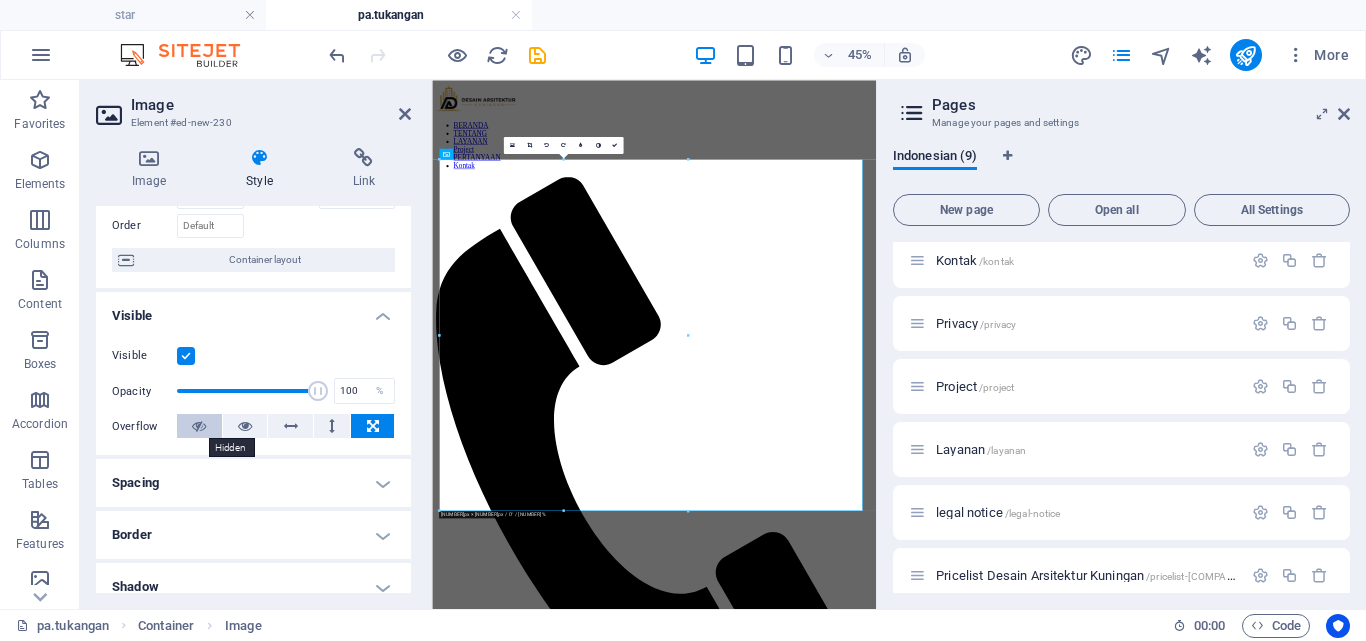 click at bounding box center [199, 426] 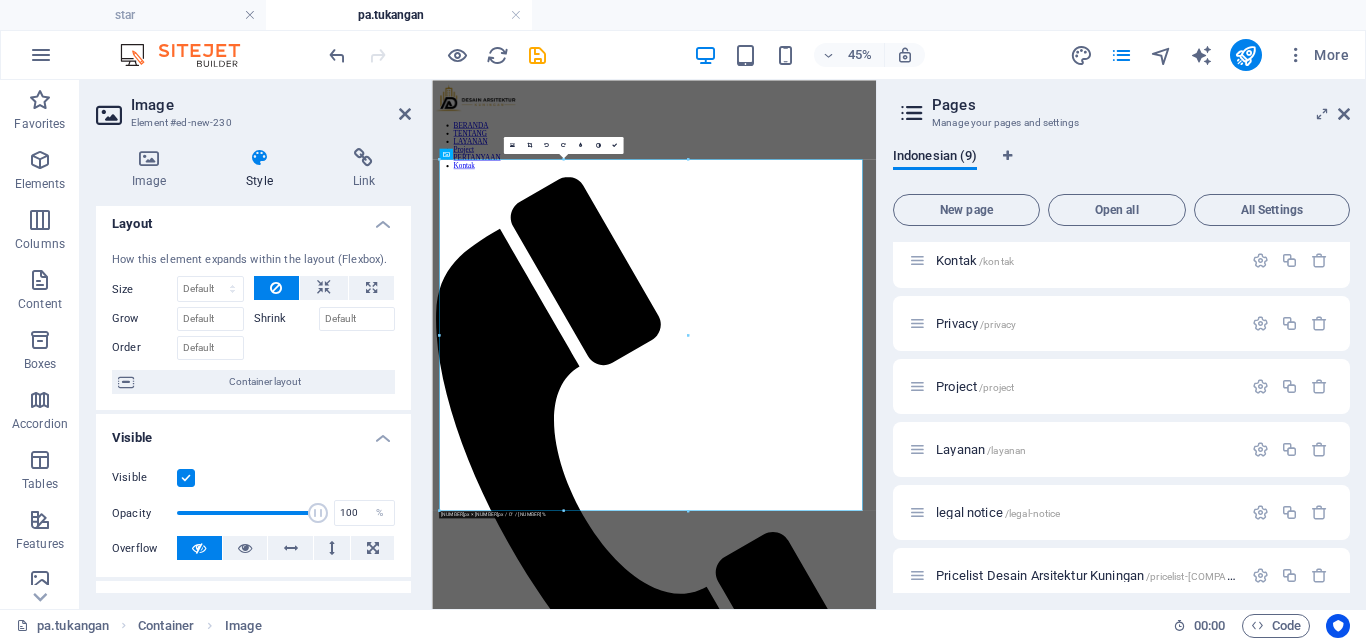 scroll, scrollTop: 0, scrollLeft: 0, axis: both 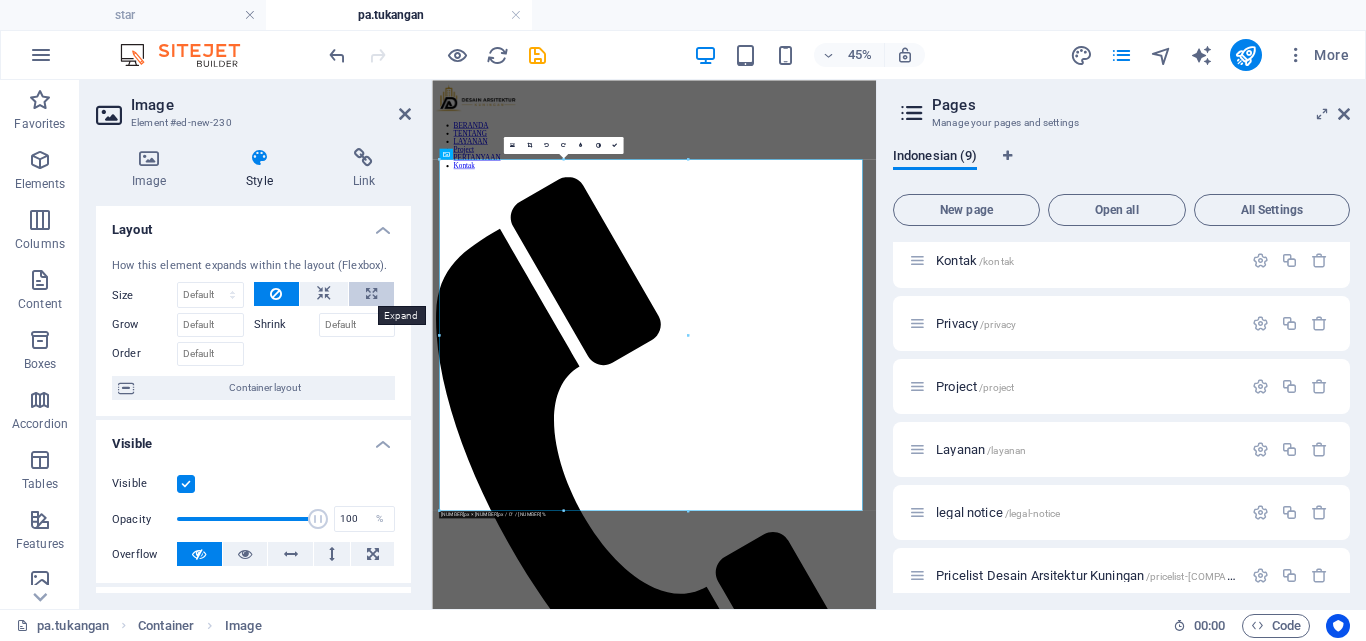 click at bounding box center (371, 294) 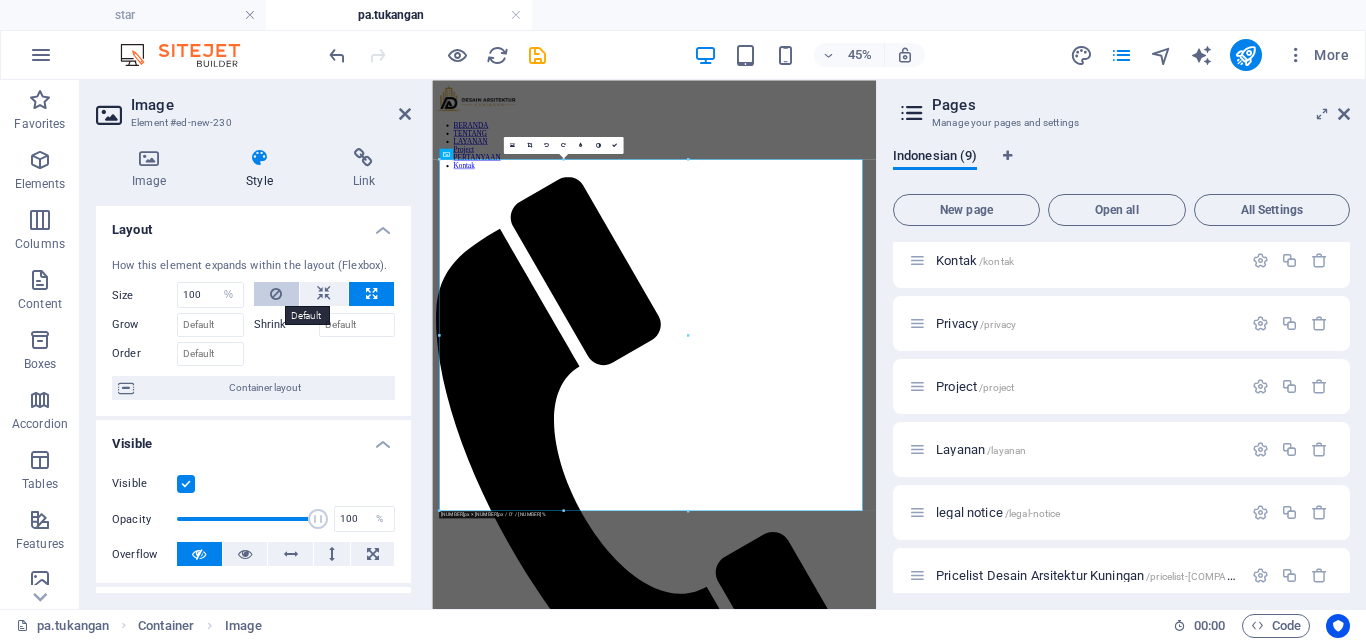 click at bounding box center [276, 294] 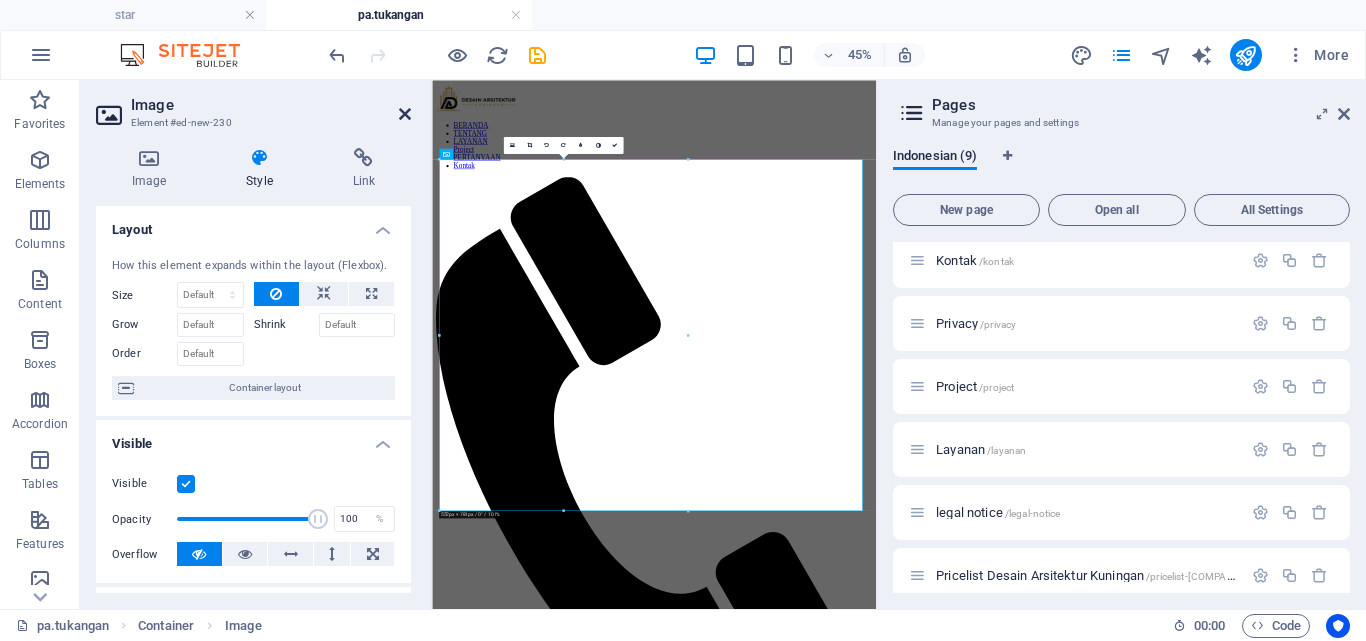 drag, startPoint x: 402, startPoint y: 116, endPoint x: 538, endPoint y: 148, distance: 139.71399 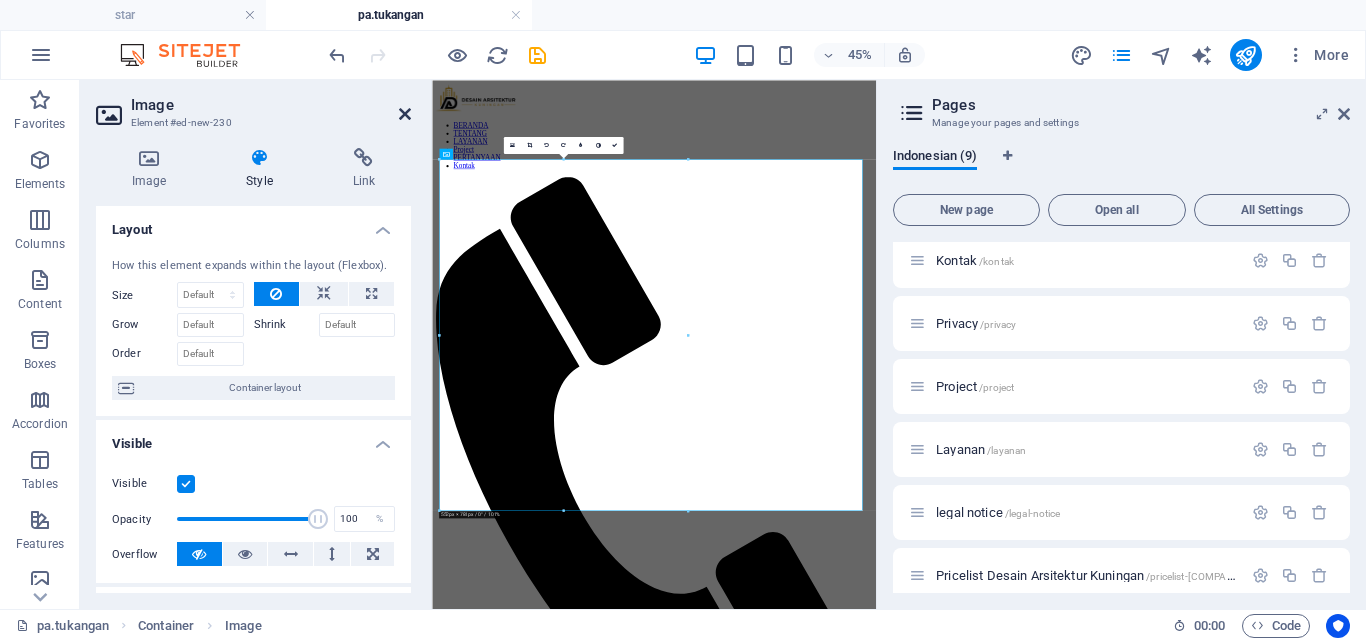 click at bounding box center (405, 114) 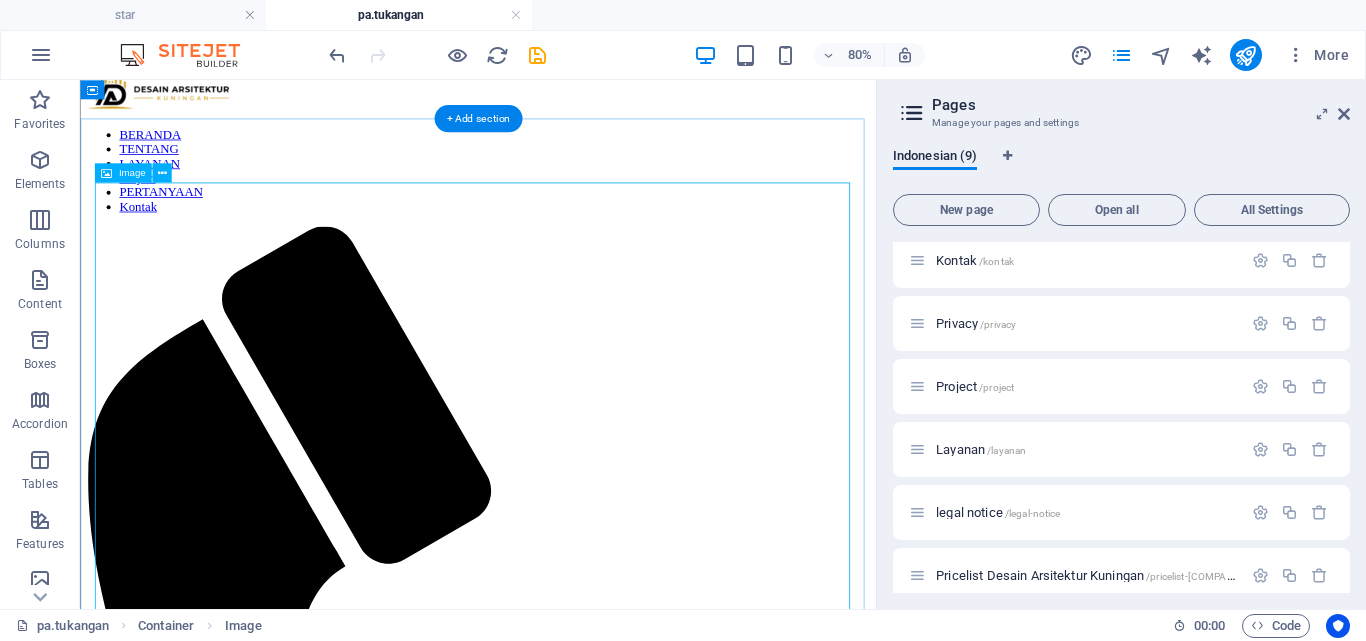 scroll, scrollTop: 0, scrollLeft: 0, axis: both 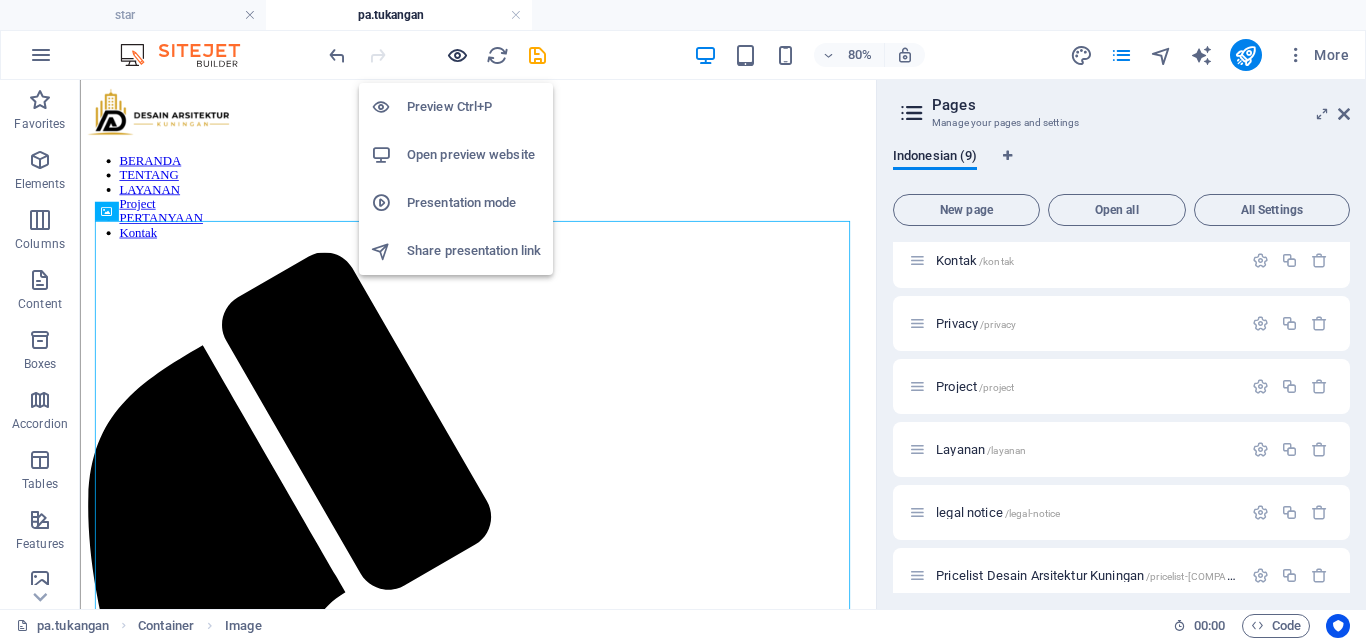 click at bounding box center (457, 55) 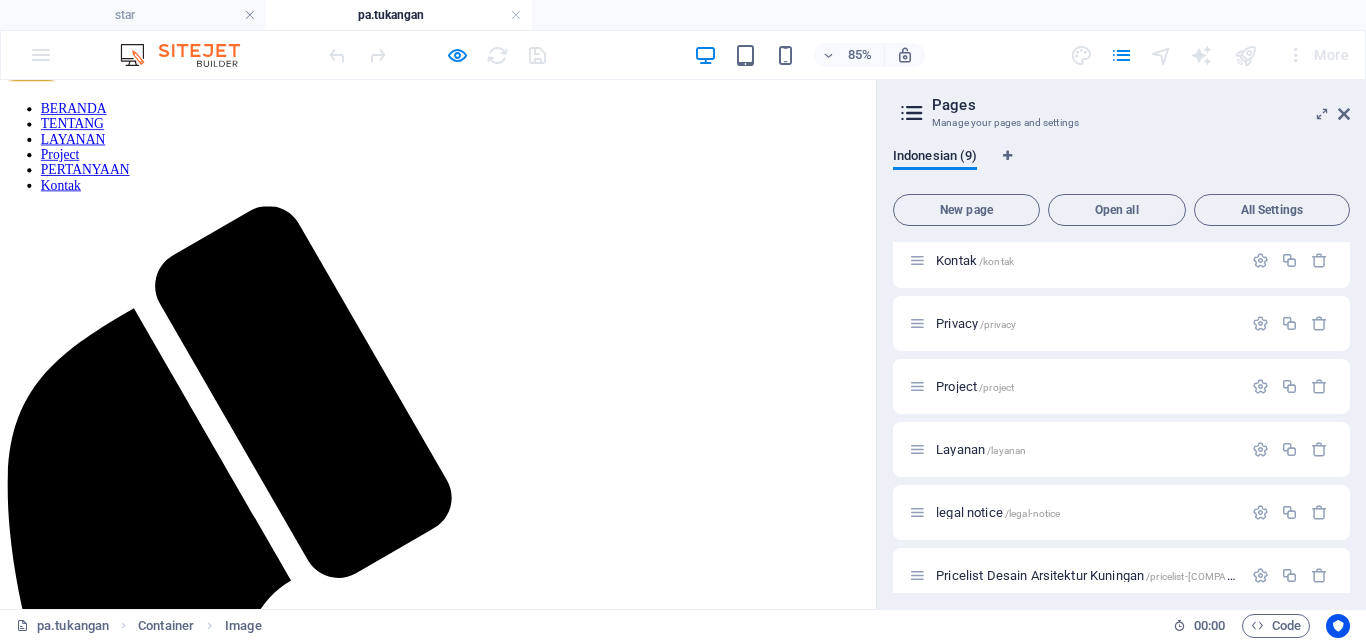scroll, scrollTop: 100, scrollLeft: 0, axis: vertical 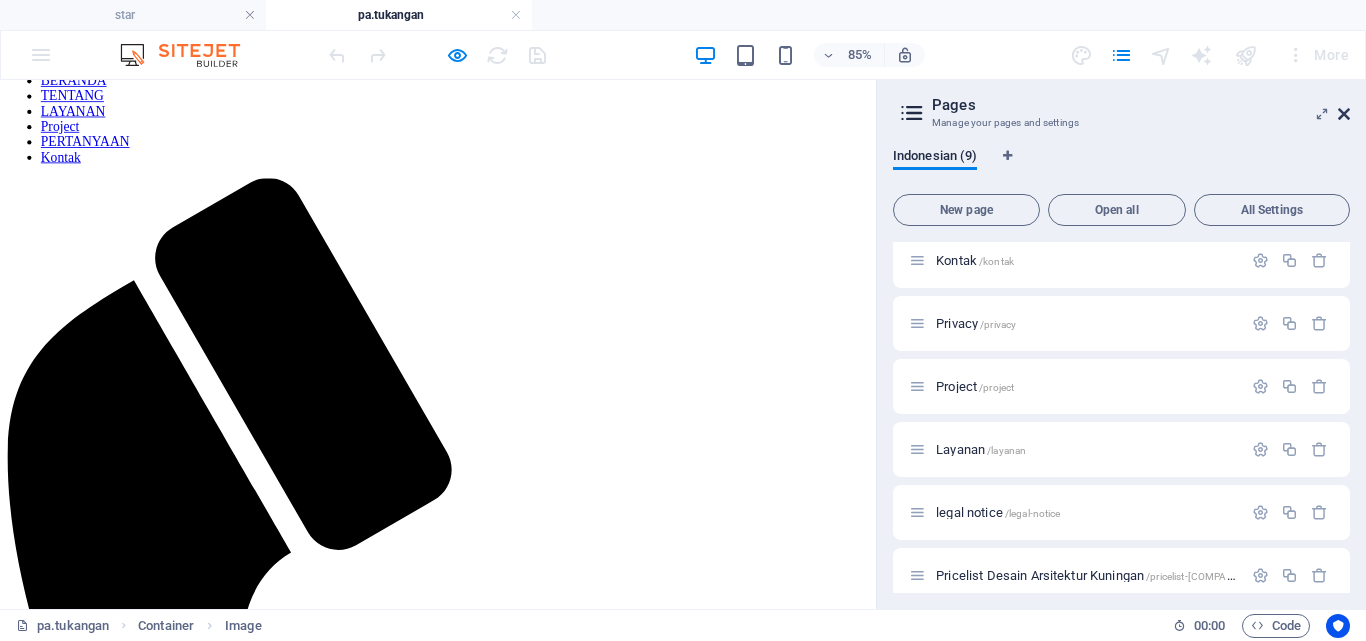 click at bounding box center [1344, 114] 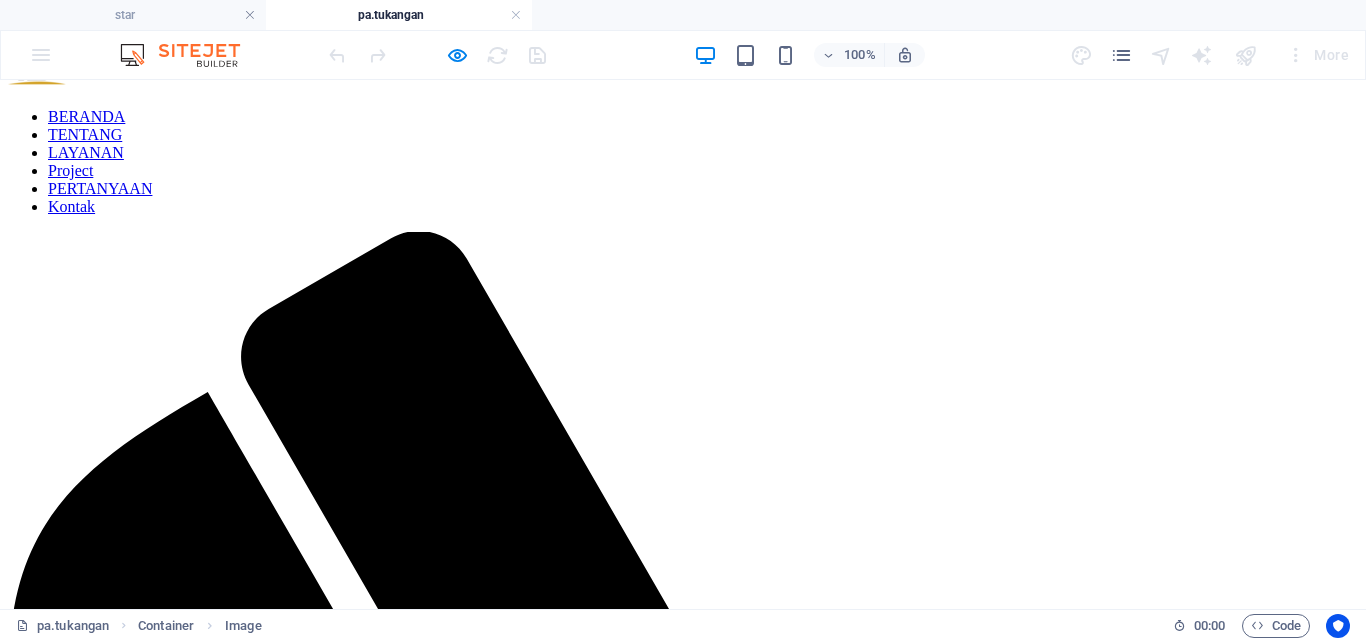 scroll, scrollTop: 0, scrollLeft: 0, axis: both 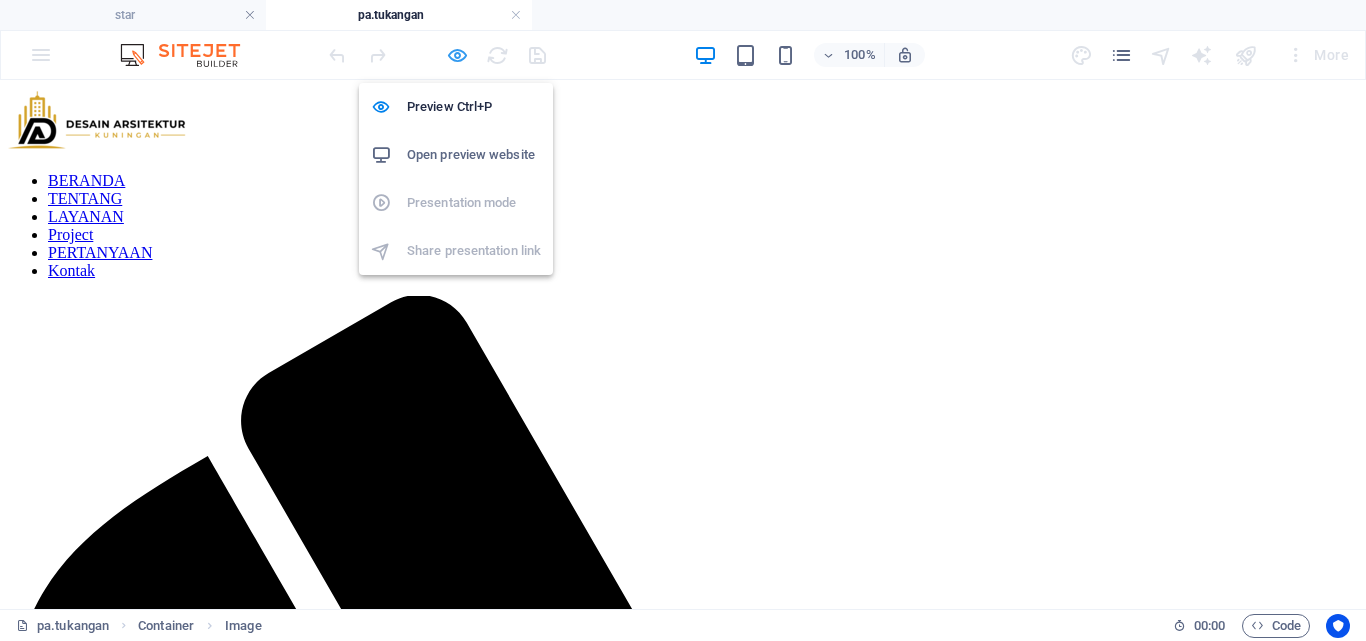 click at bounding box center [457, 55] 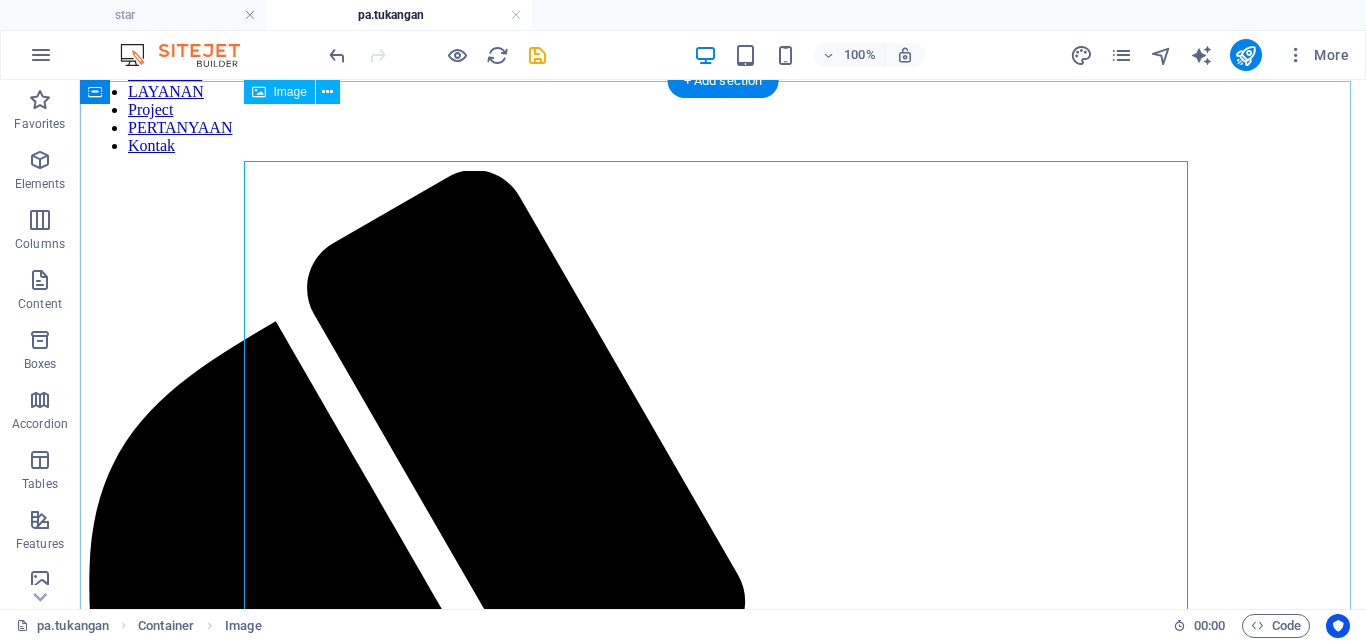 scroll, scrollTop: 61, scrollLeft: 0, axis: vertical 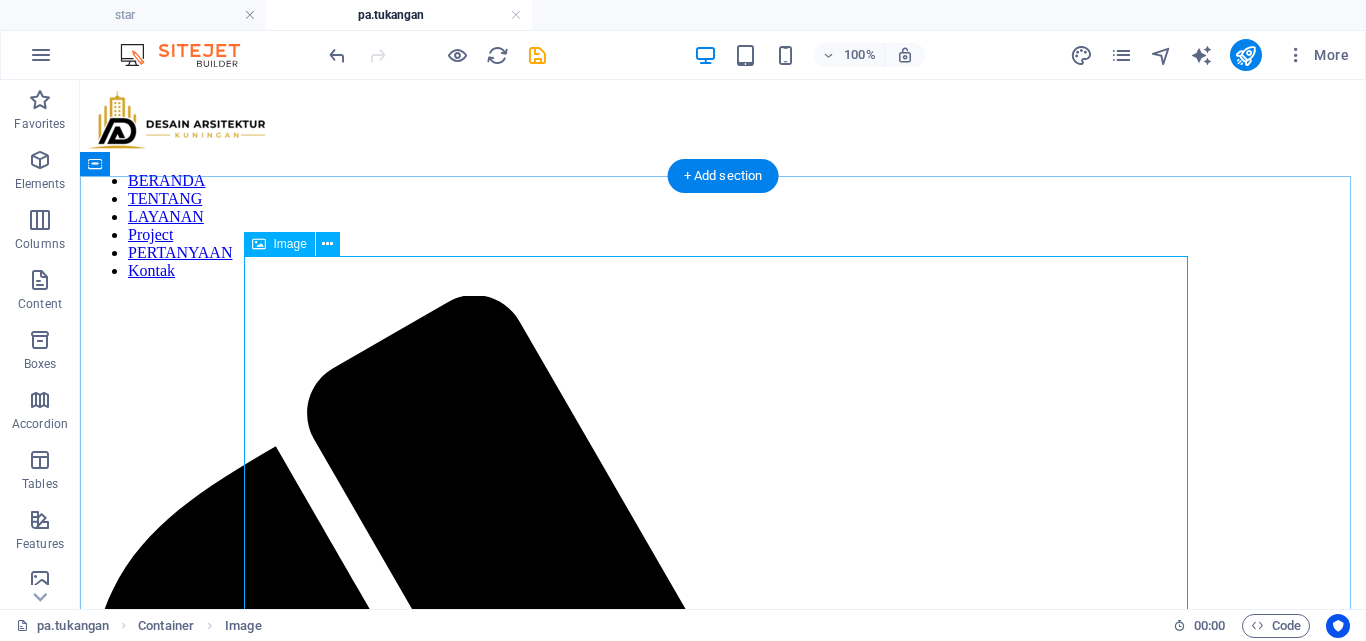 click at bounding box center (723, 2357) 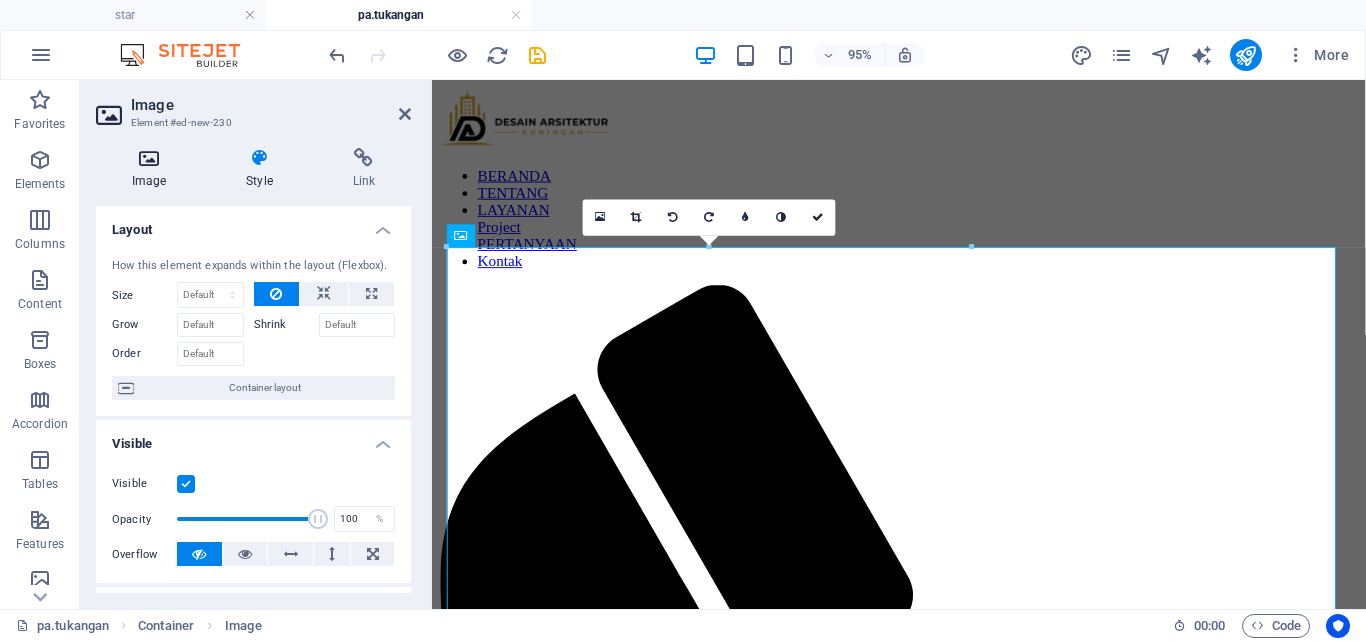 click on "Image" at bounding box center (153, 169) 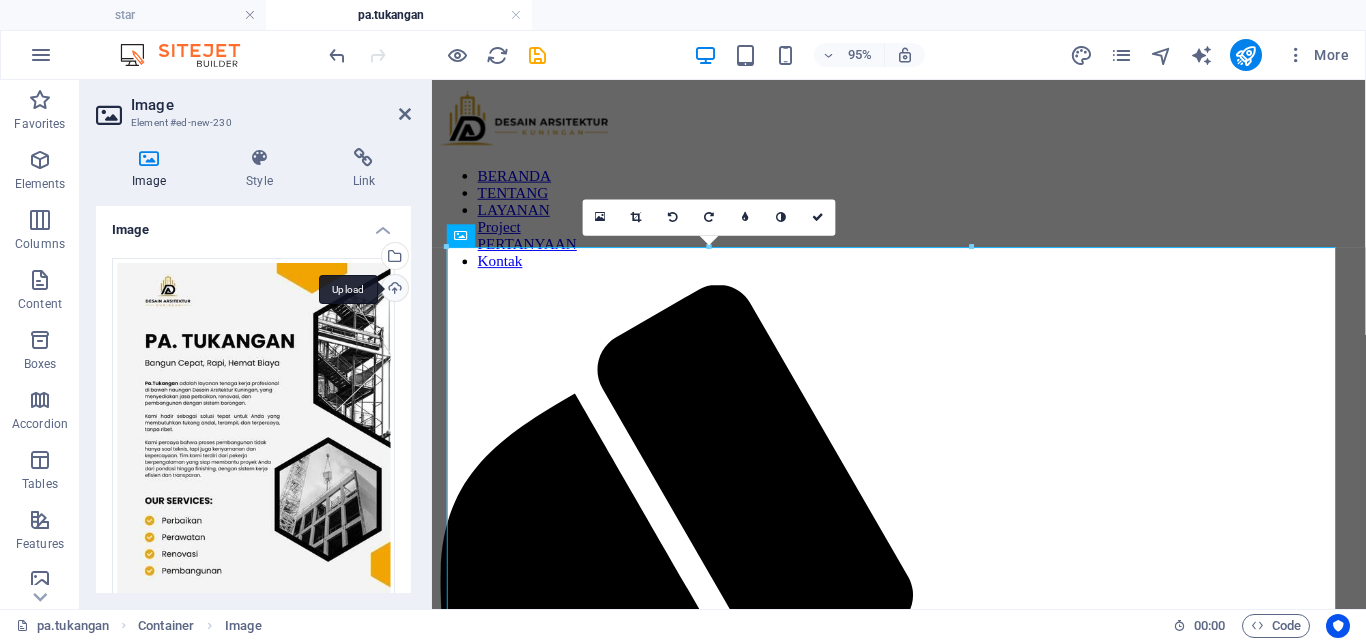 click on "Upload" at bounding box center [393, 290] 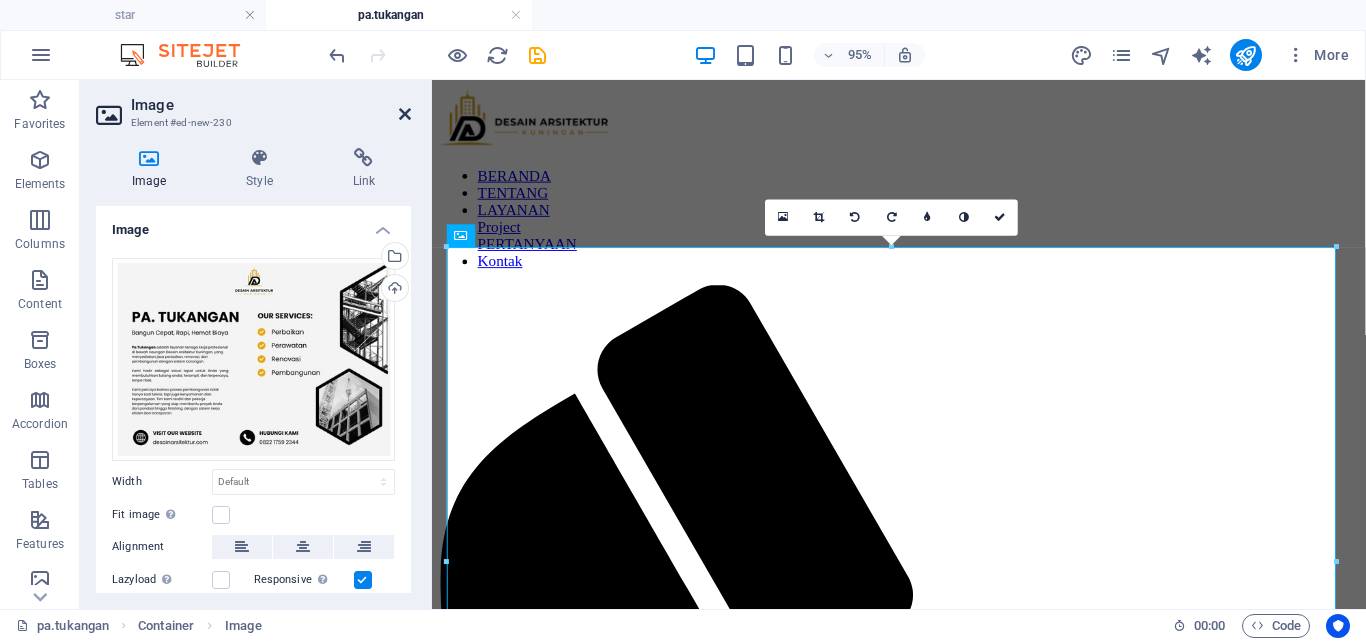 click at bounding box center (405, 114) 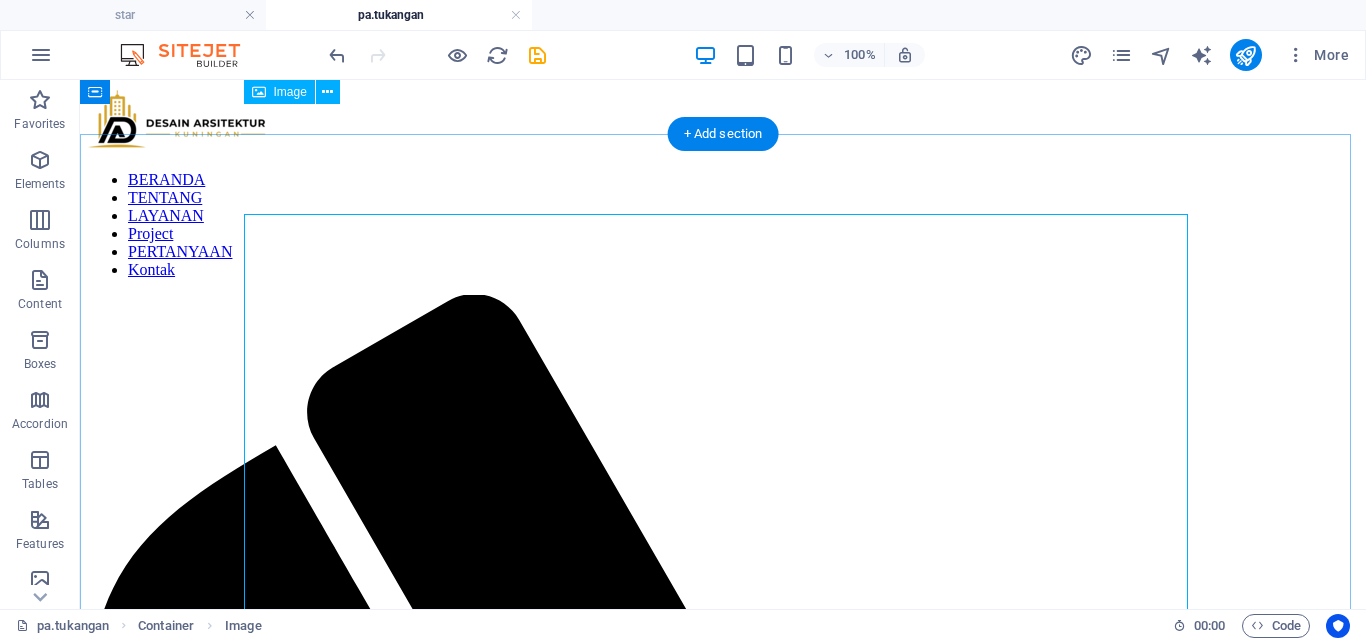 scroll, scrollTop: 0, scrollLeft: 0, axis: both 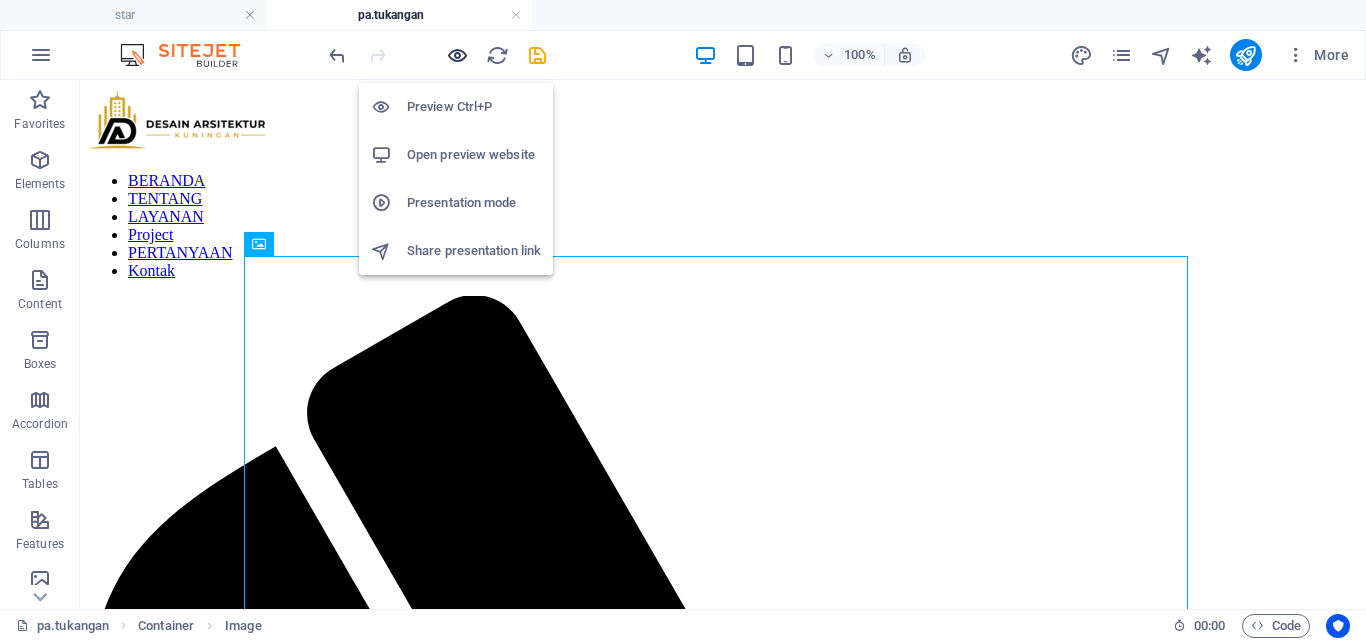 click at bounding box center [457, 55] 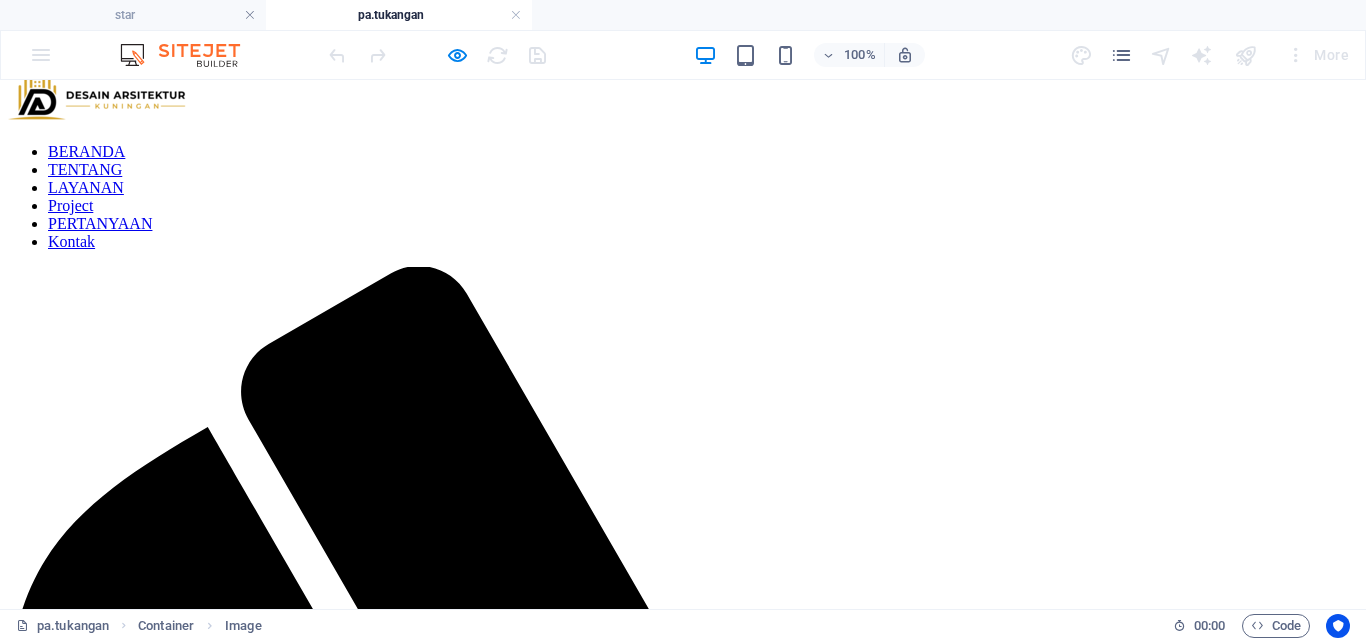 scroll, scrollTop: 0, scrollLeft: 0, axis: both 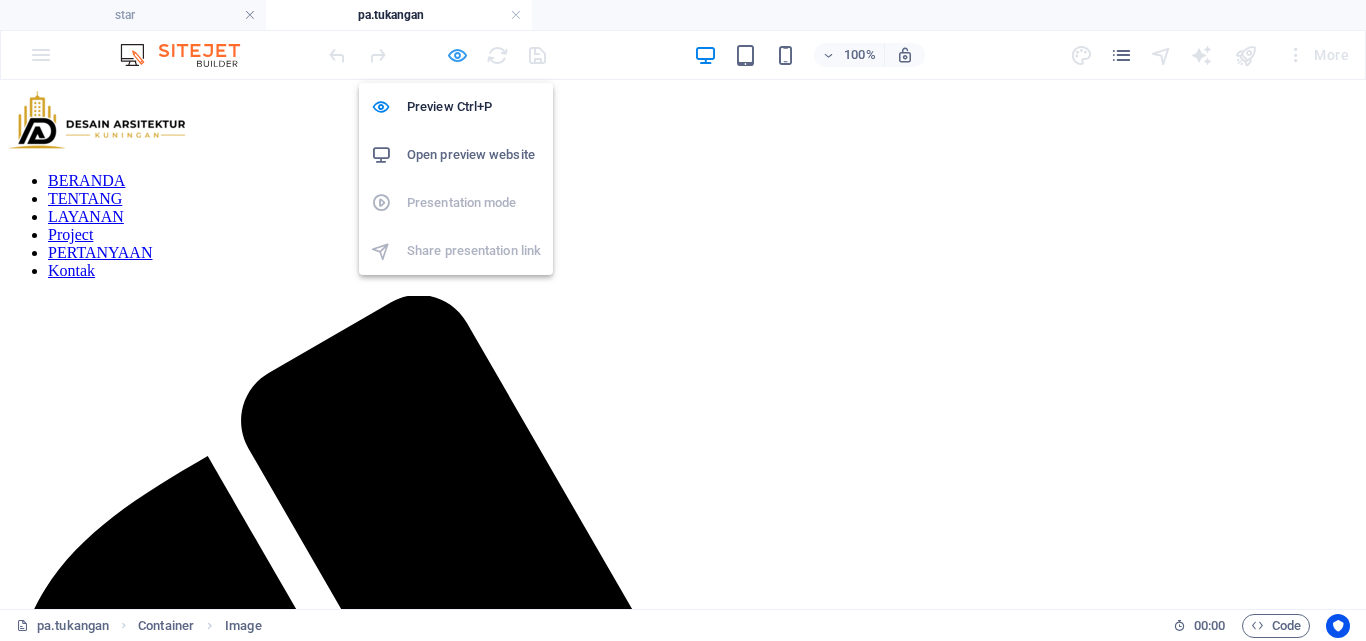 click at bounding box center [457, 55] 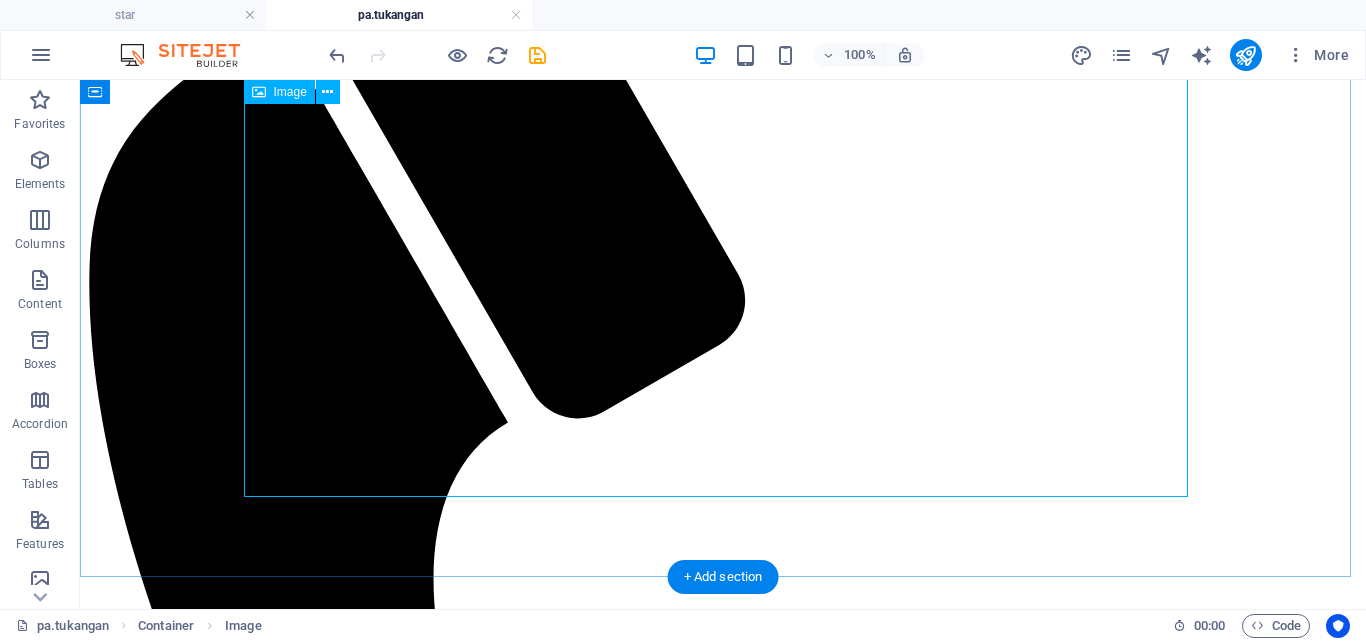scroll, scrollTop: 600, scrollLeft: 0, axis: vertical 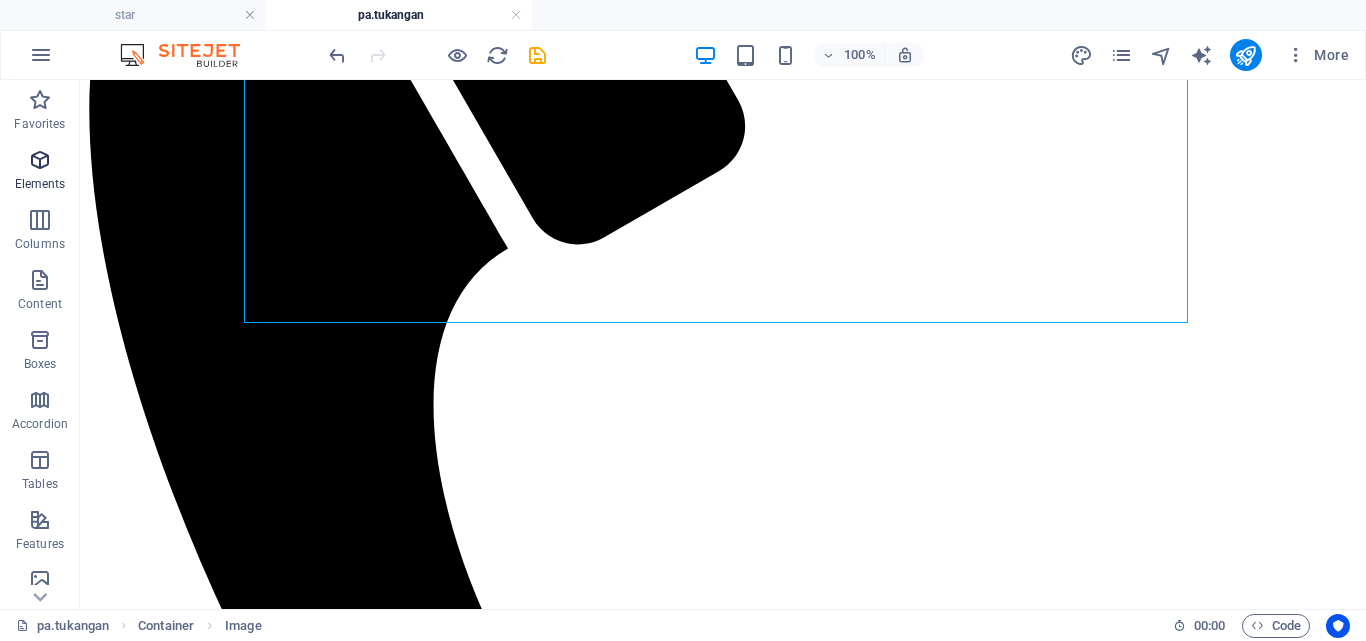 click on "Elements" at bounding box center (40, 172) 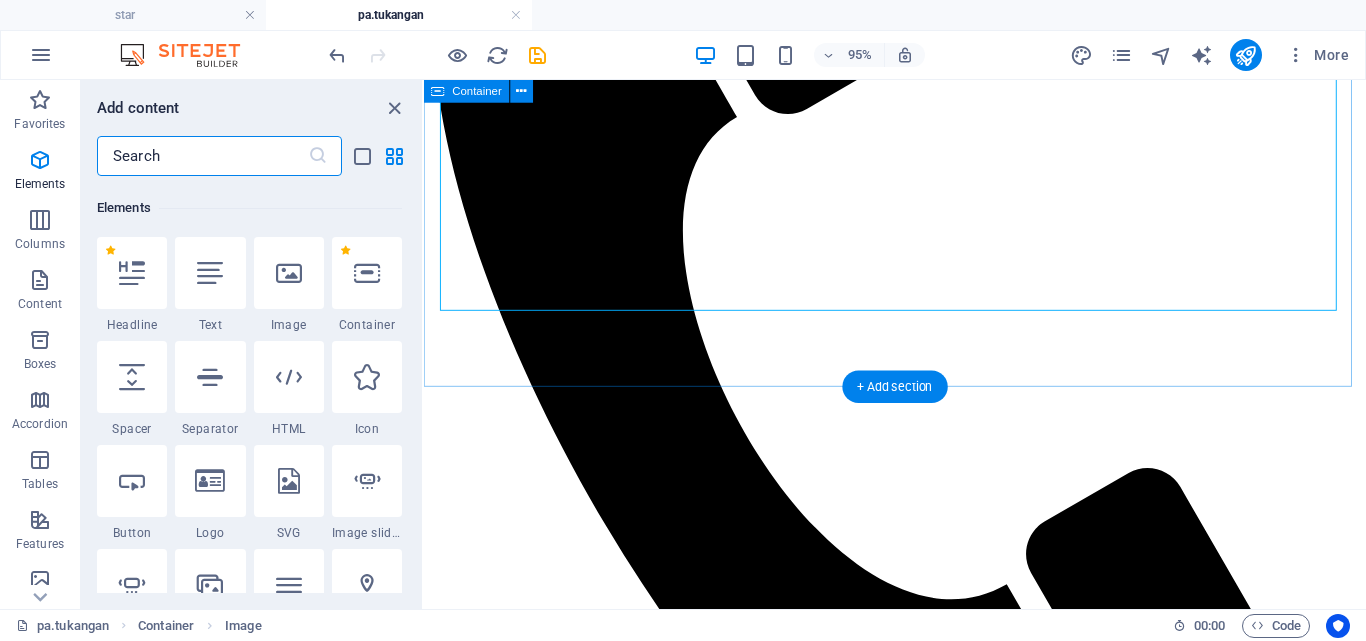 scroll, scrollTop: 213, scrollLeft: 0, axis: vertical 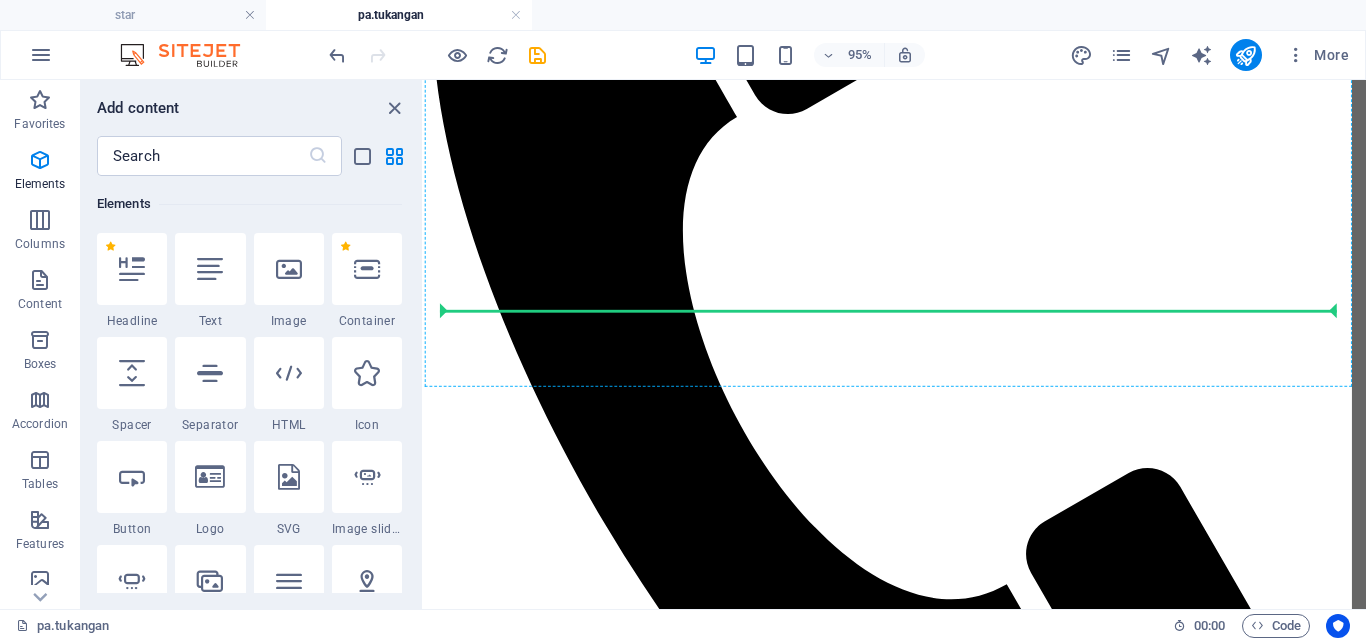 select on "%" 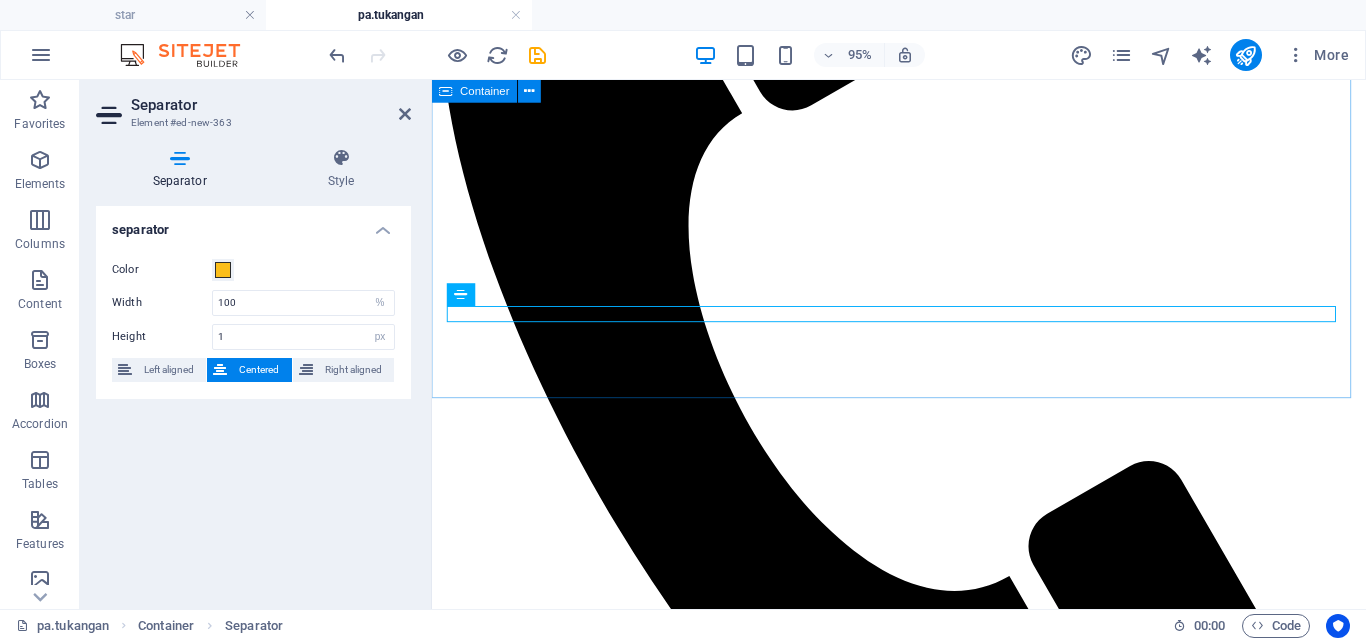 click at bounding box center [923, 1332] 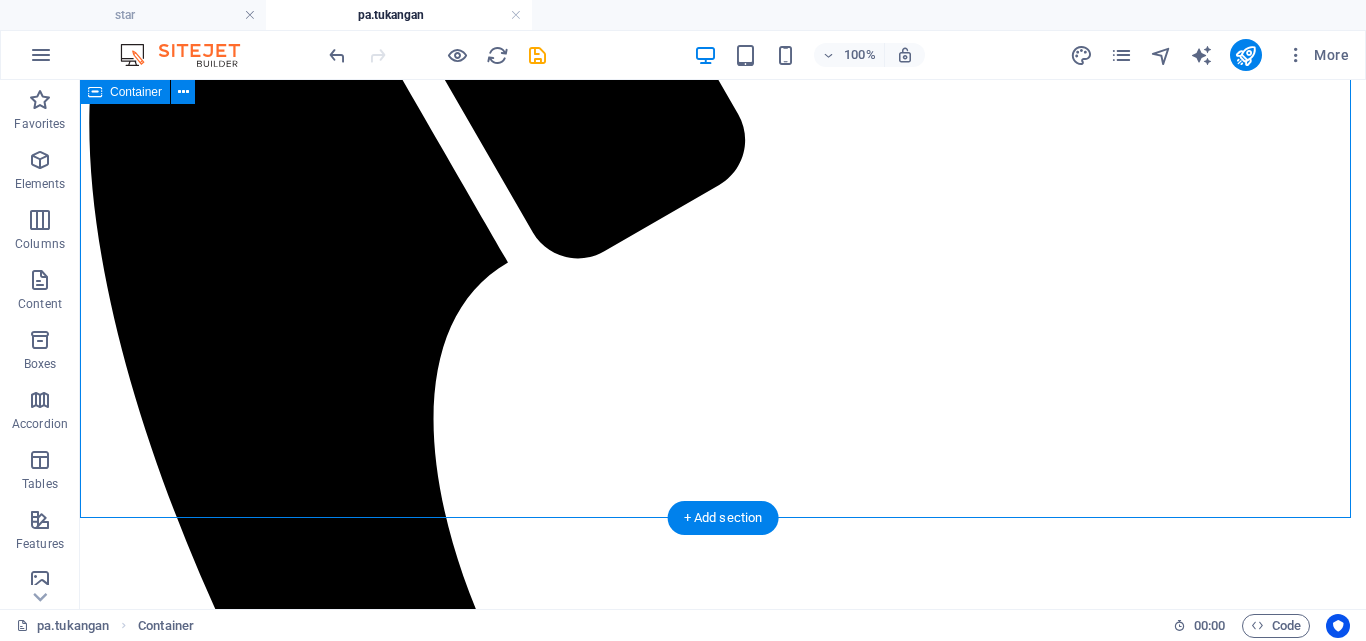 scroll, scrollTop: 600, scrollLeft: 0, axis: vertical 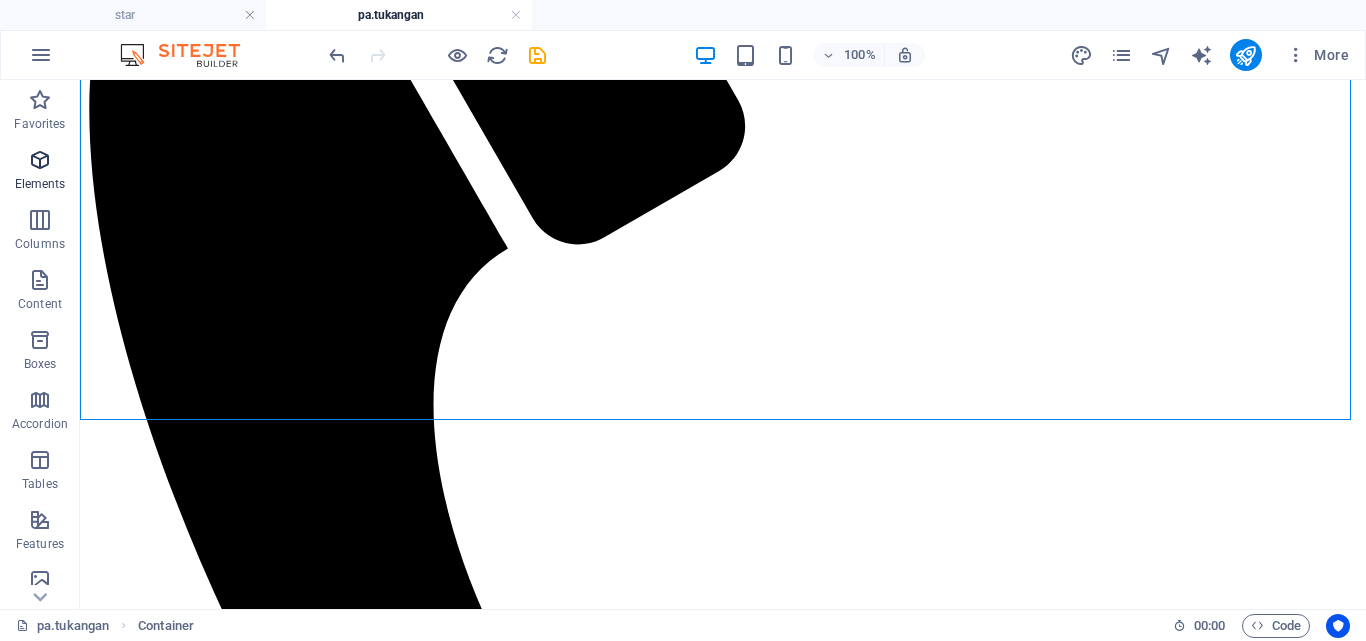click at bounding box center [40, 160] 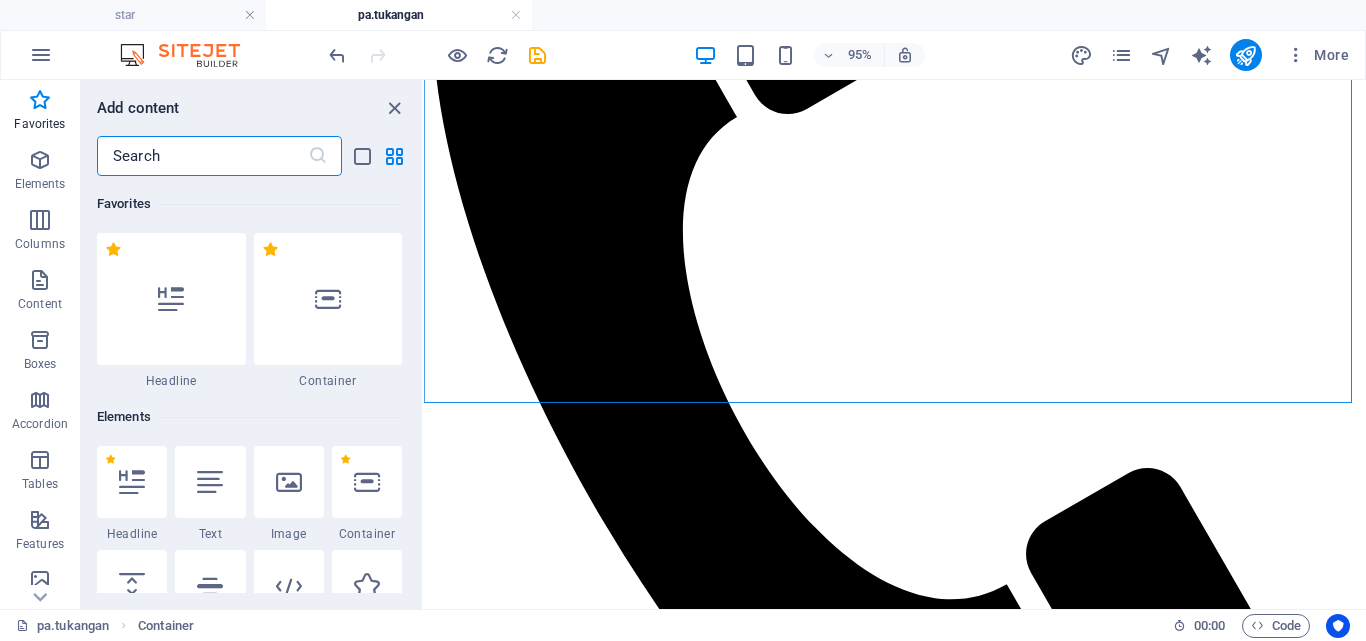 scroll, scrollTop: 300, scrollLeft: 0, axis: vertical 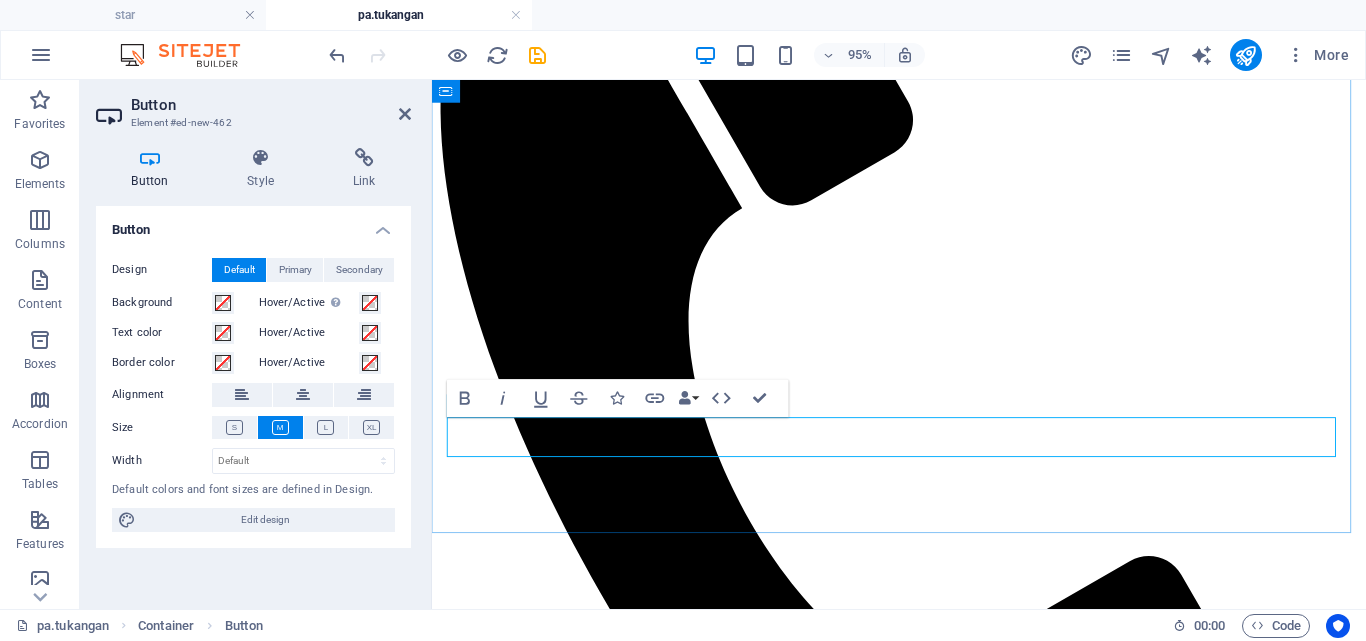 click on "Button label" at bounding box center [479, 1818] 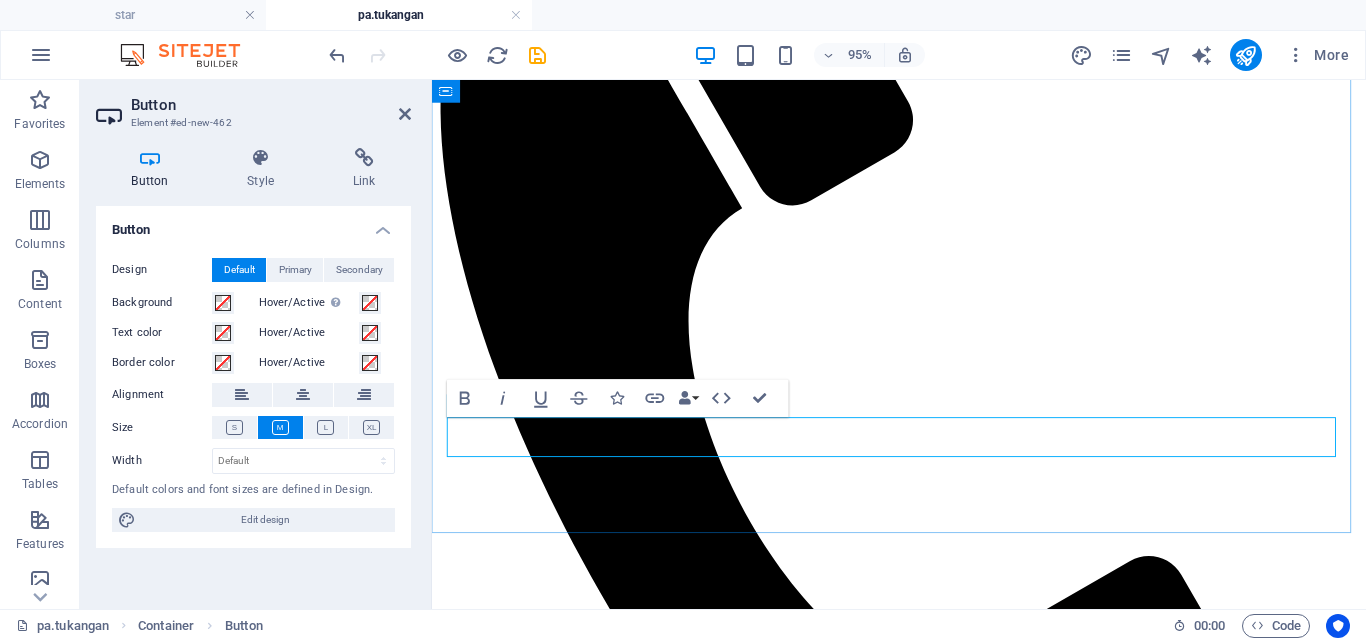 type 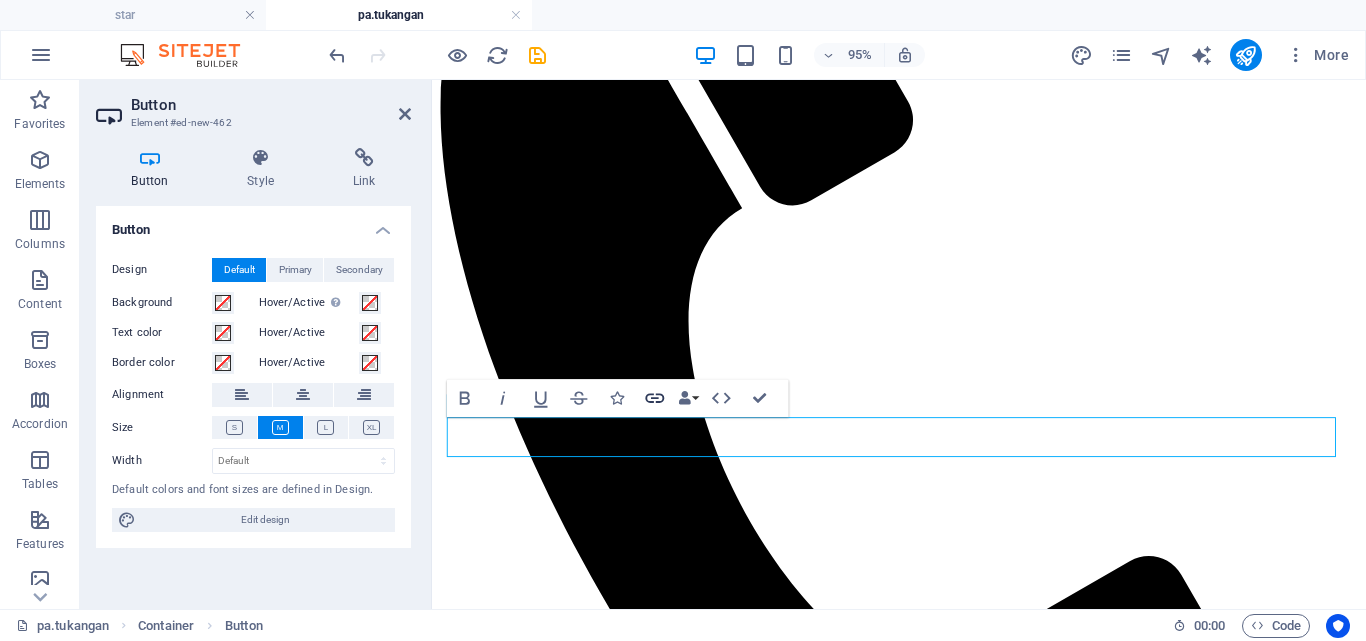 click 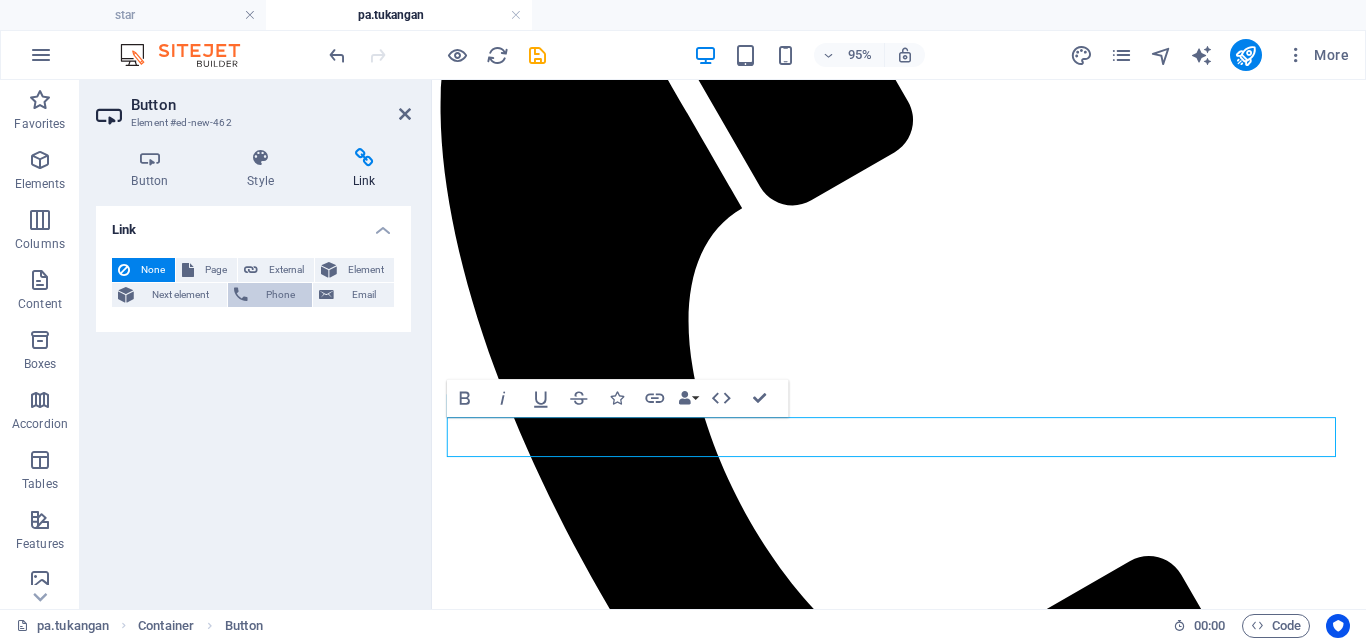 click on "Phone" at bounding box center (280, 295) 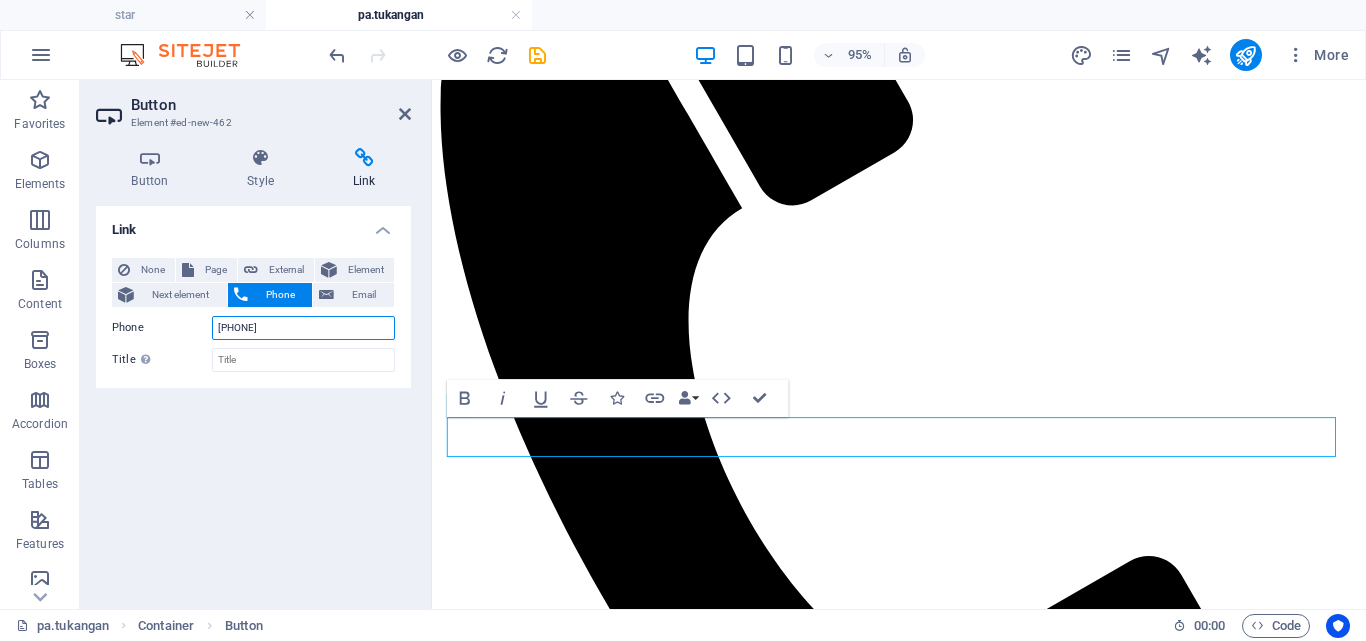 type on "[PHONE]" 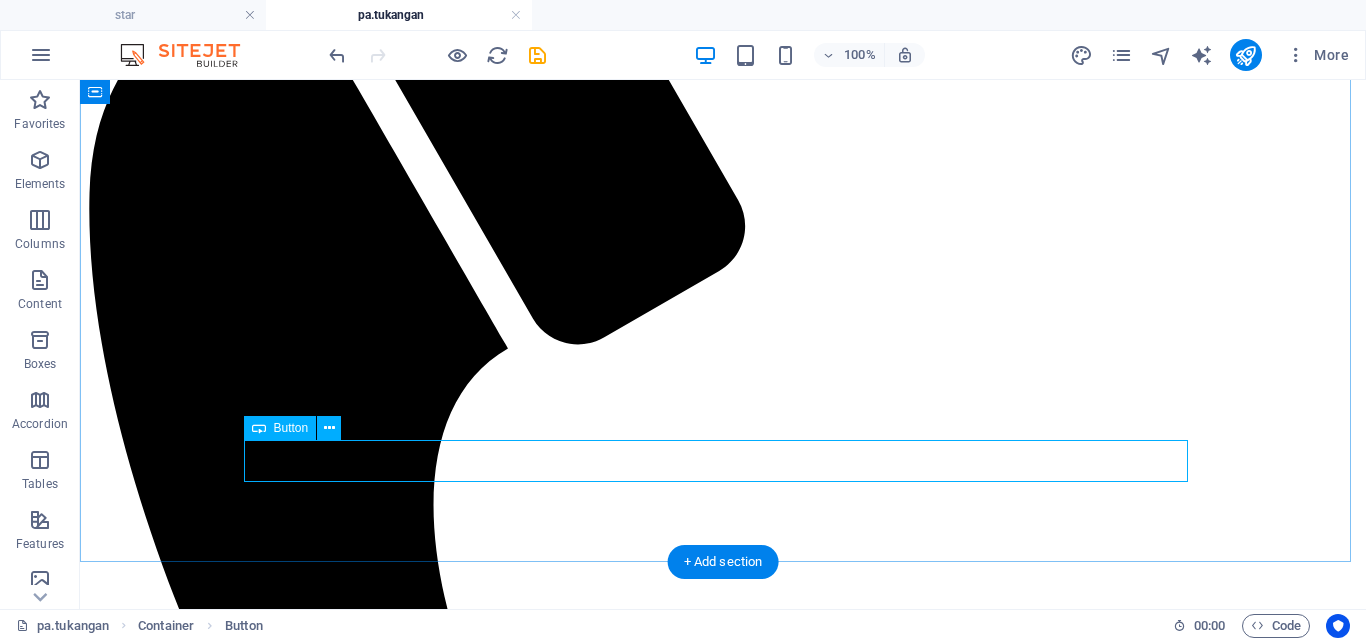 click on "HUBUNGI KAMI" at bounding box center [723, 2221] 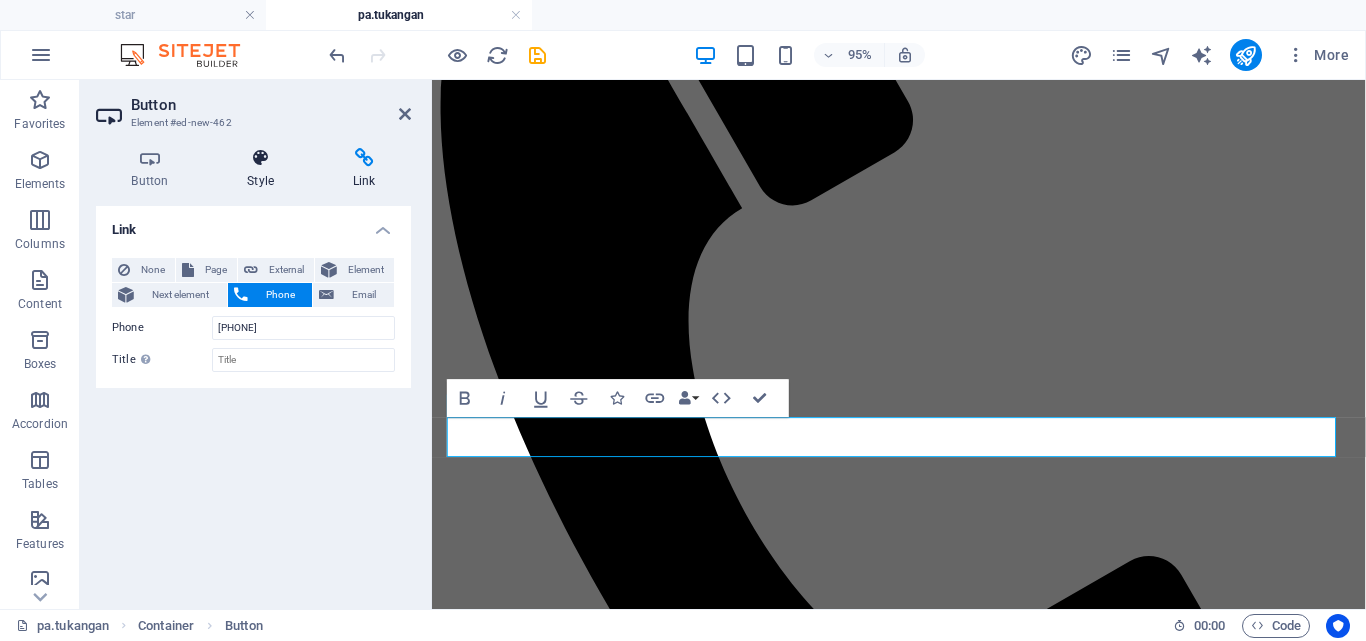 click at bounding box center [261, 158] 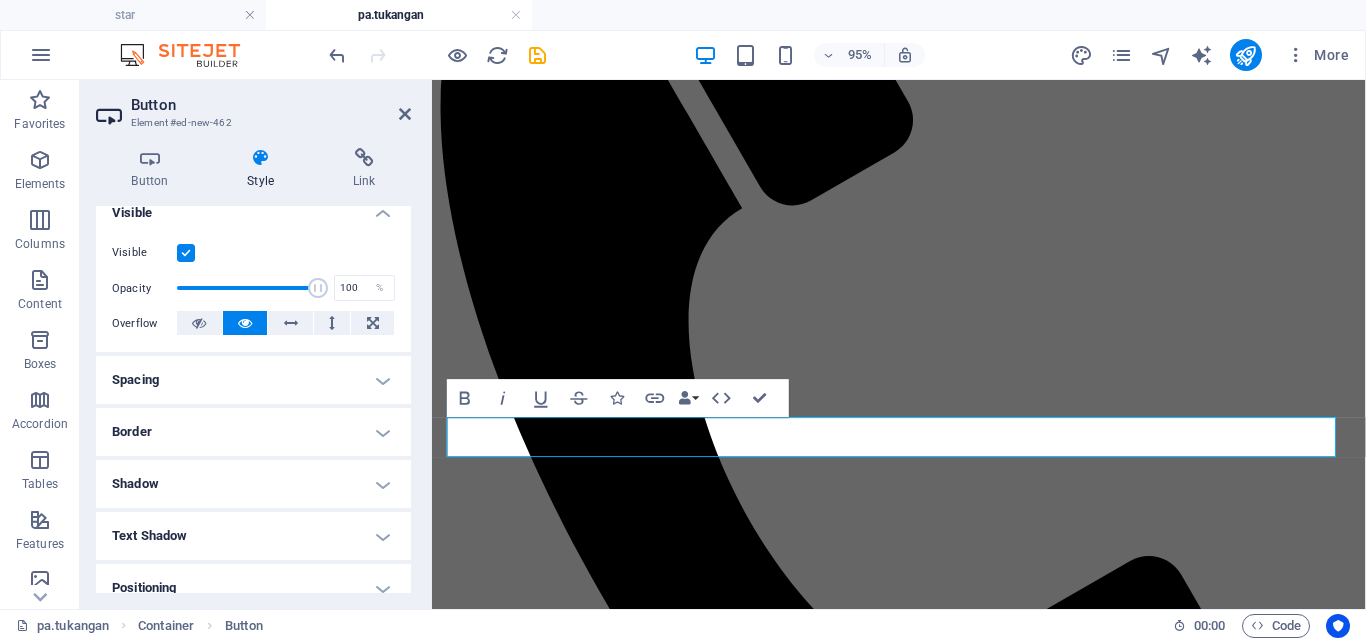 scroll, scrollTop: 200, scrollLeft: 0, axis: vertical 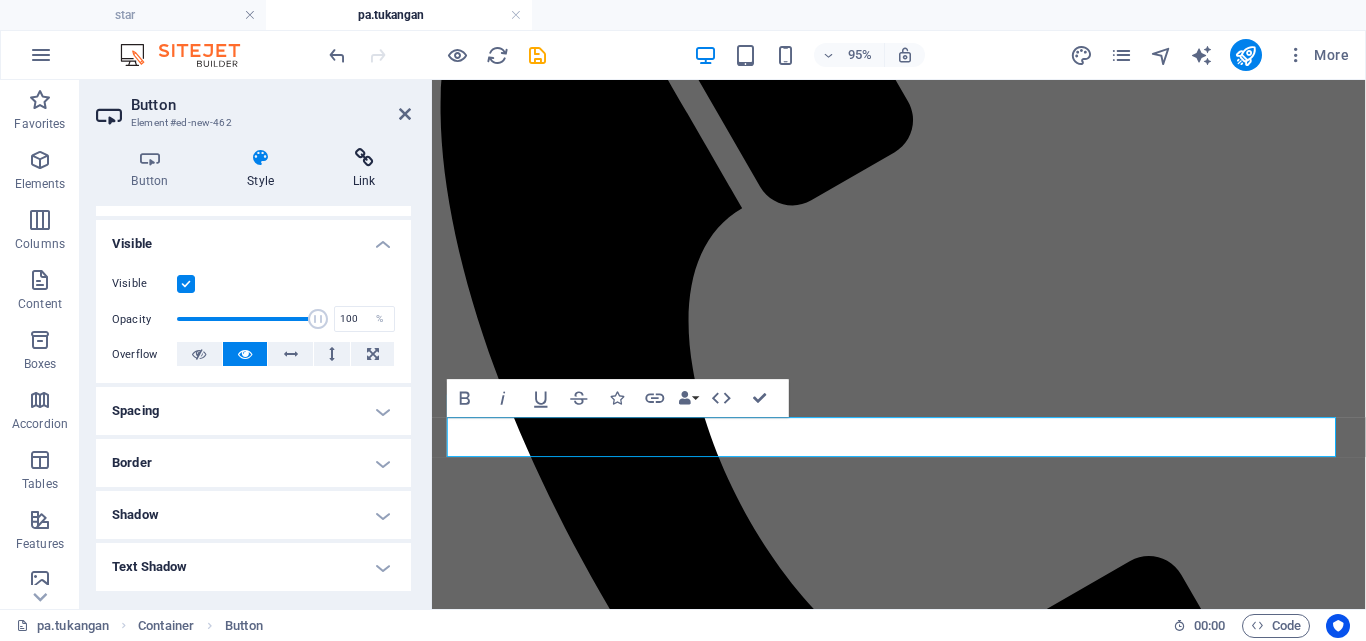 click at bounding box center (364, 158) 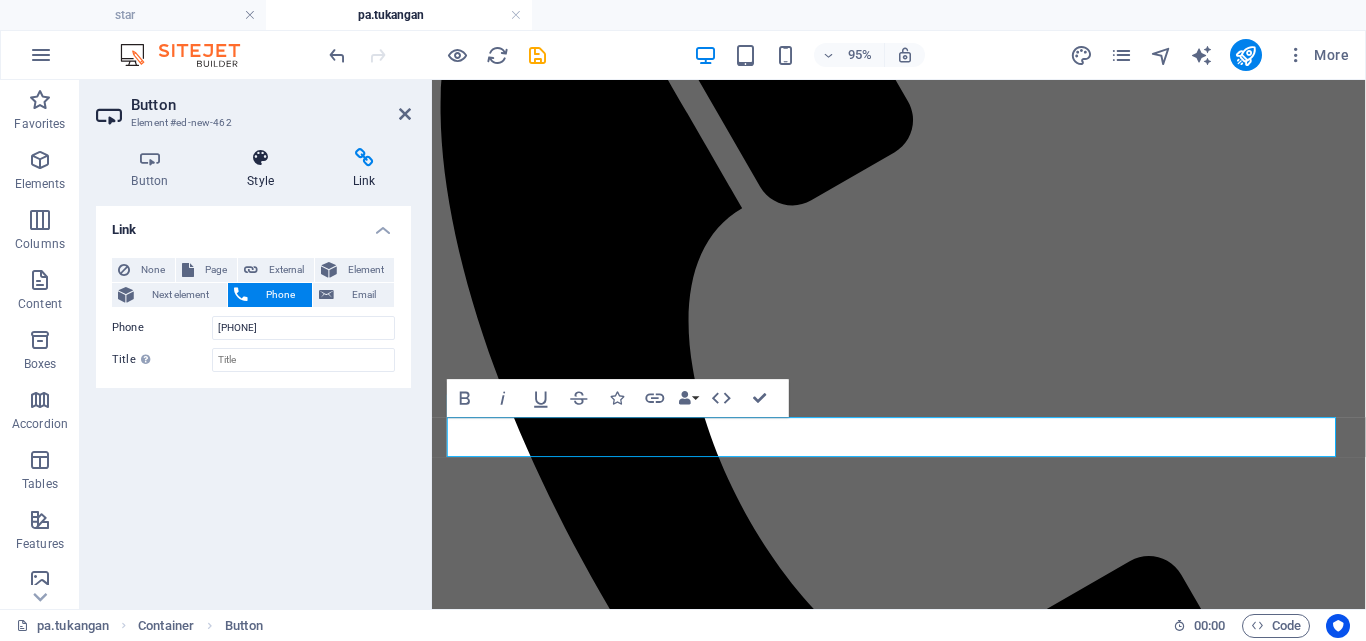 click at bounding box center (261, 158) 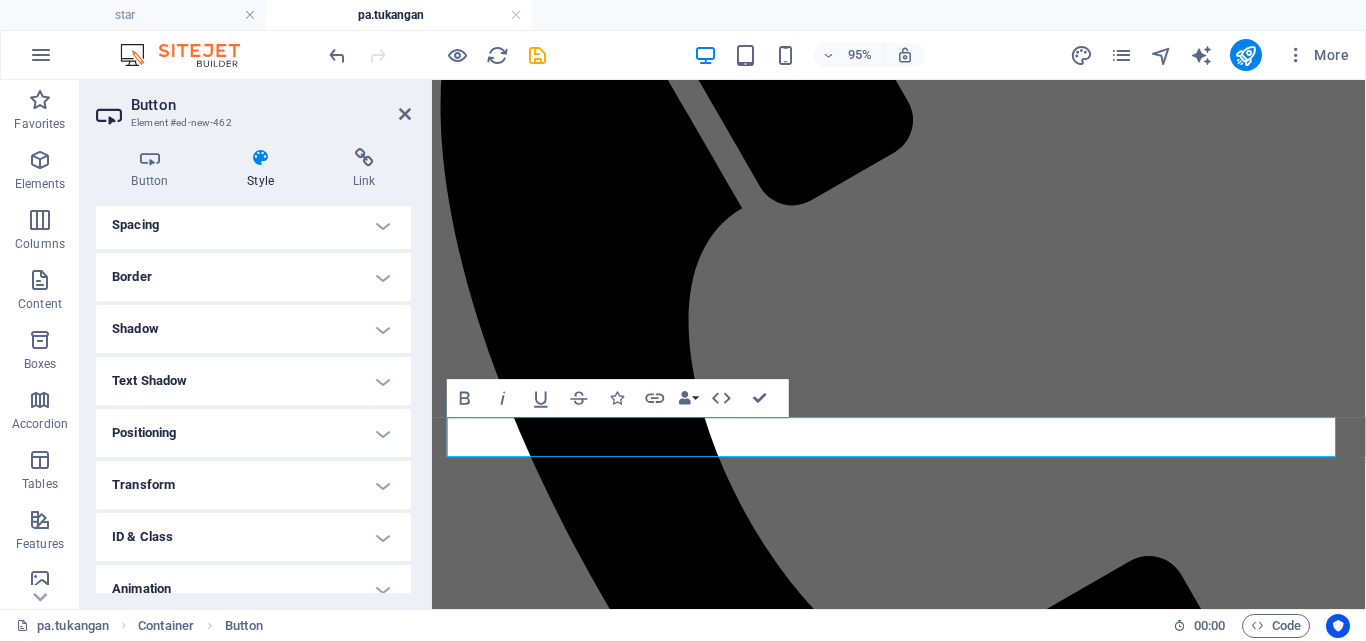 scroll, scrollTop: 358, scrollLeft: 0, axis: vertical 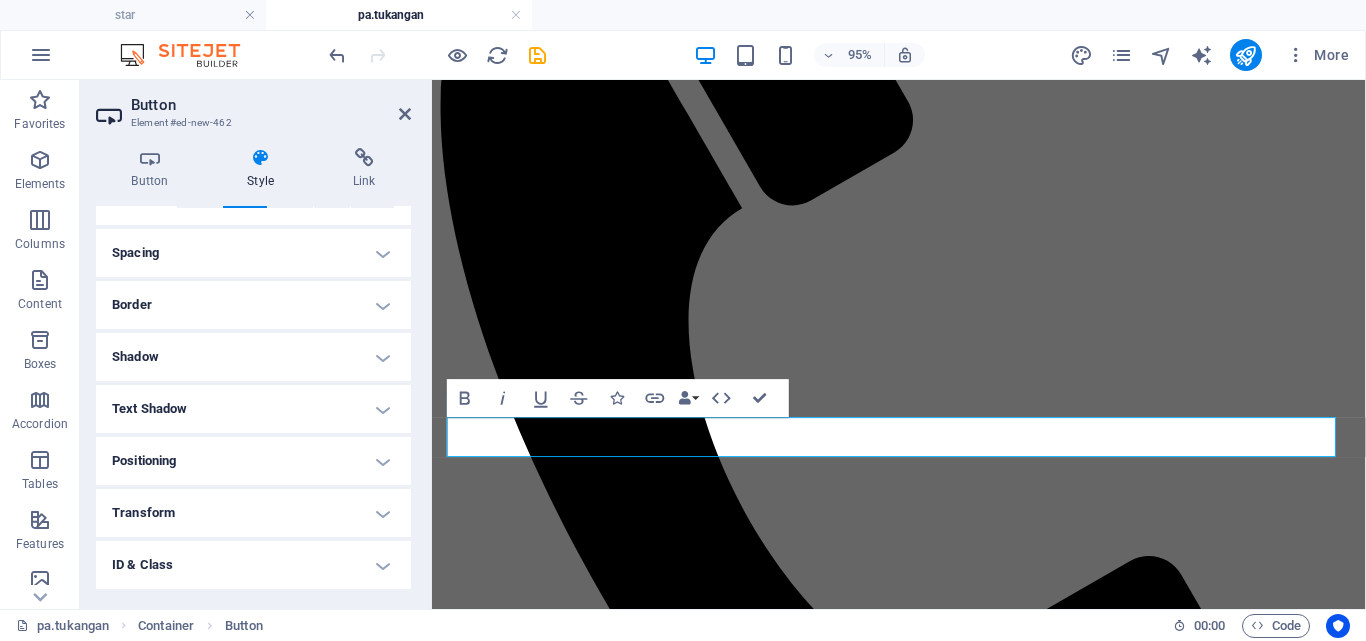 click on "Positioning" at bounding box center [253, 461] 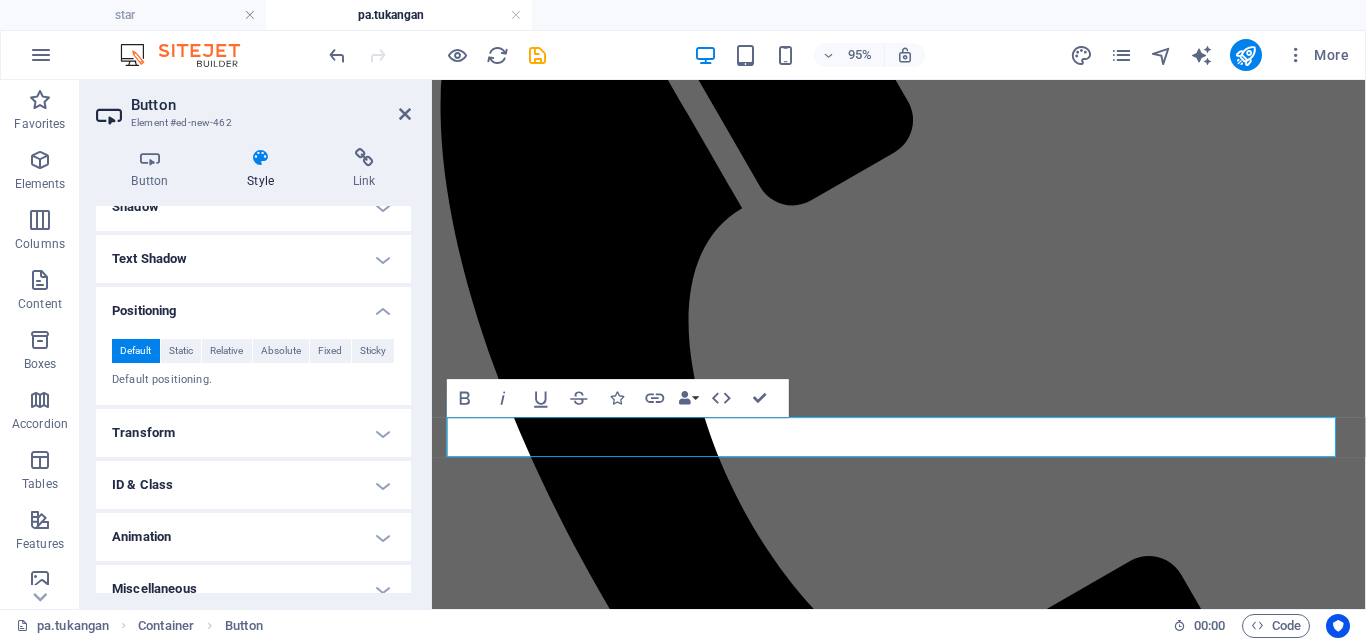 scroll, scrollTop: 528, scrollLeft: 0, axis: vertical 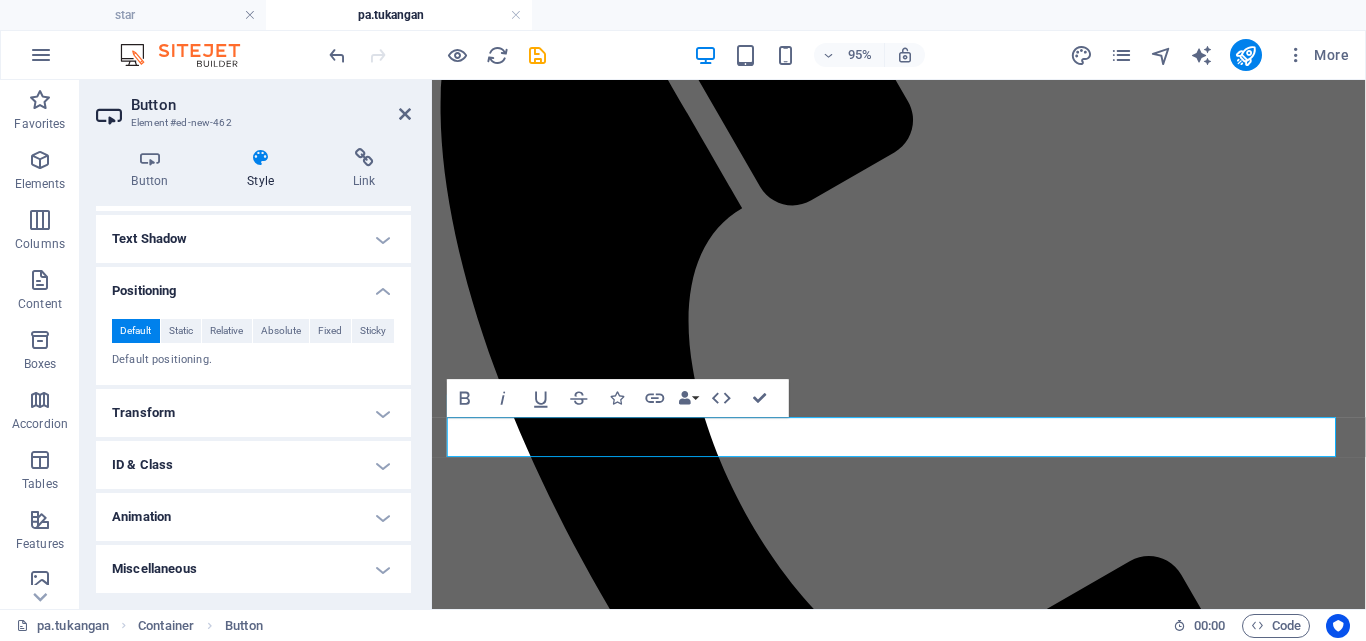 click on "Default" at bounding box center [135, 331] 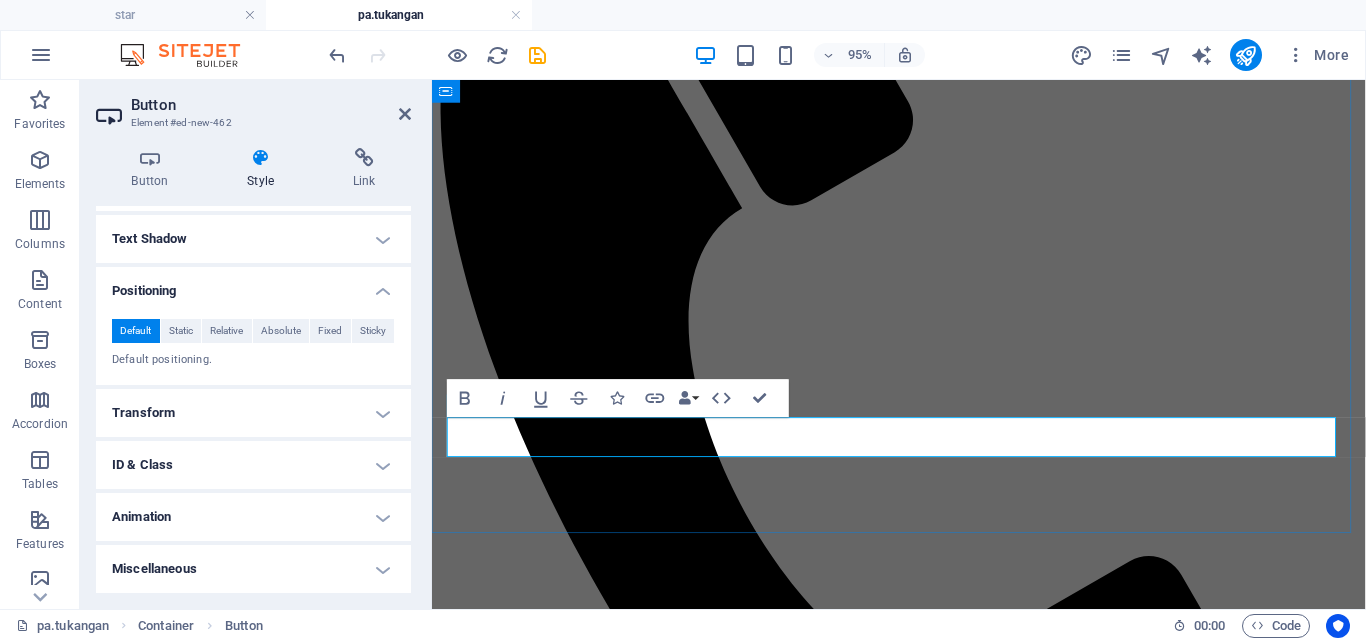click on "HUBUNGI KAMI" at bounding box center (500, 1818) 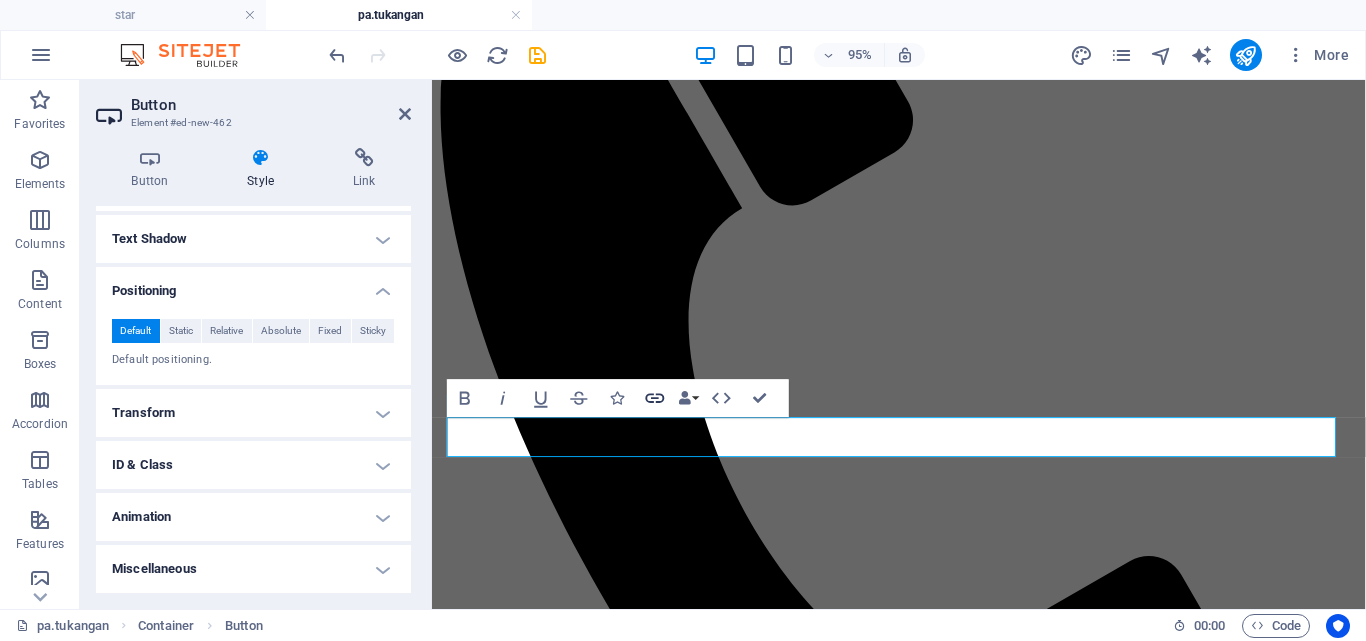 click 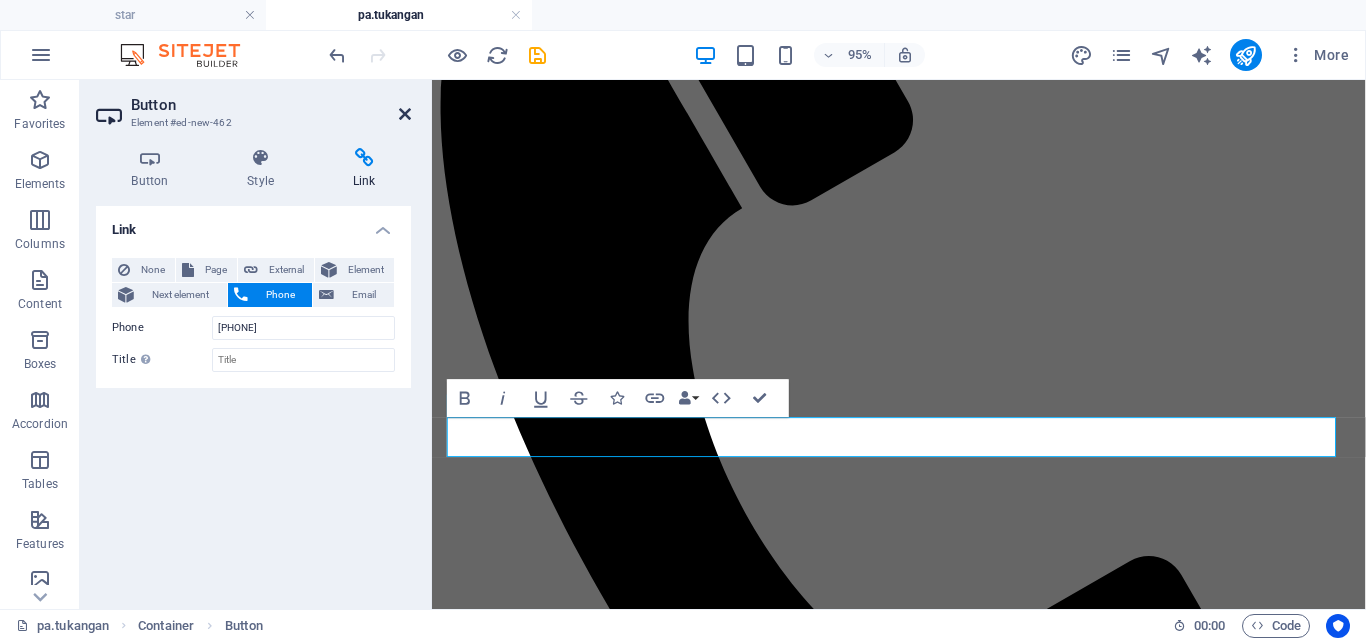 click at bounding box center [405, 114] 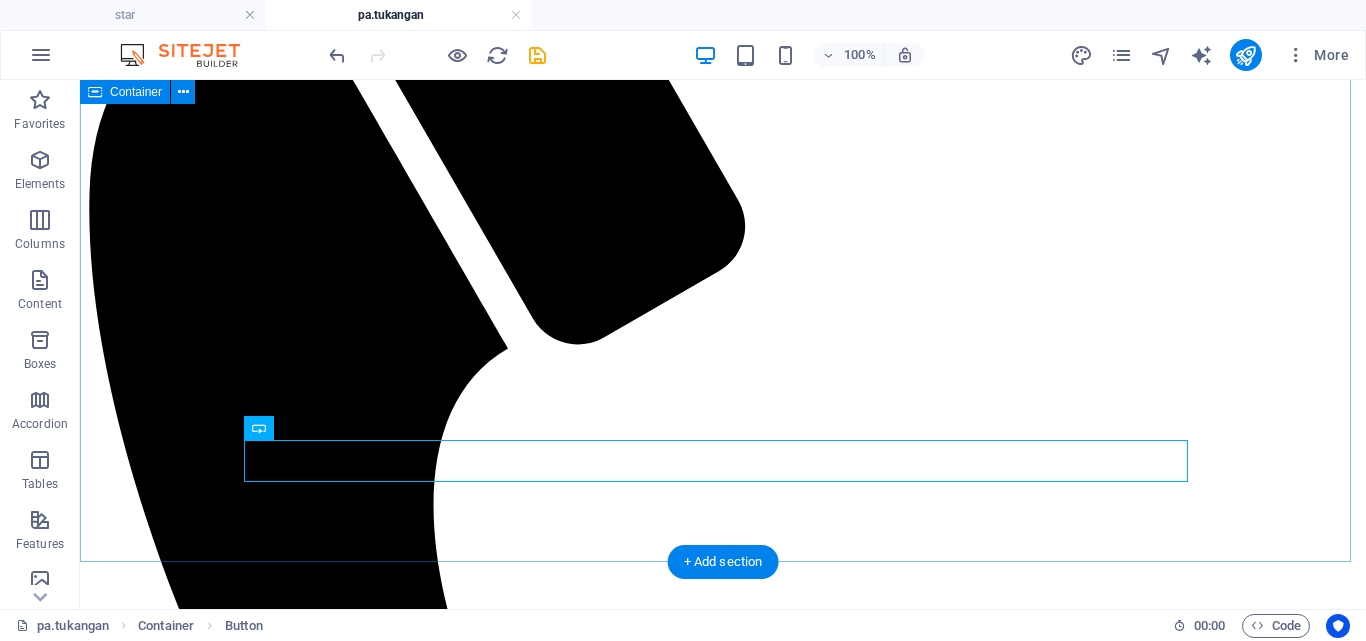 click on "HUBUNGI KAMI" at bounding box center [723, 1847] 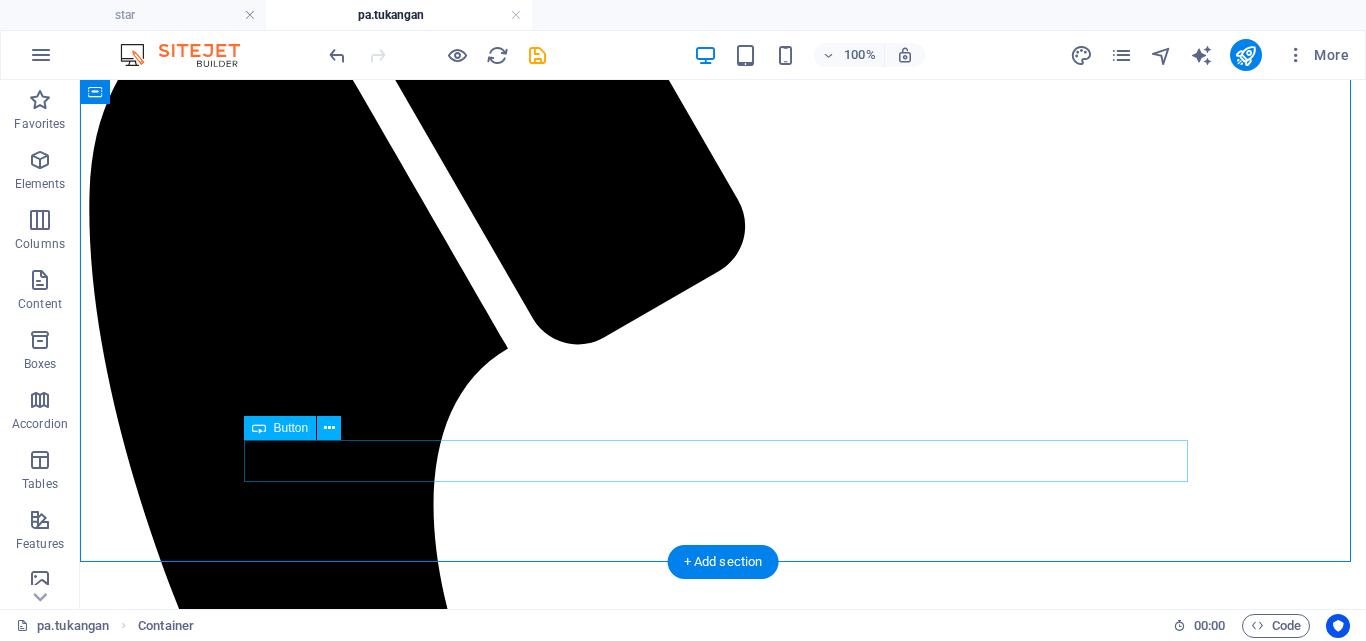 click on "HUBUNGI KAMI" at bounding box center [723, 2221] 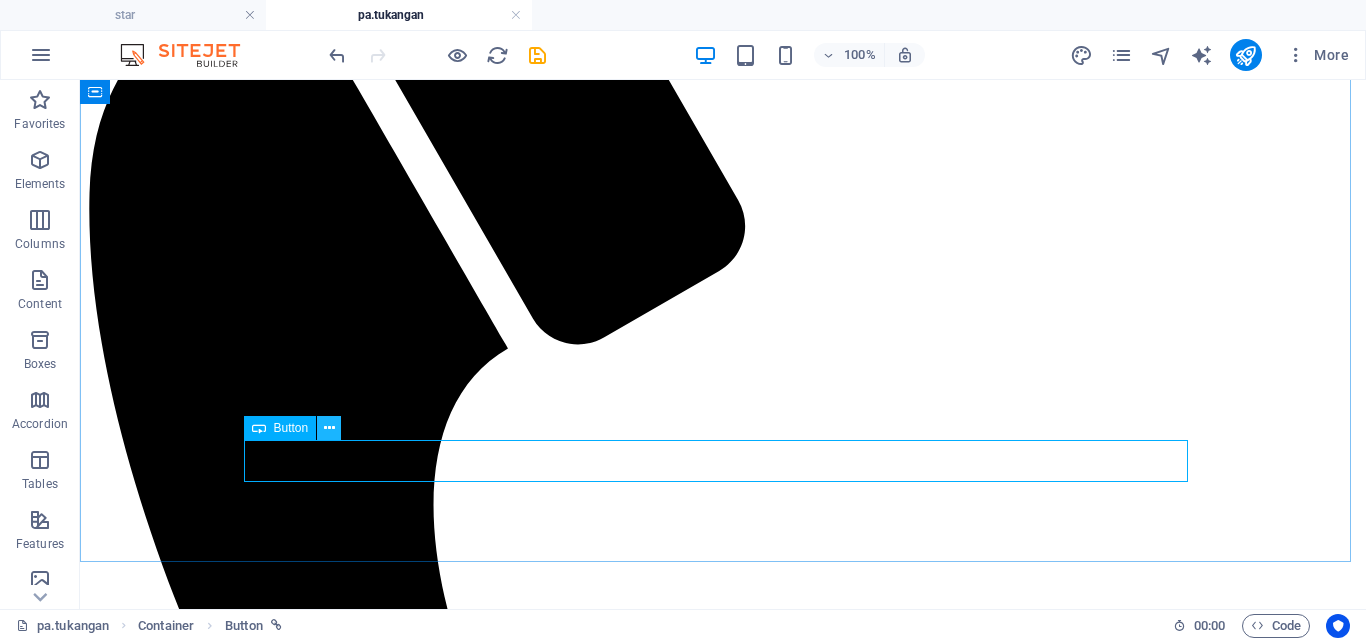 click at bounding box center [329, 428] 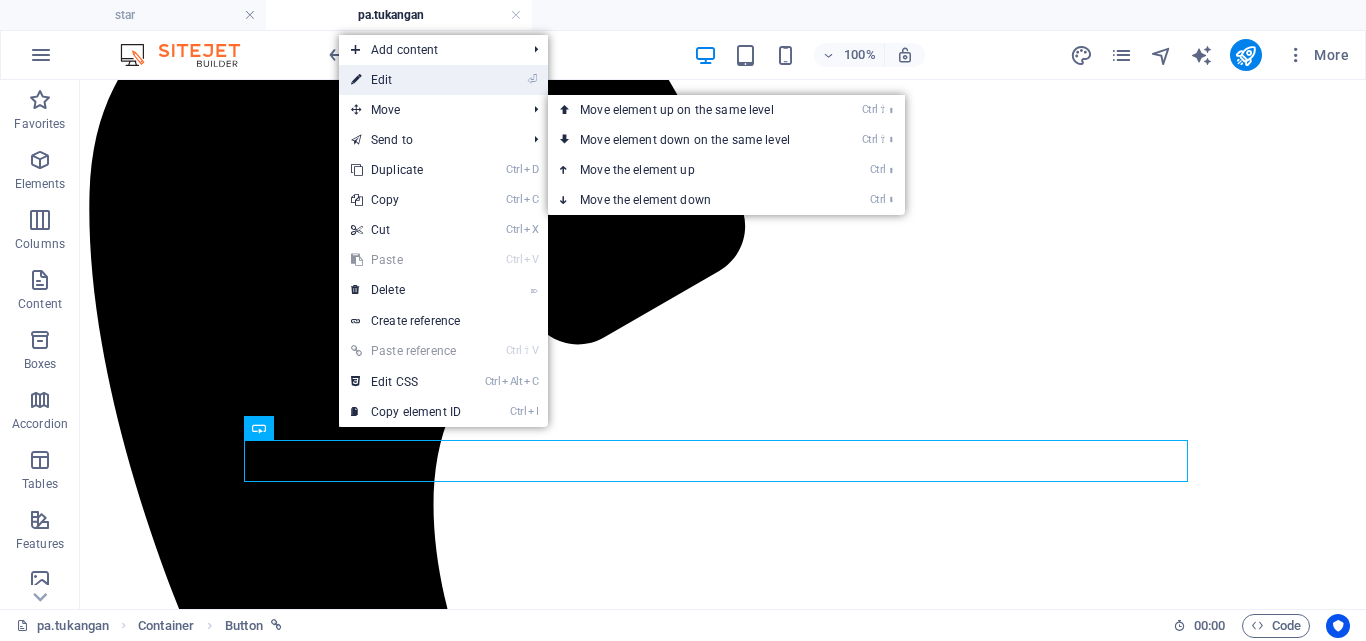 click on "⏎  Edit" at bounding box center (406, 80) 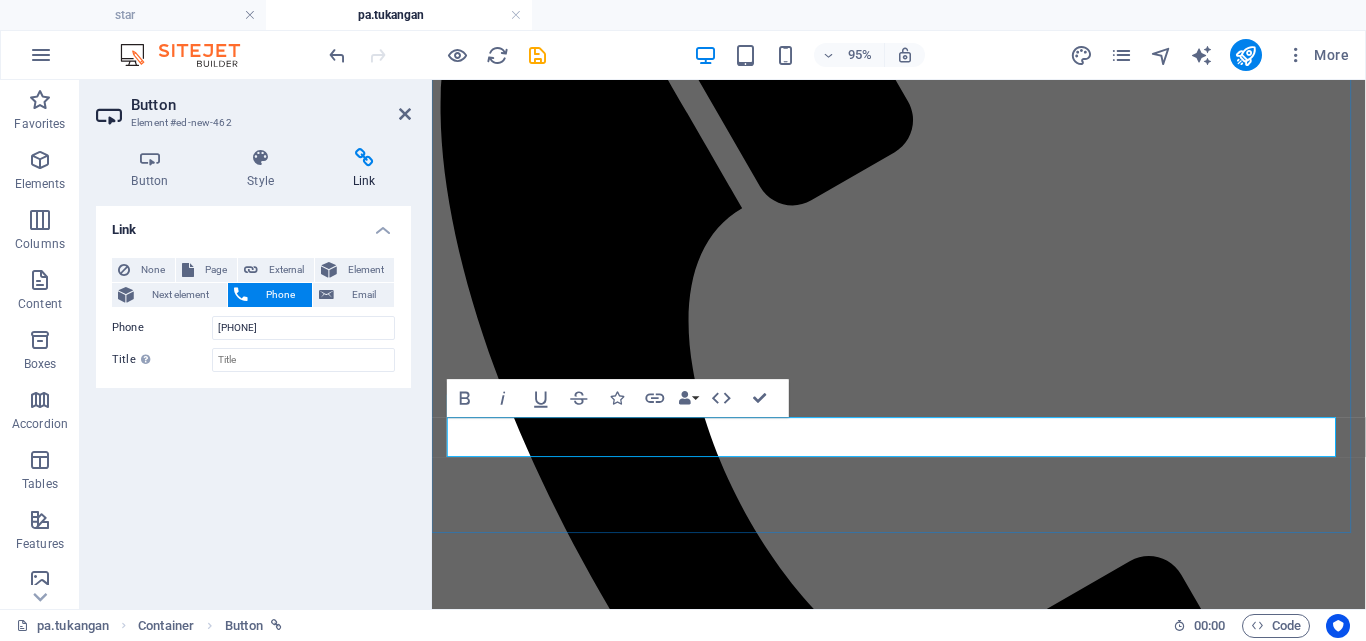 click on "HUBUNGI KAMI" at bounding box center [500, 1818] 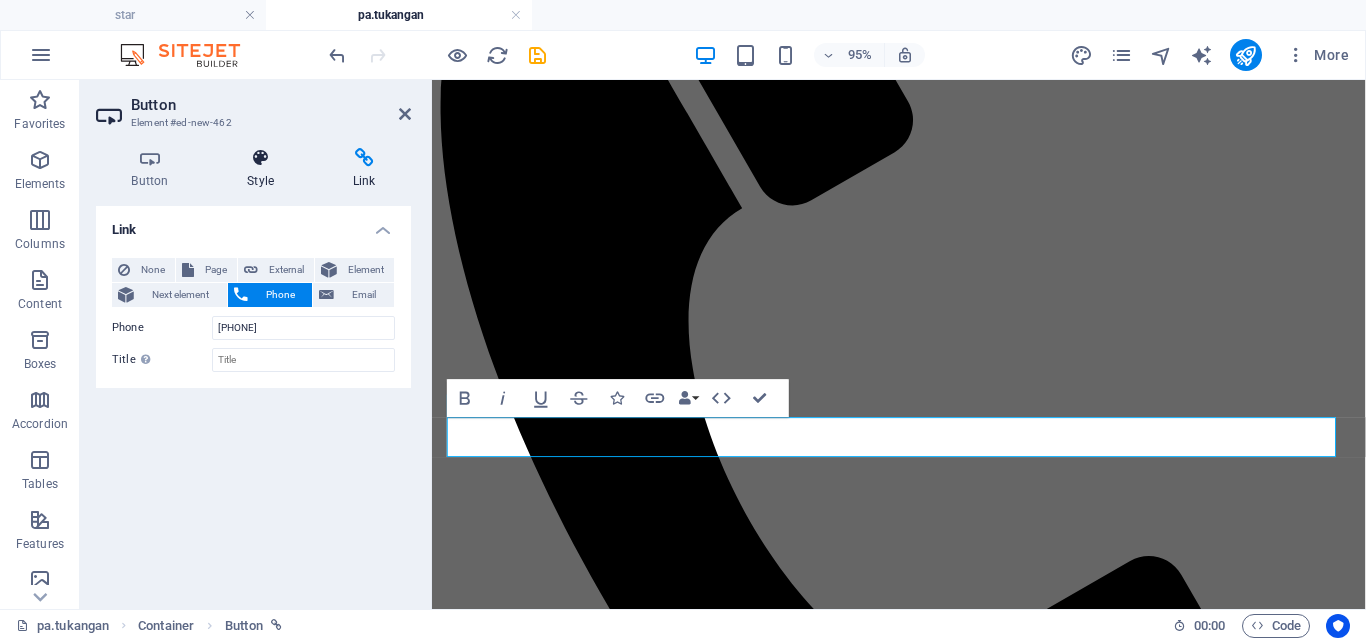 click at bounding box center [261, 158] 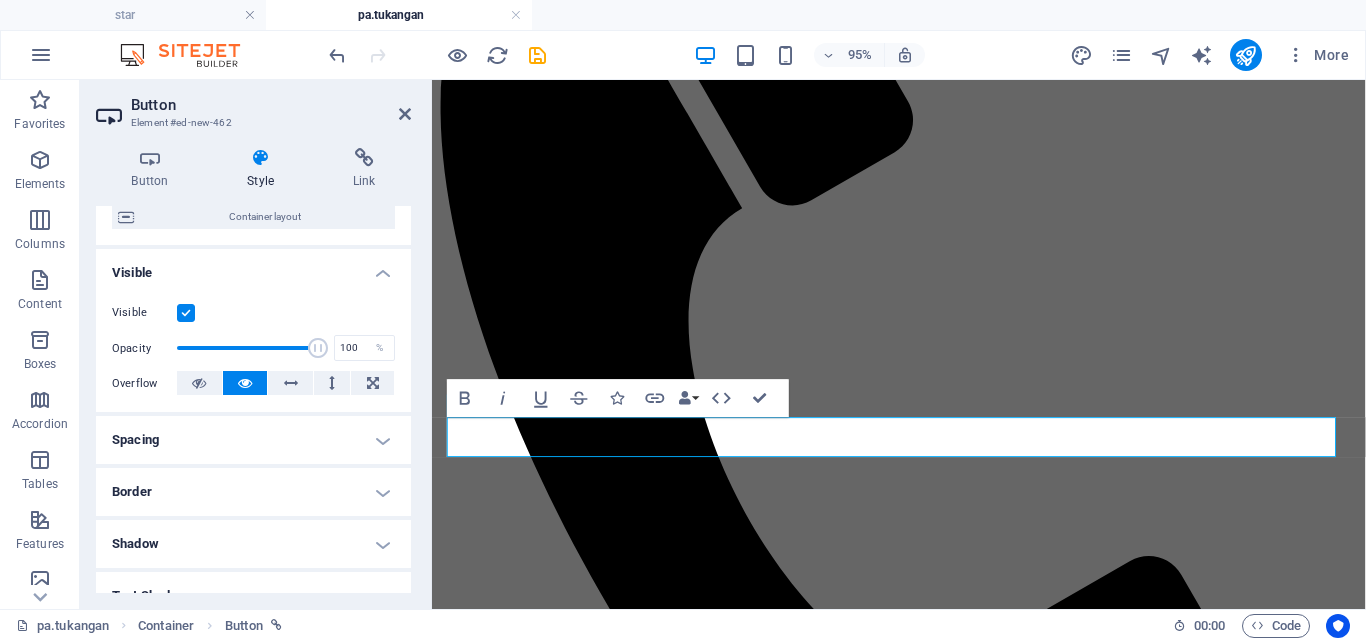 scroll, scrollTop: 200, scrollLeft: 0, axis: vertical 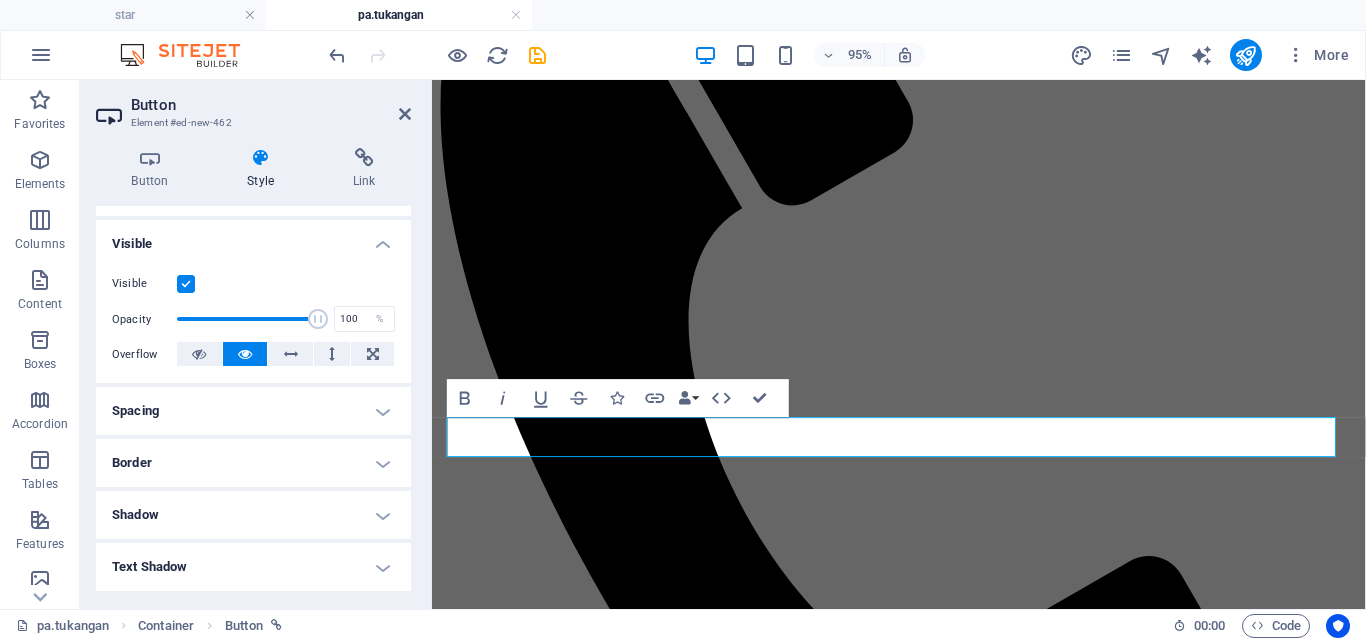 click on "Spacing" at bounding box center (253, 411) 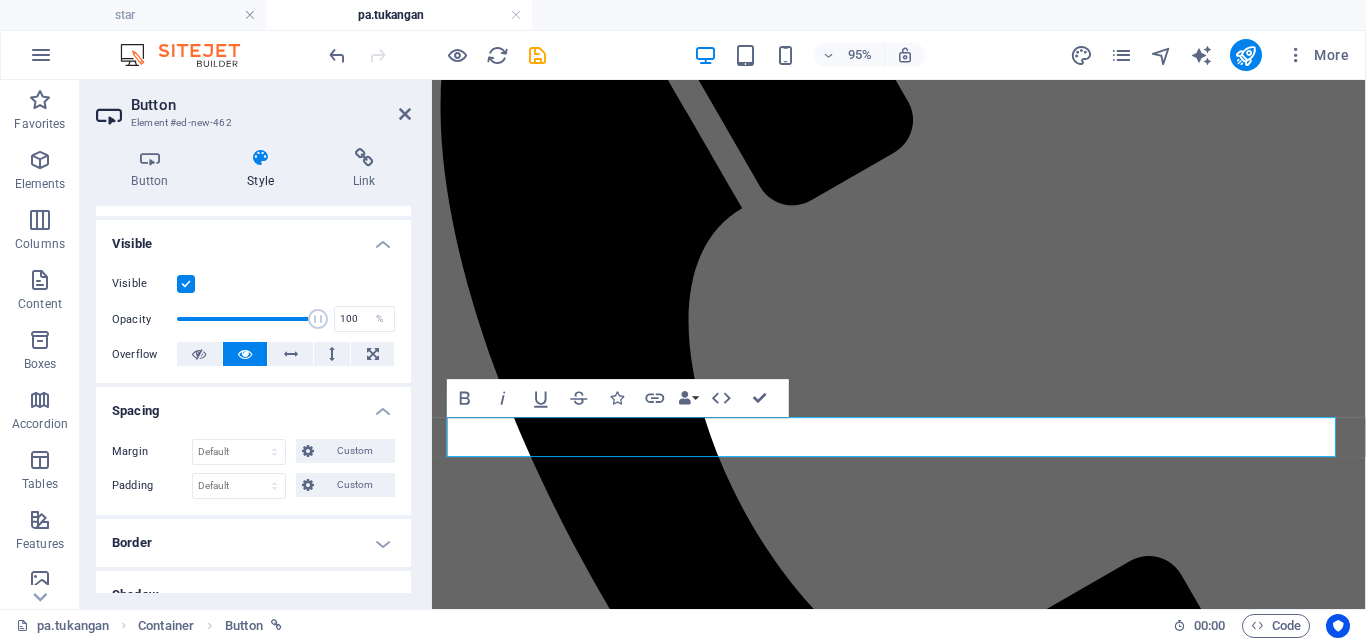 click on "Spacing" at bounding box center [253, 405] 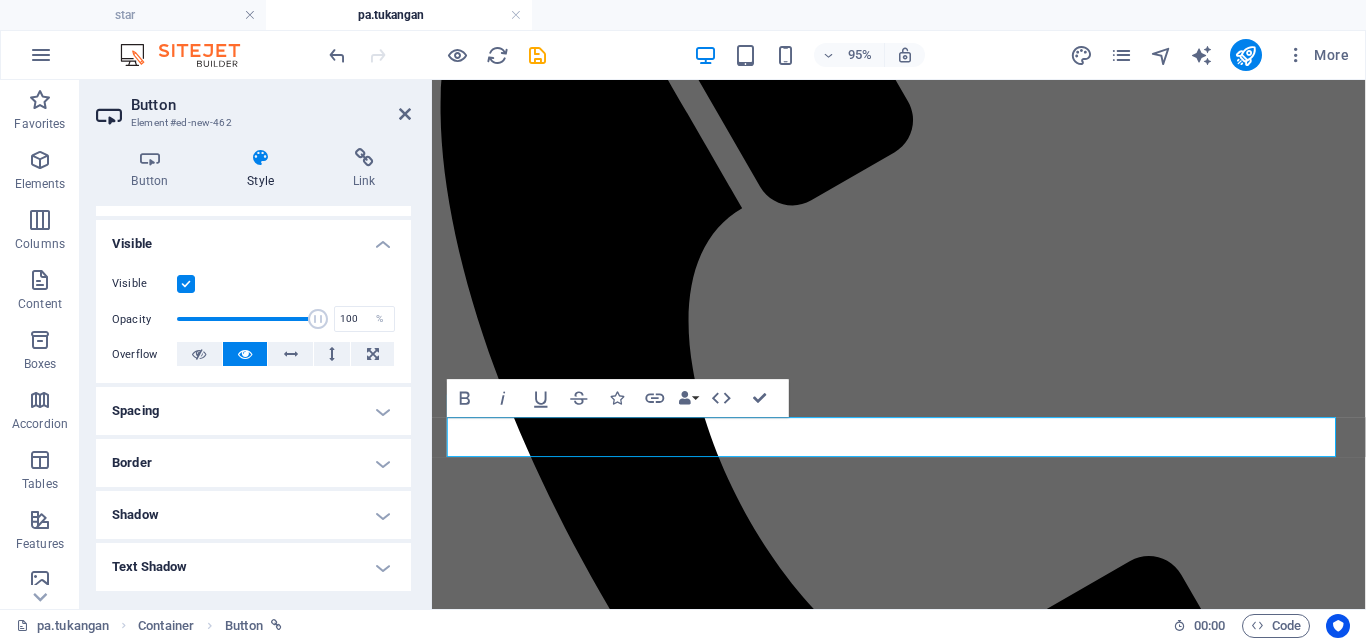 click on "Border" at bounding box center [253, 463] 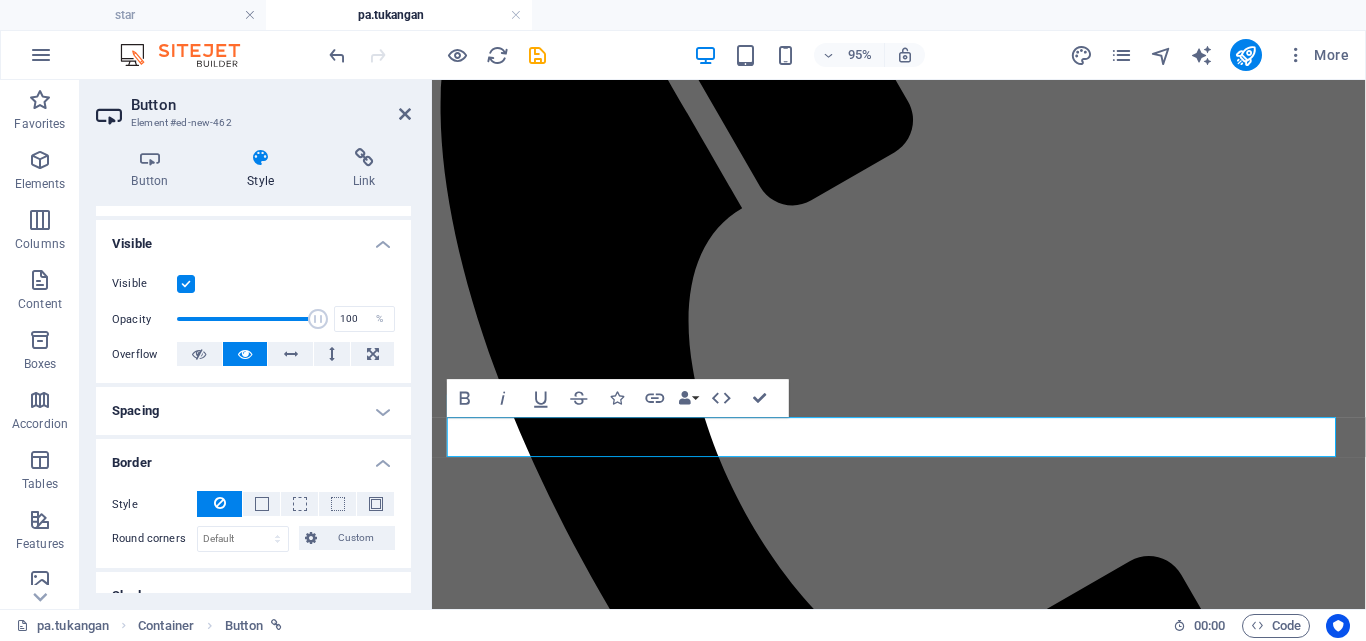 click on "Border" at bounding box center (253, 457) 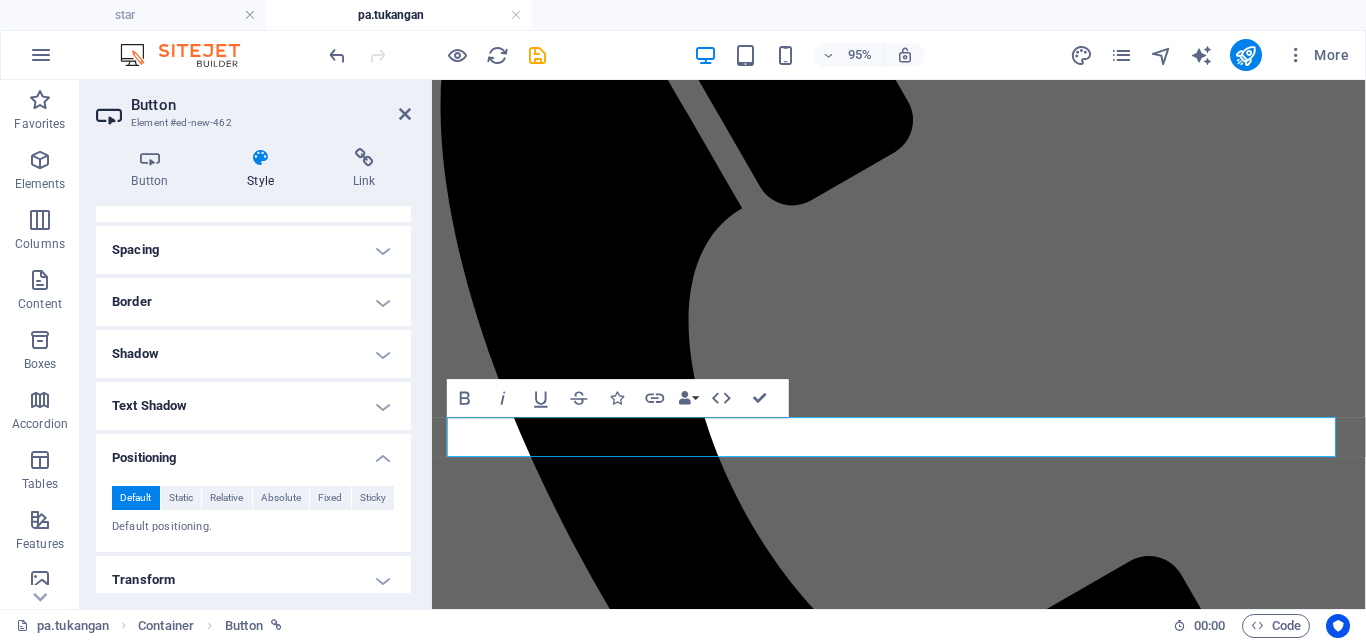 scroll, scrollTop: 400, scrollLeft: 0, axis: vertical 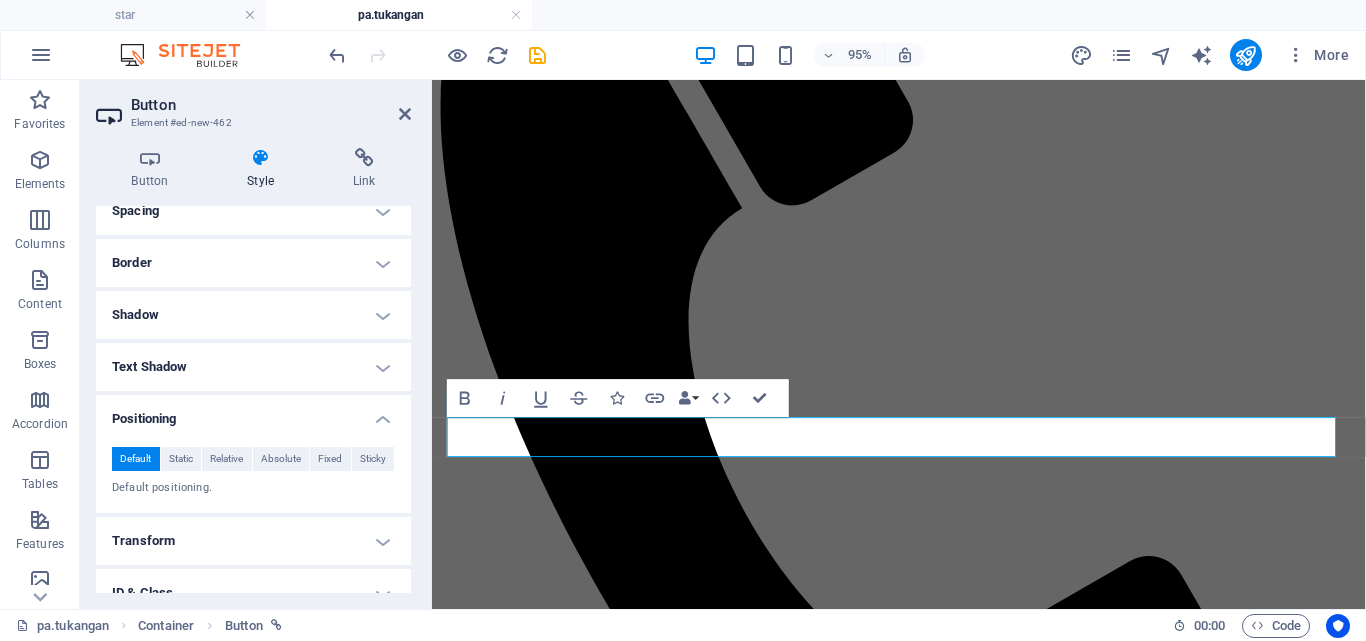 click on "Default" at bounding box center [135, 459] 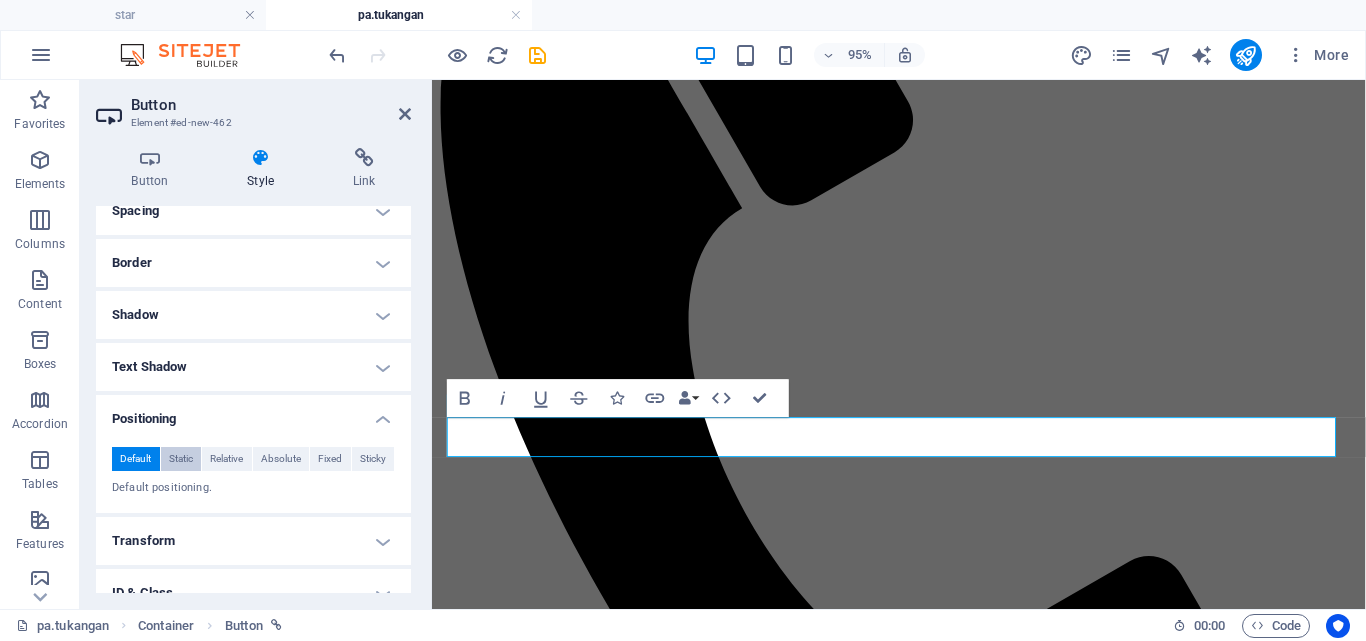 click on "Static" at bounding box center (181, 459) 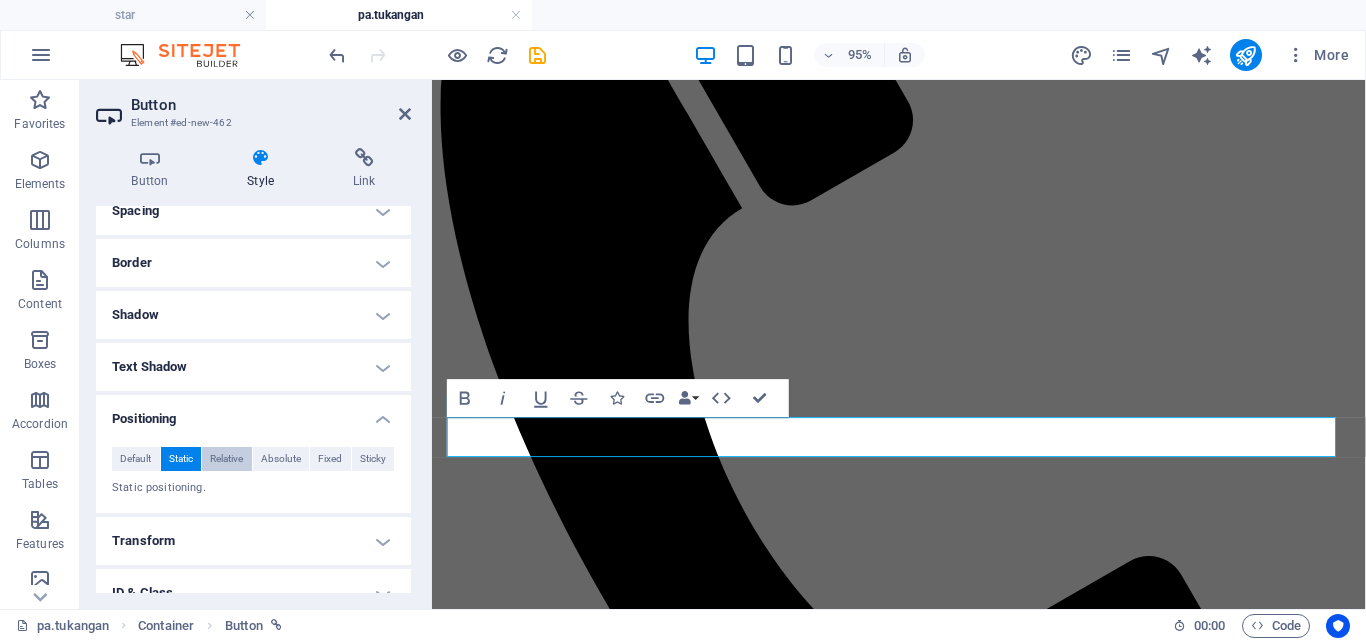click on "Relative" at bounding box center [226, 459] 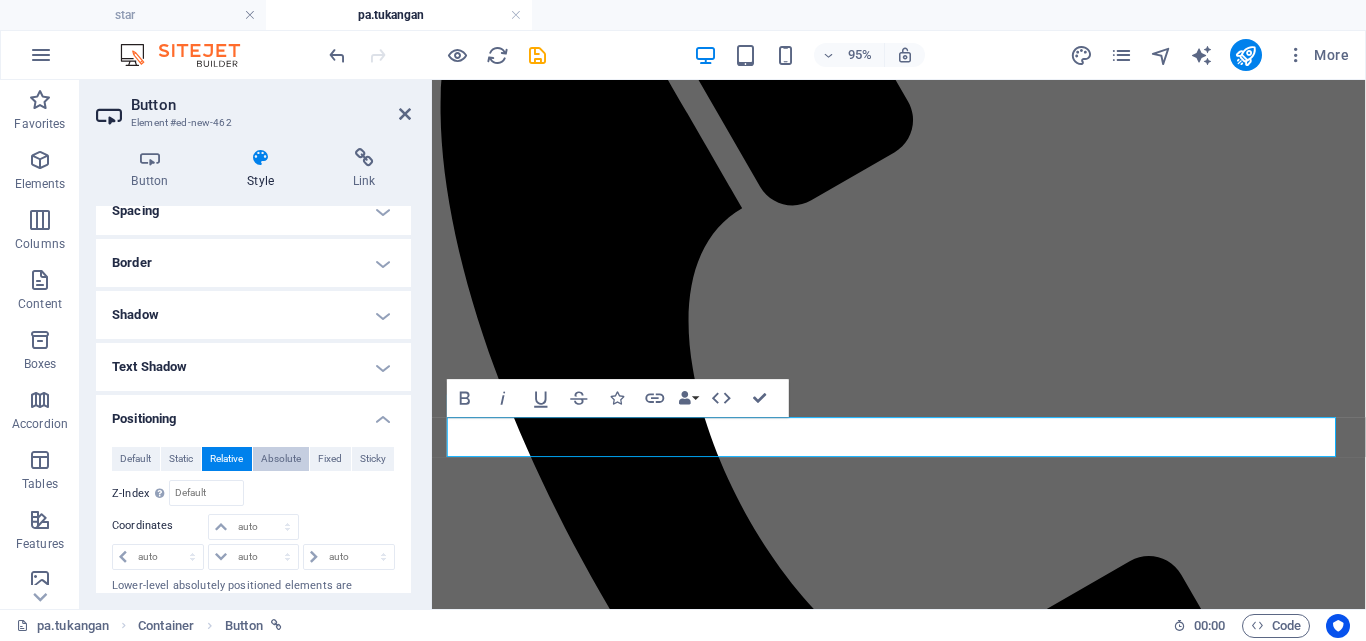 click on "Absolute" at bounding box center (281, 459) 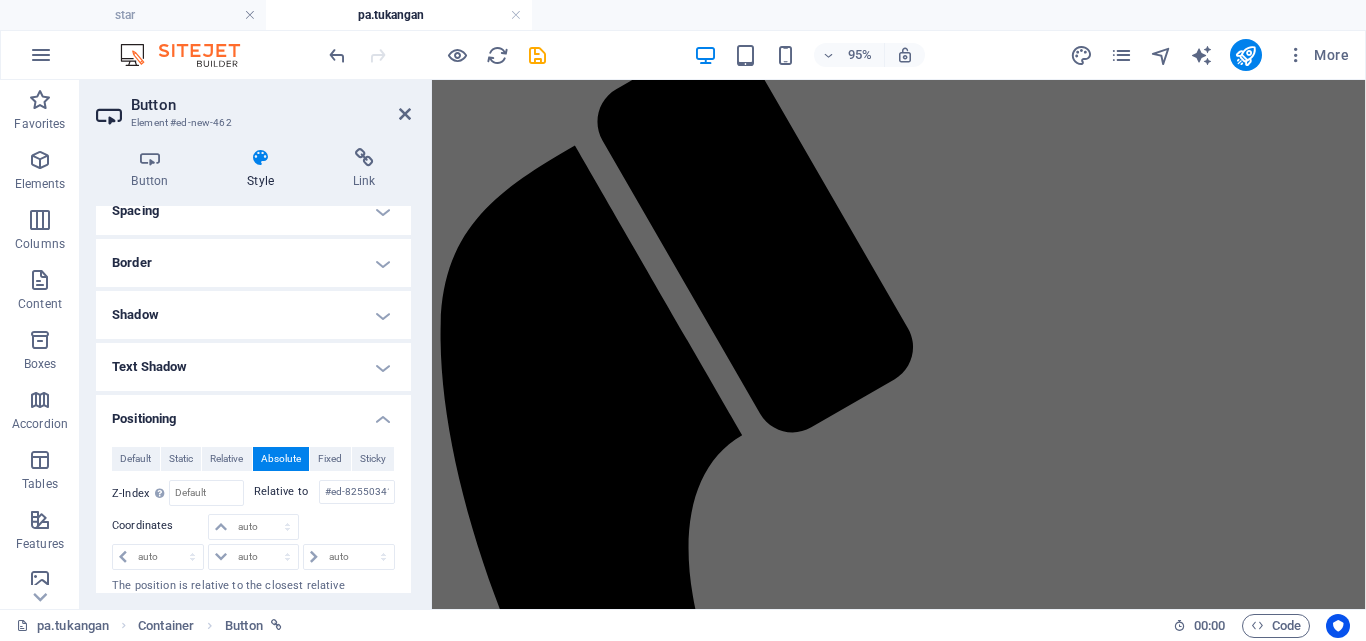 scroll, scrollTop: 0, scrollLeft: 0, axis: both 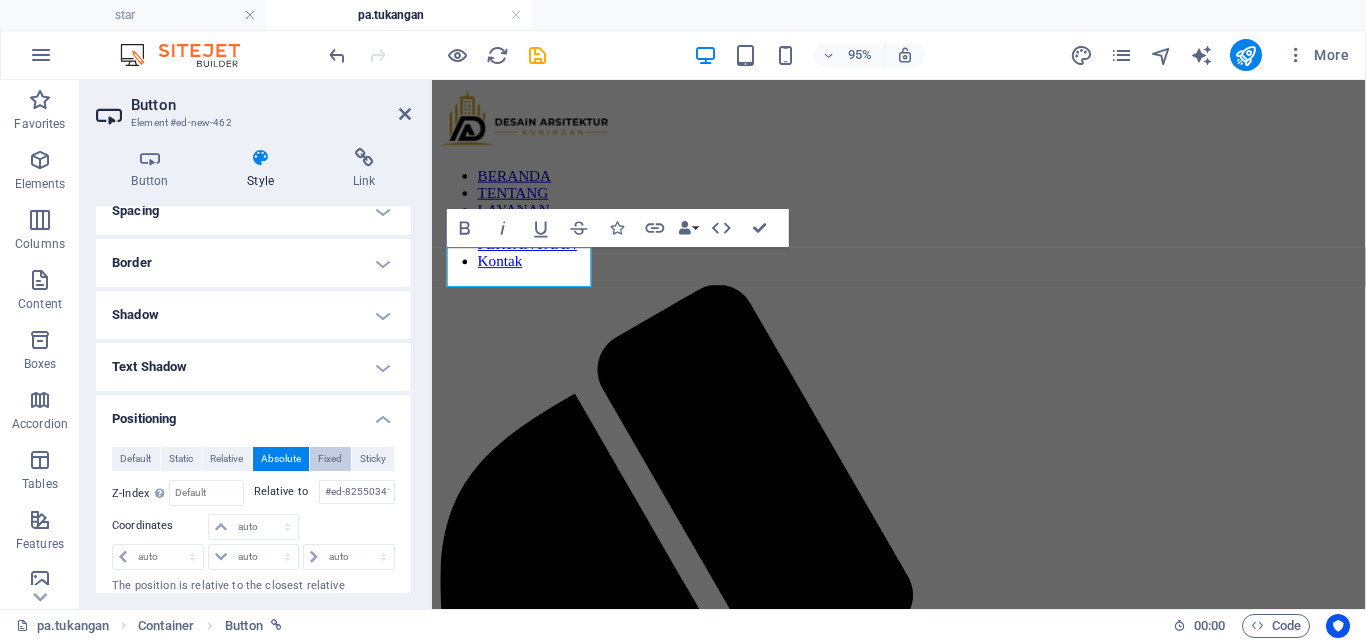 click on "Fixed" at bounding box center (330, 459) 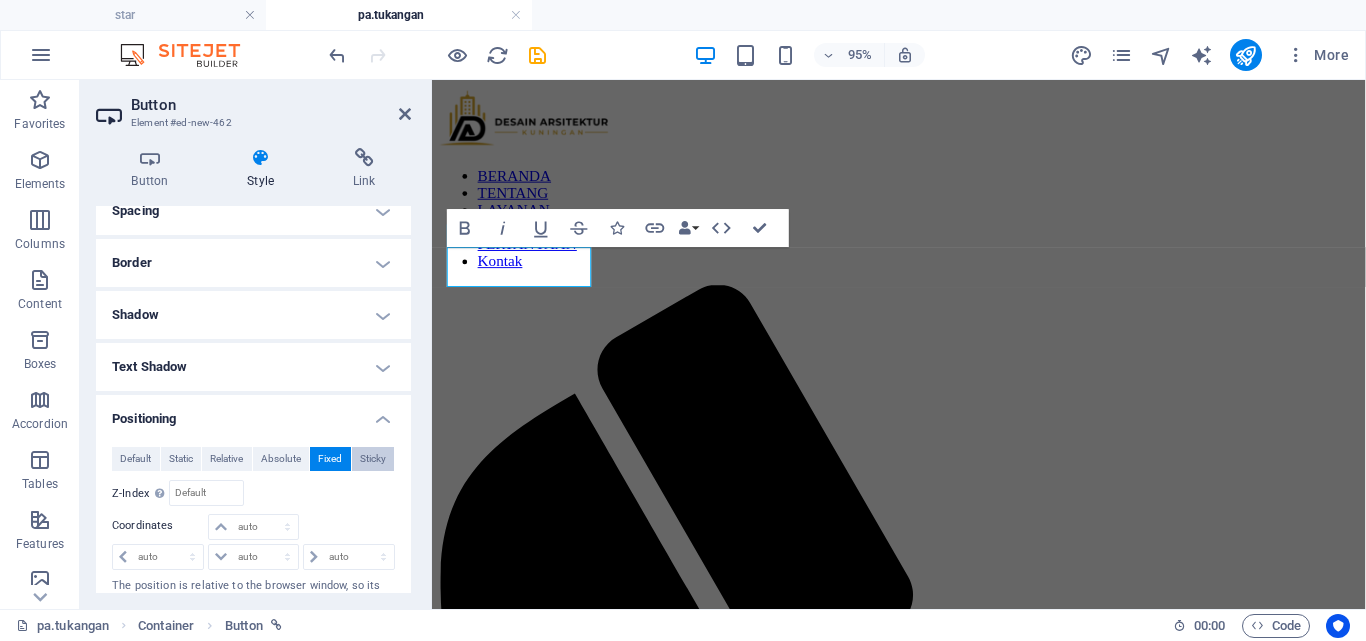 click on "Sticky" at bounding box center [373, 459] 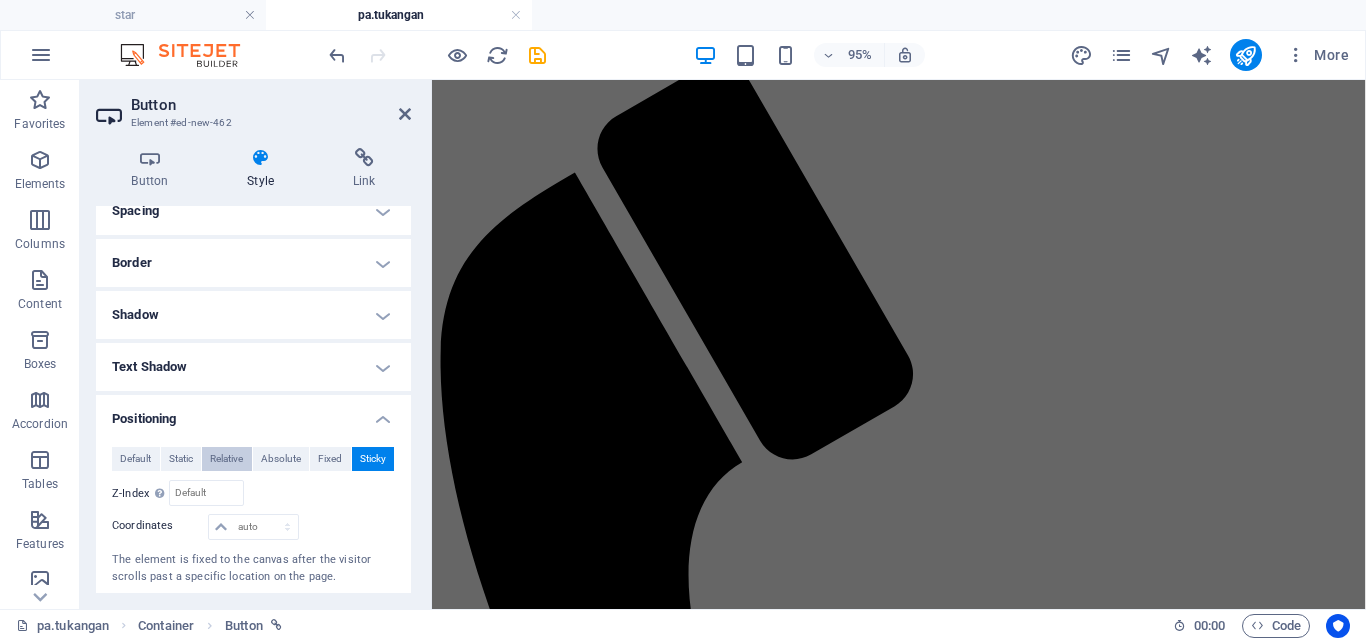 scroll, scrollTop: 597, scrollLeft: 0, axis: vertical 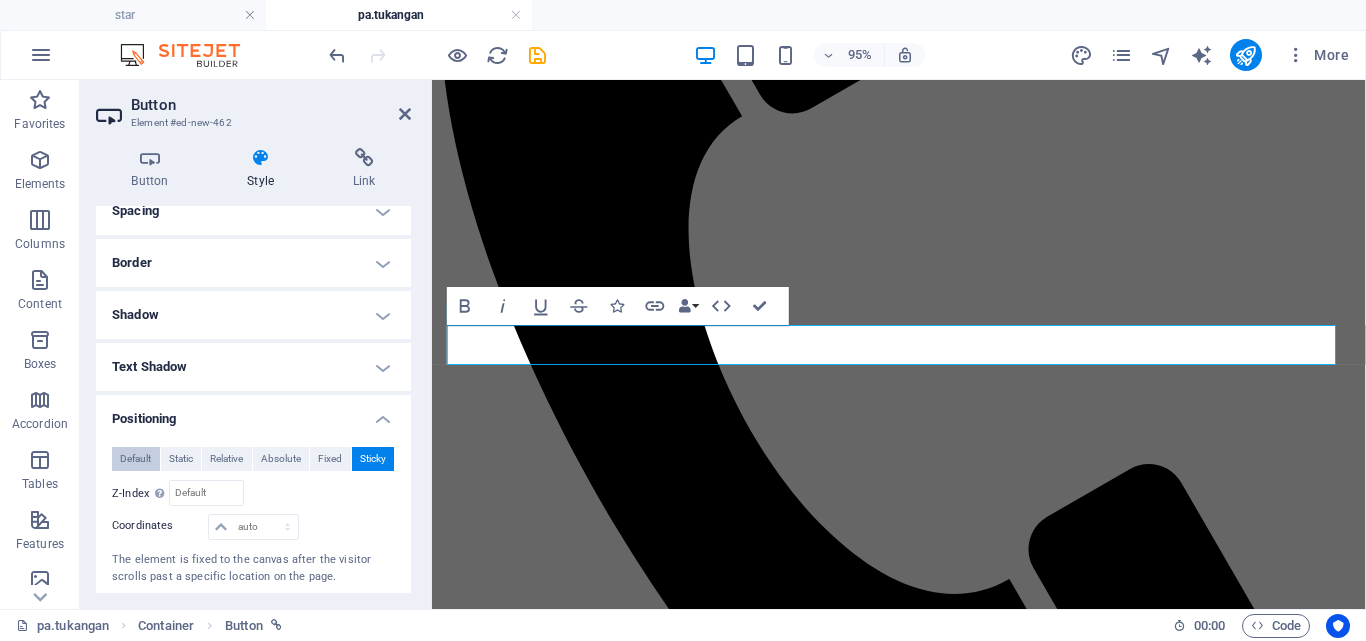 click on "Default" at bounding box center [135, 459] 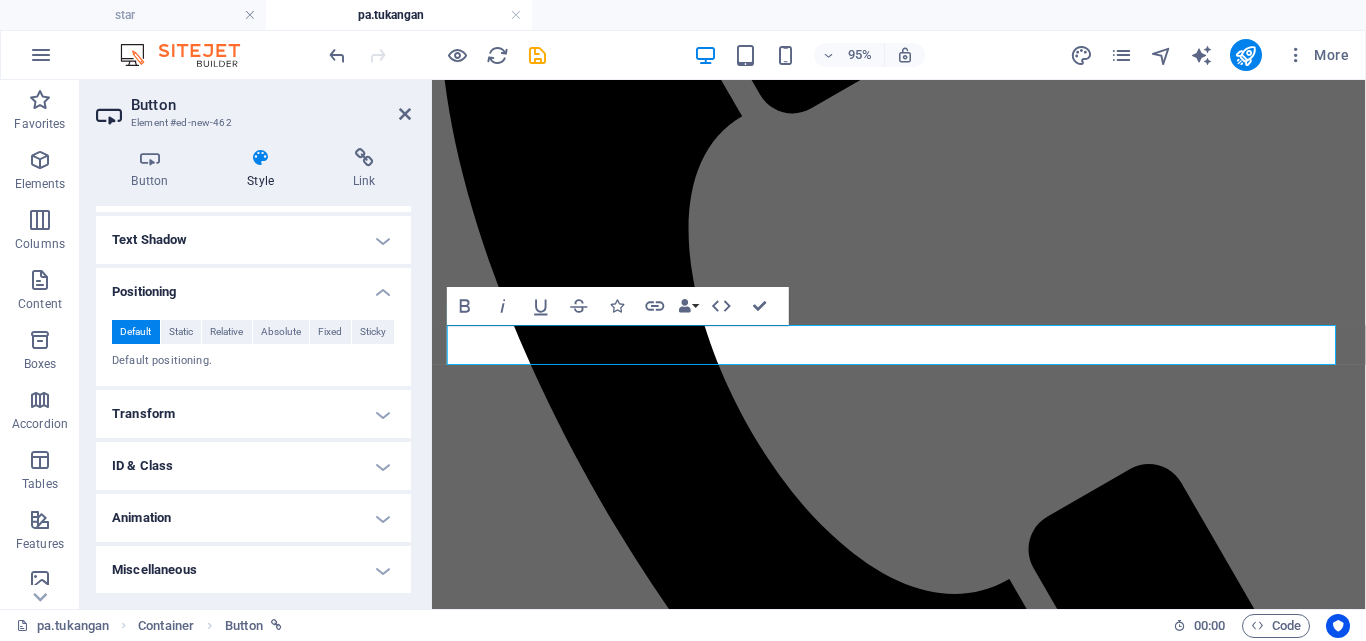 scroll, scrollTop: 528, scrollLeft: 0, axis: vertical 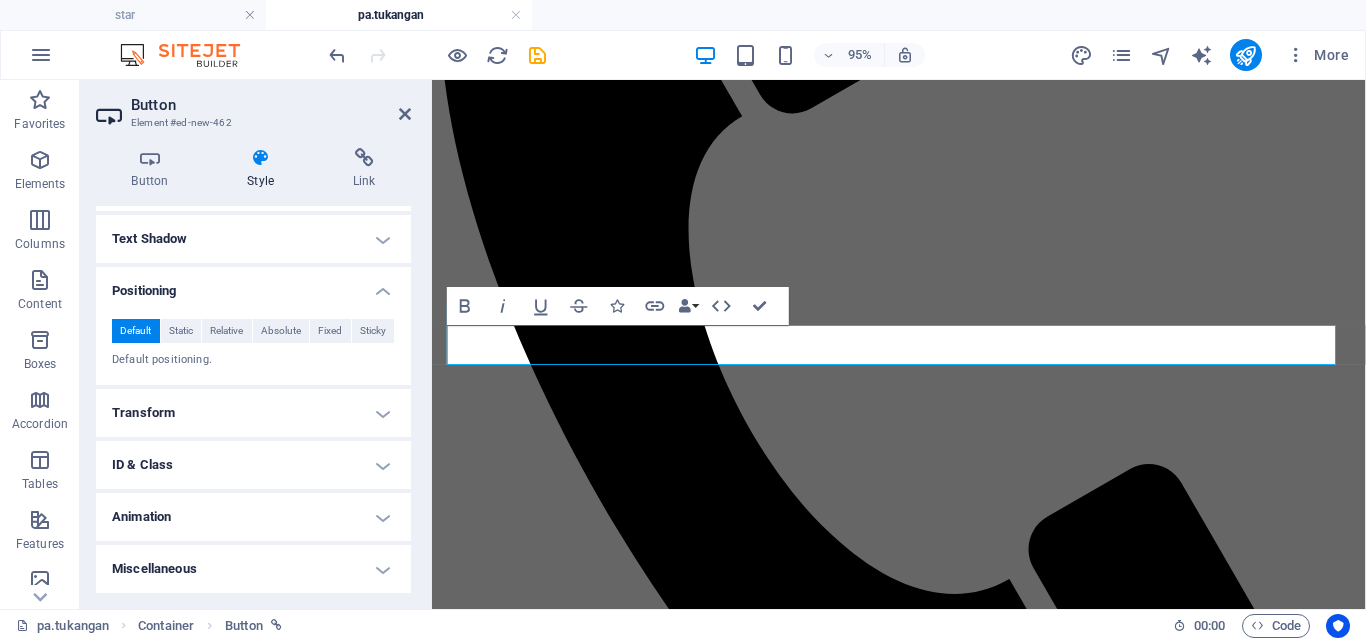 click on "Transform" at bounding box center [253, 413] 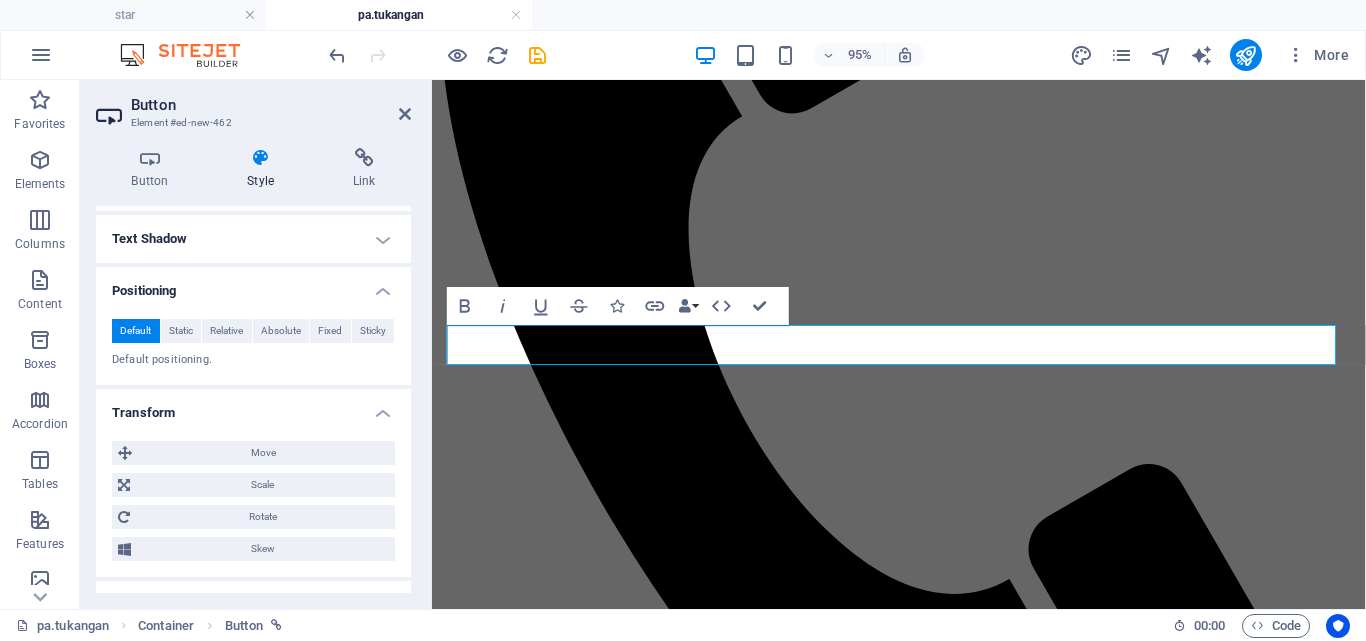 click on "Transform" at bounding box center [253, 407] 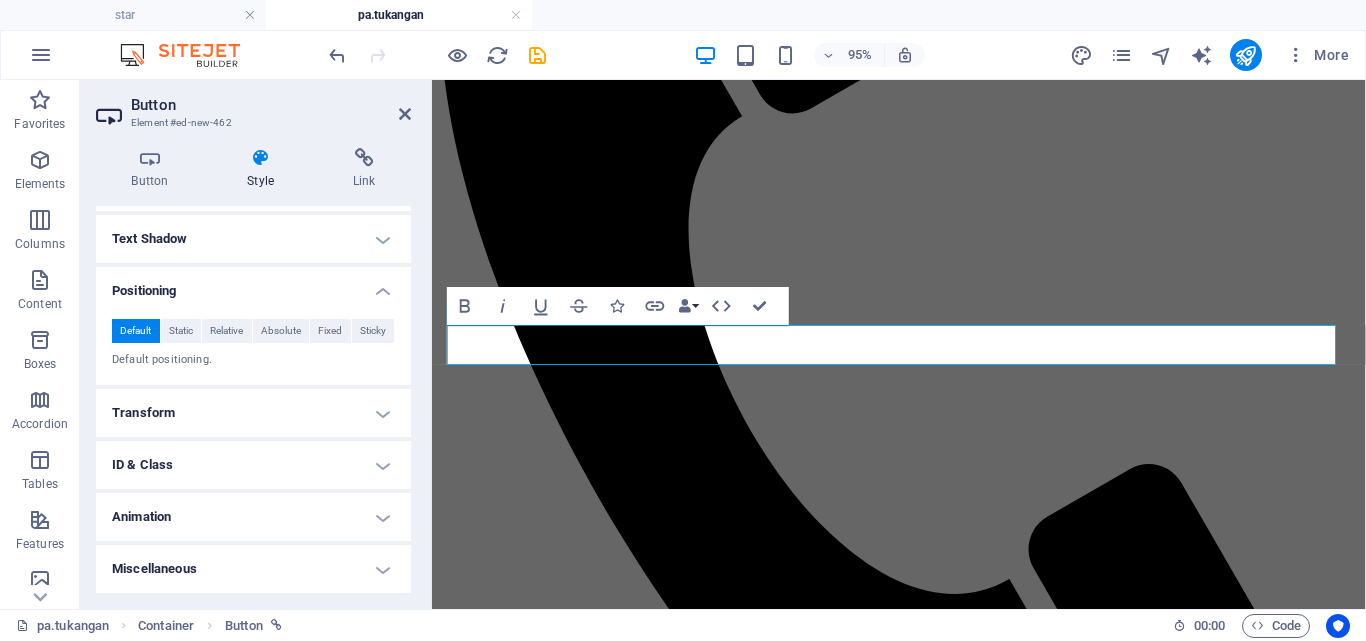 click on "Transform" at bounding box center (253, 413) 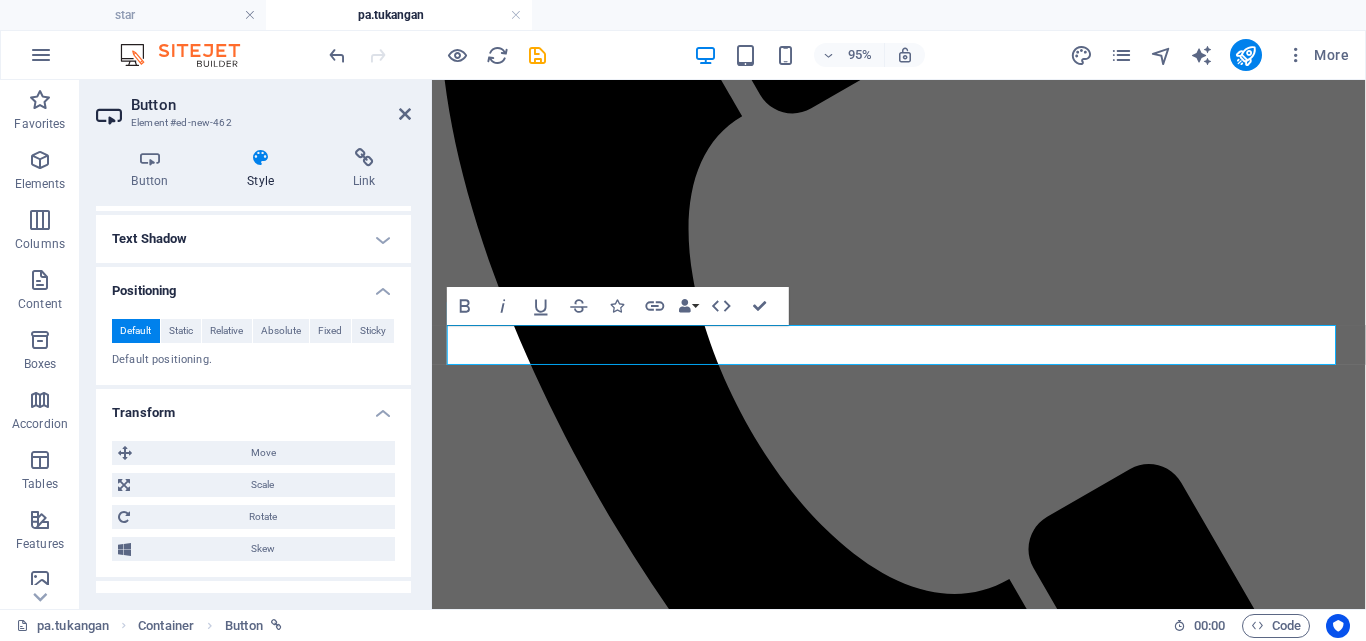 click on "Transform" at bounding box center [253, 407] 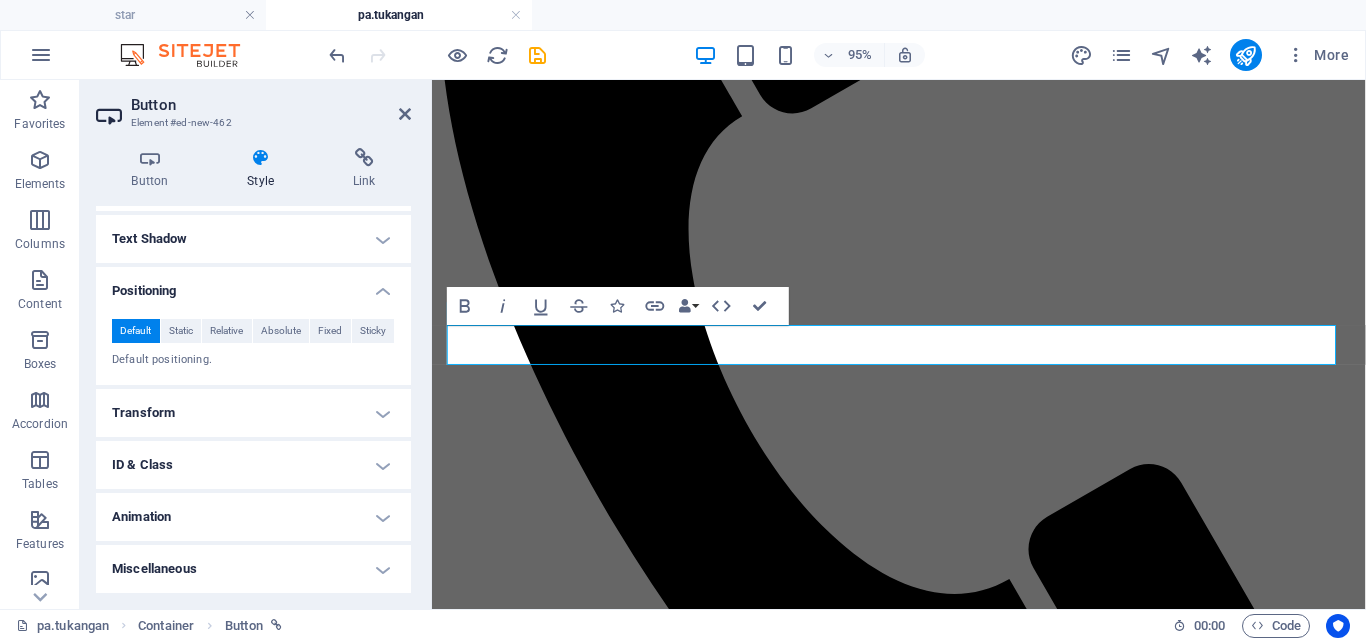 click on "Miscellaneous" at bounding box center [253, 569] 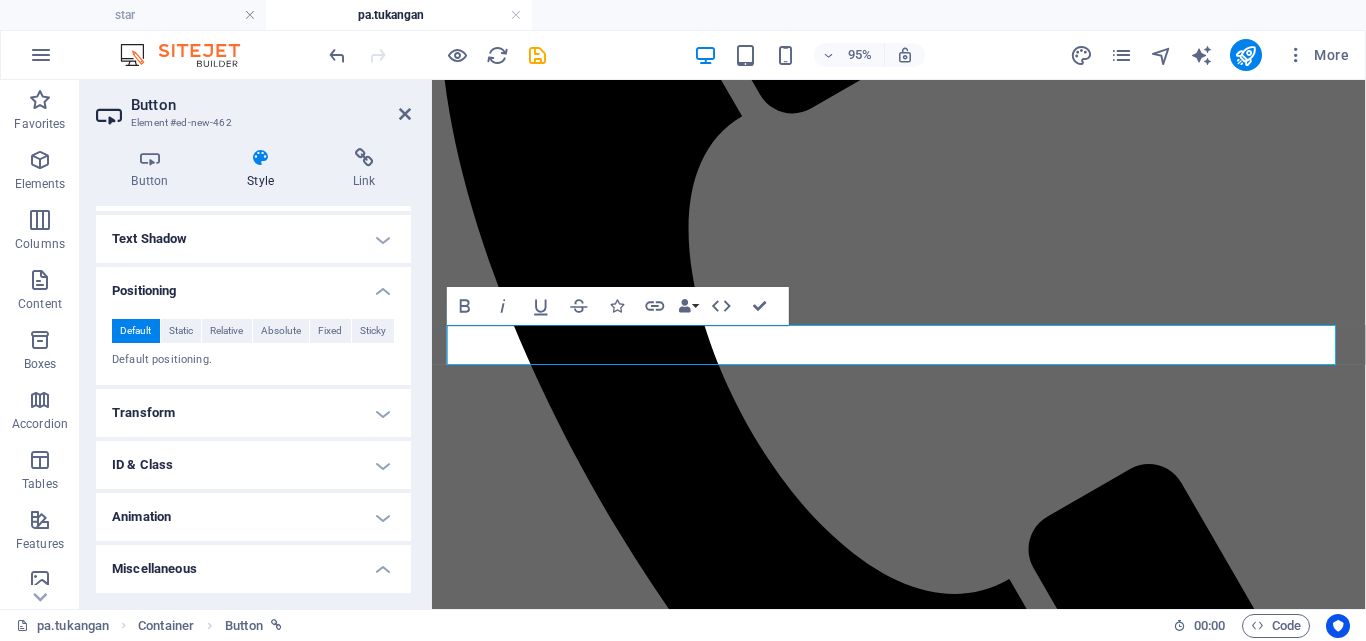 click on "Animation" at bounding box center [253, 517] 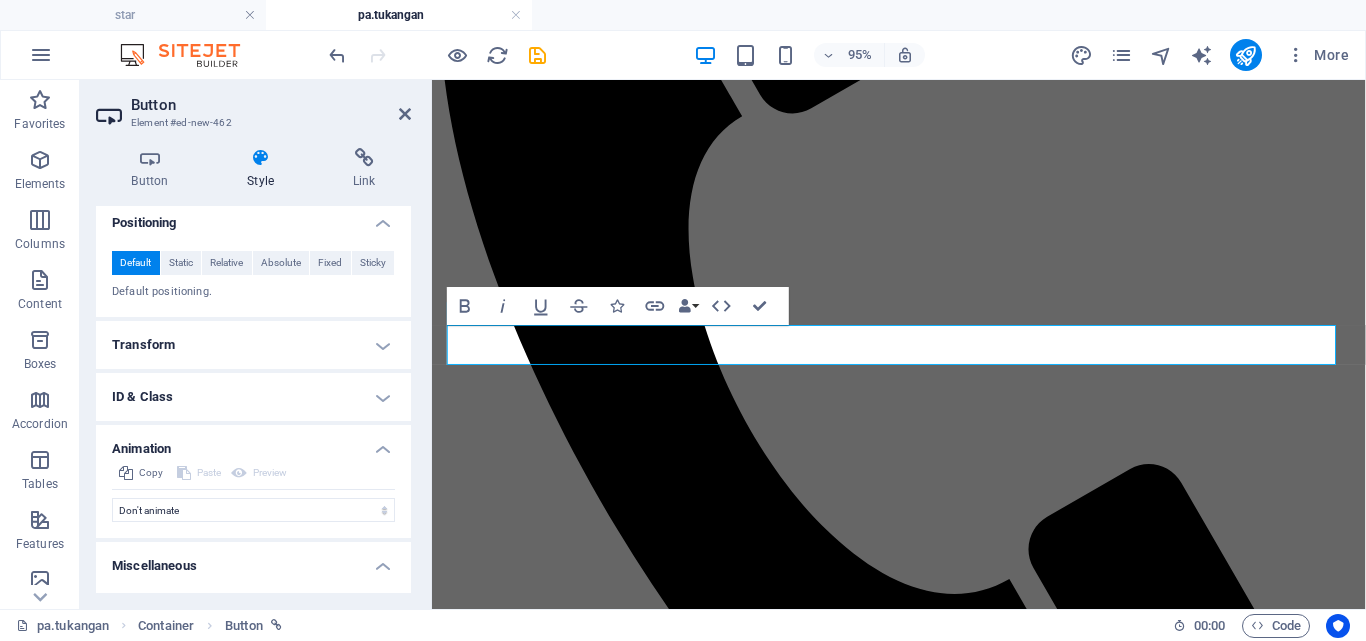 scroll, scrollTop: 628, scrollLeft: 0, axis: vertical 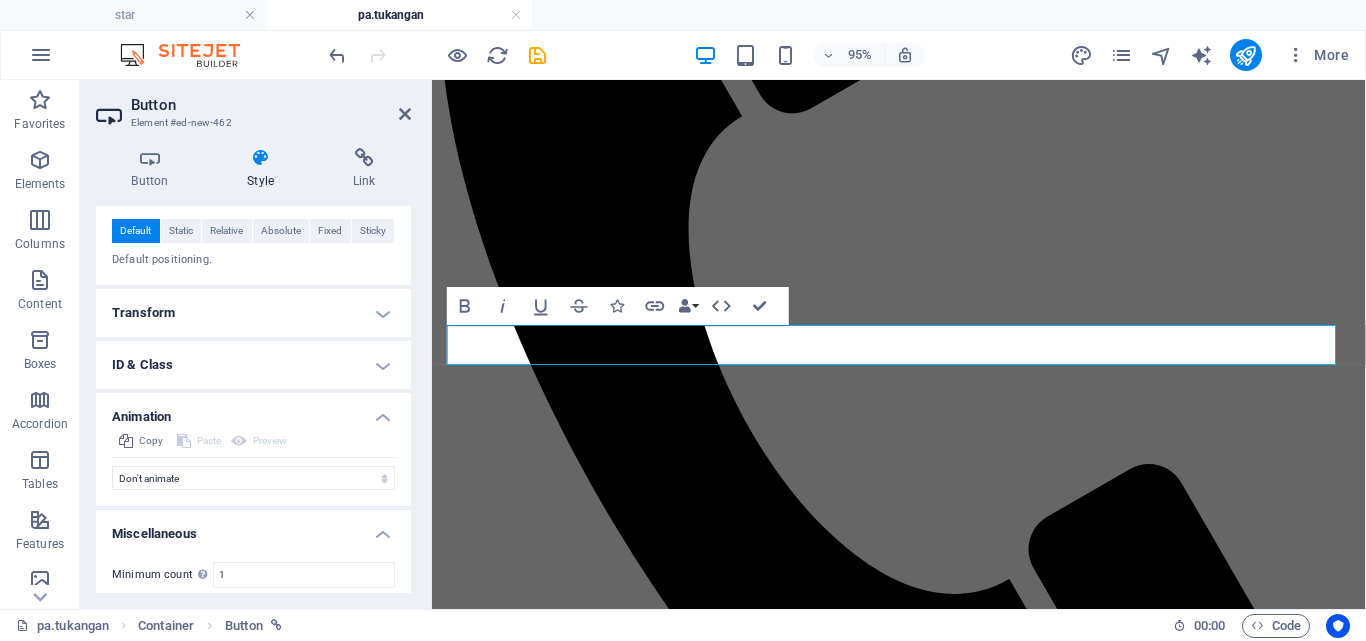 click on "ID & Class" at bounding box center (253, 365) 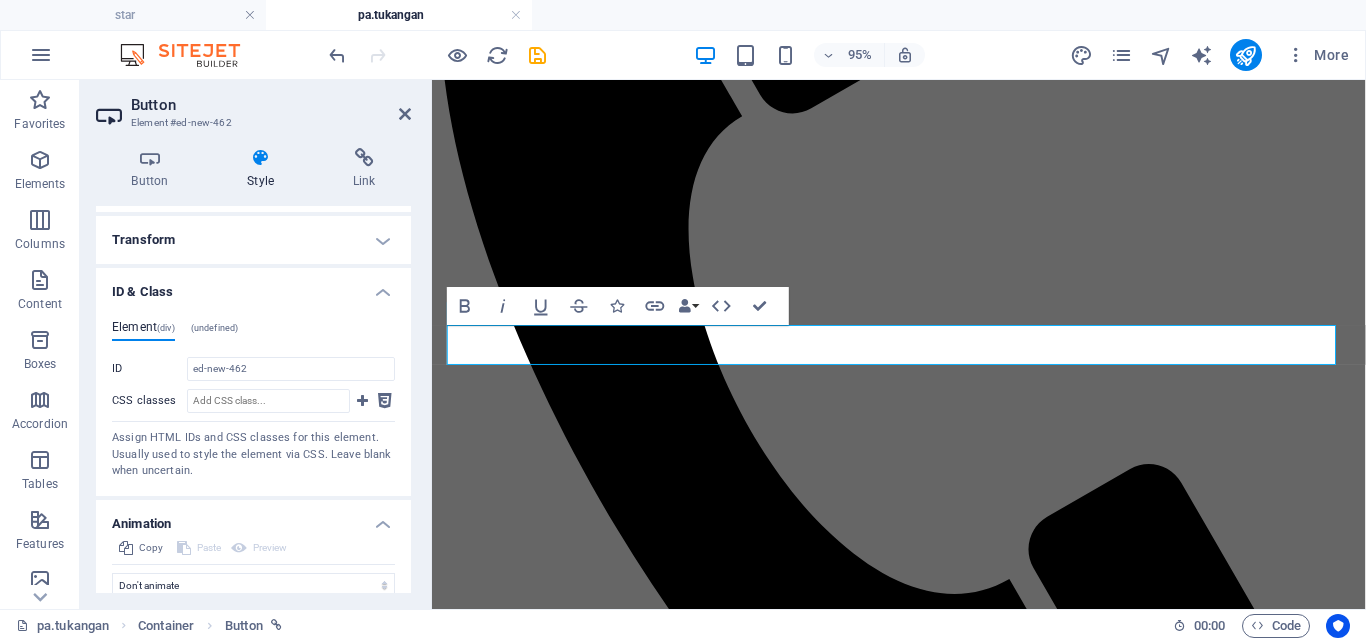 scroll, scrollTop: 697, scrollLeft: 0, axis: vertical 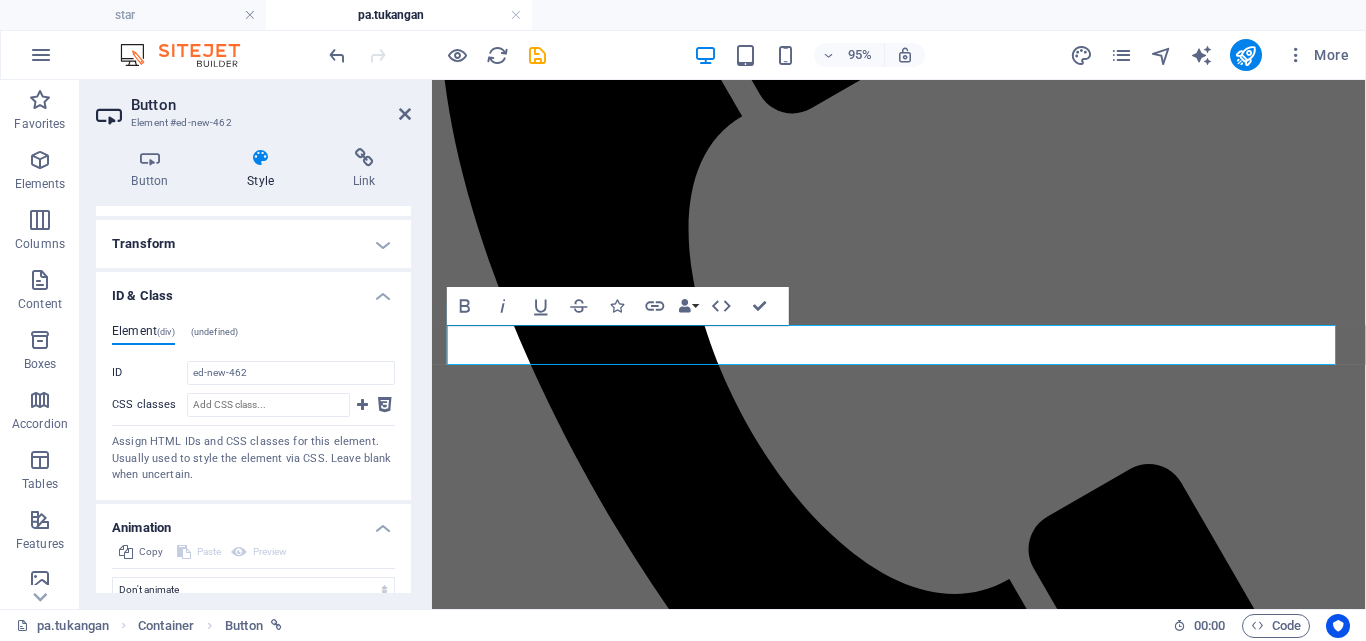 click on "Animation" at bounding box center [253, 522] 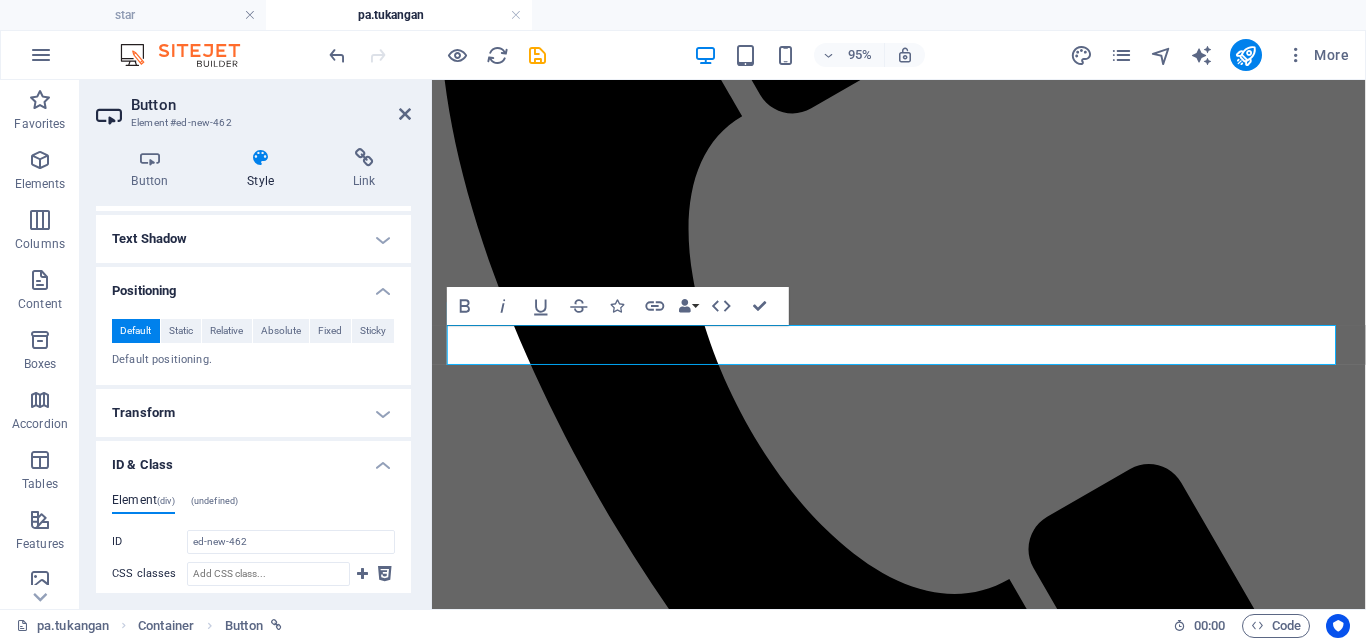scroll, scrollTop: 497, scrollLeft: 0, axis: vertical 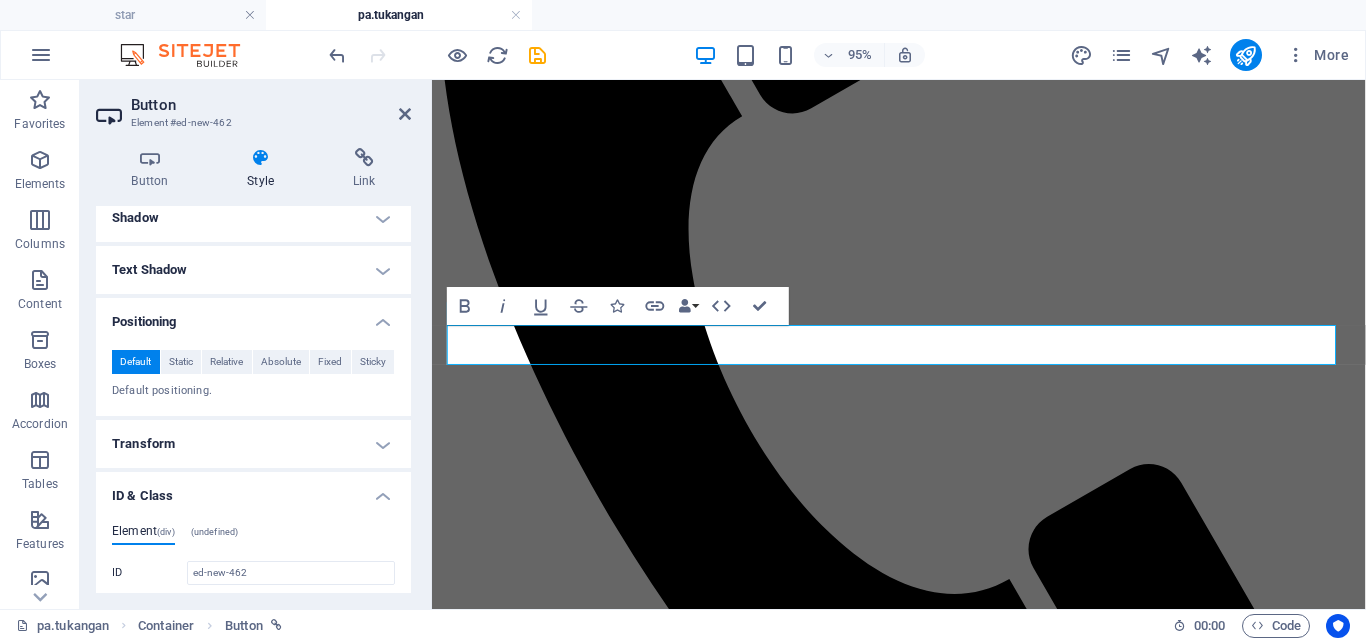 click on "ID & Class" at bounding box center [253, 490] 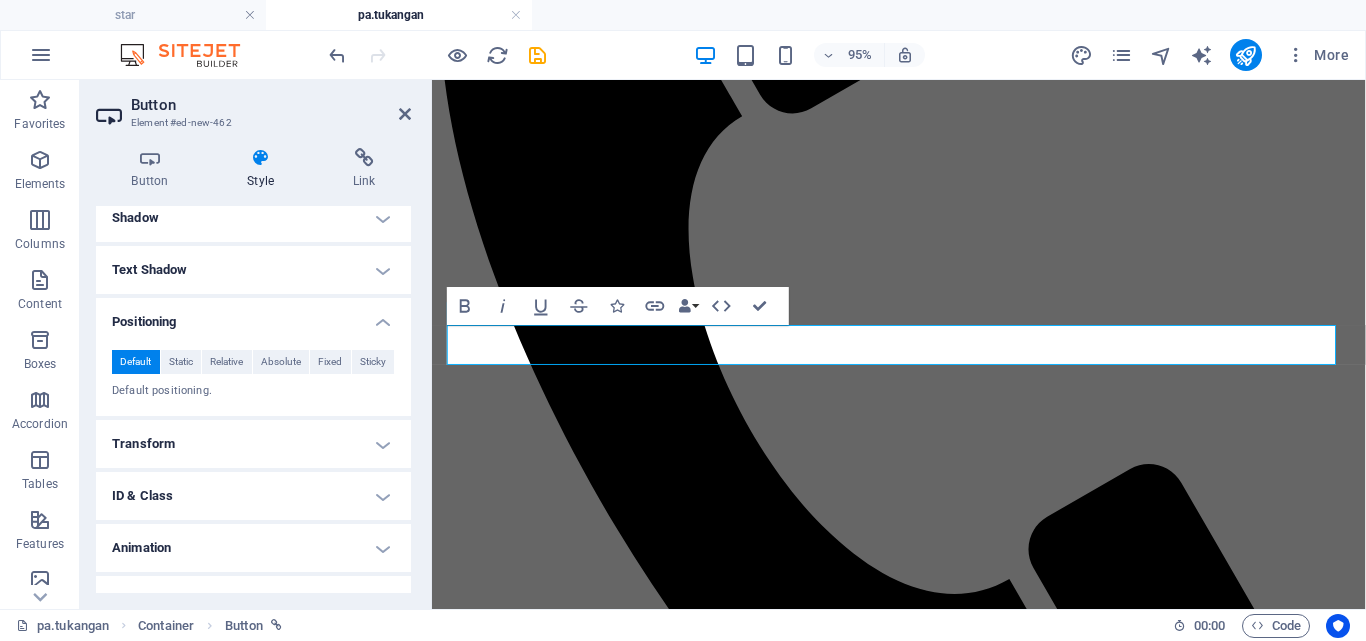click on "Transform" at bounding box center (253, 444) 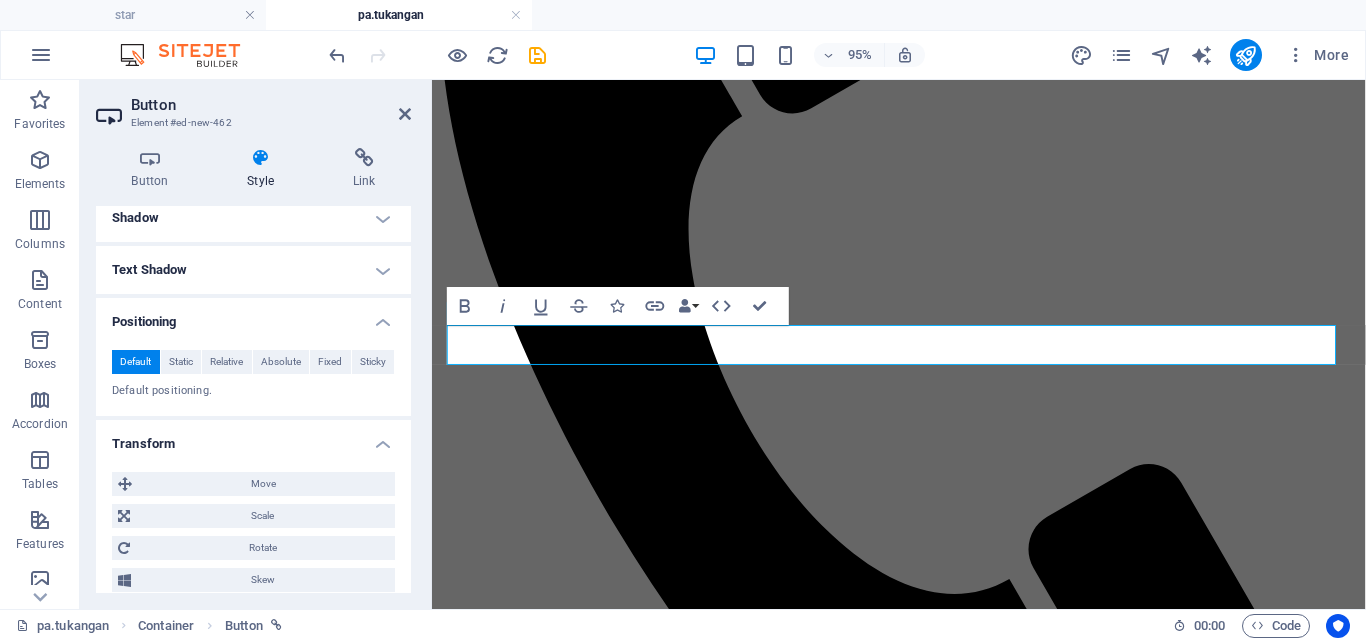 click on "Transform" at bounding box center [253, 438] 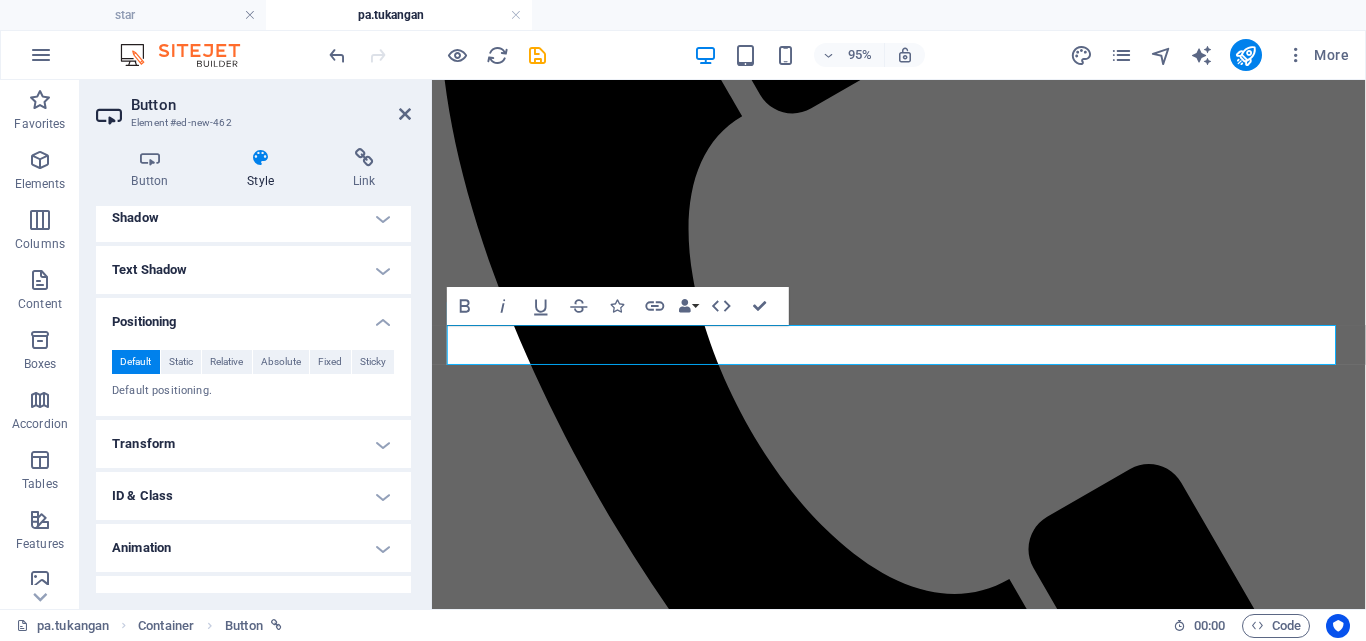click on "Transform" at bounding box center [253, 444] 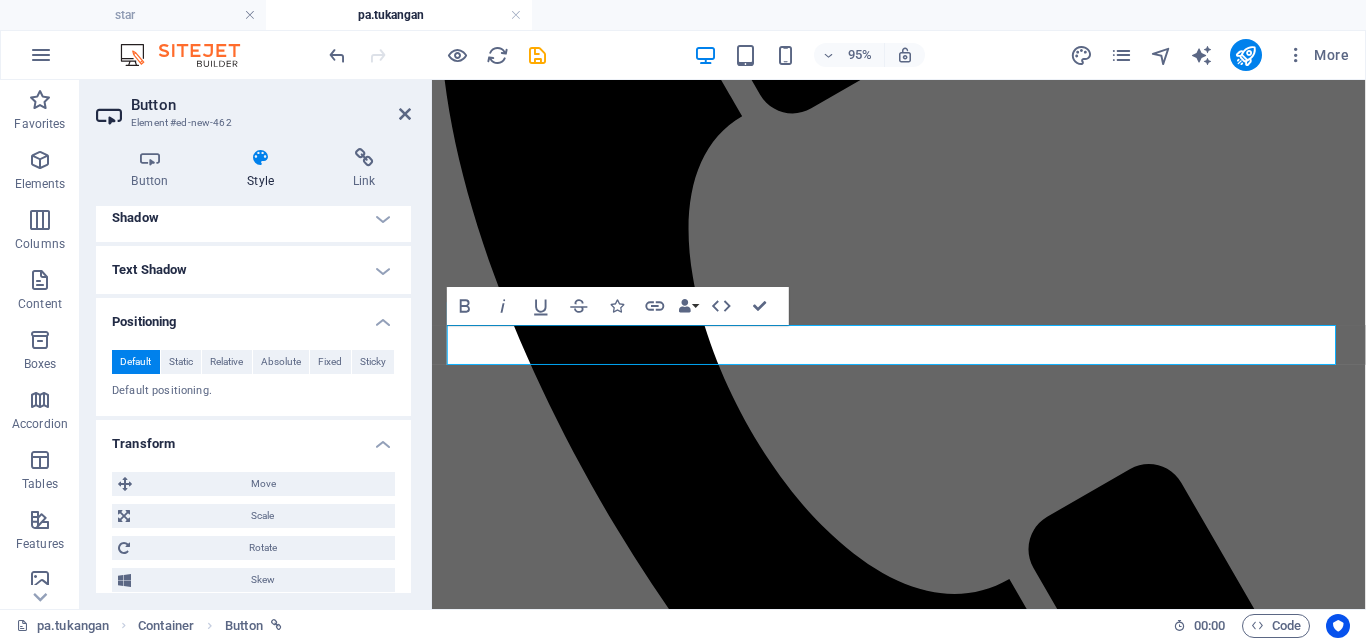 click on "Transform" at bounding box center (253, 438) 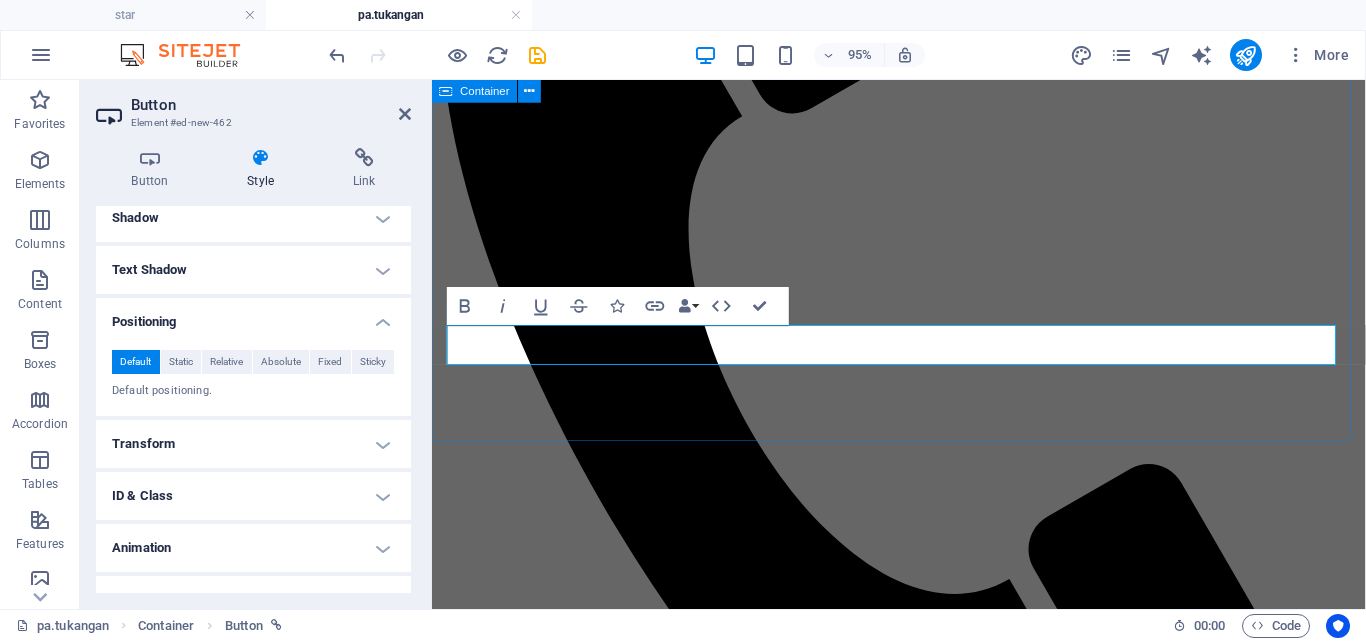 click on "HUBUNGI KAMI" at bounding box center (923, 1348) 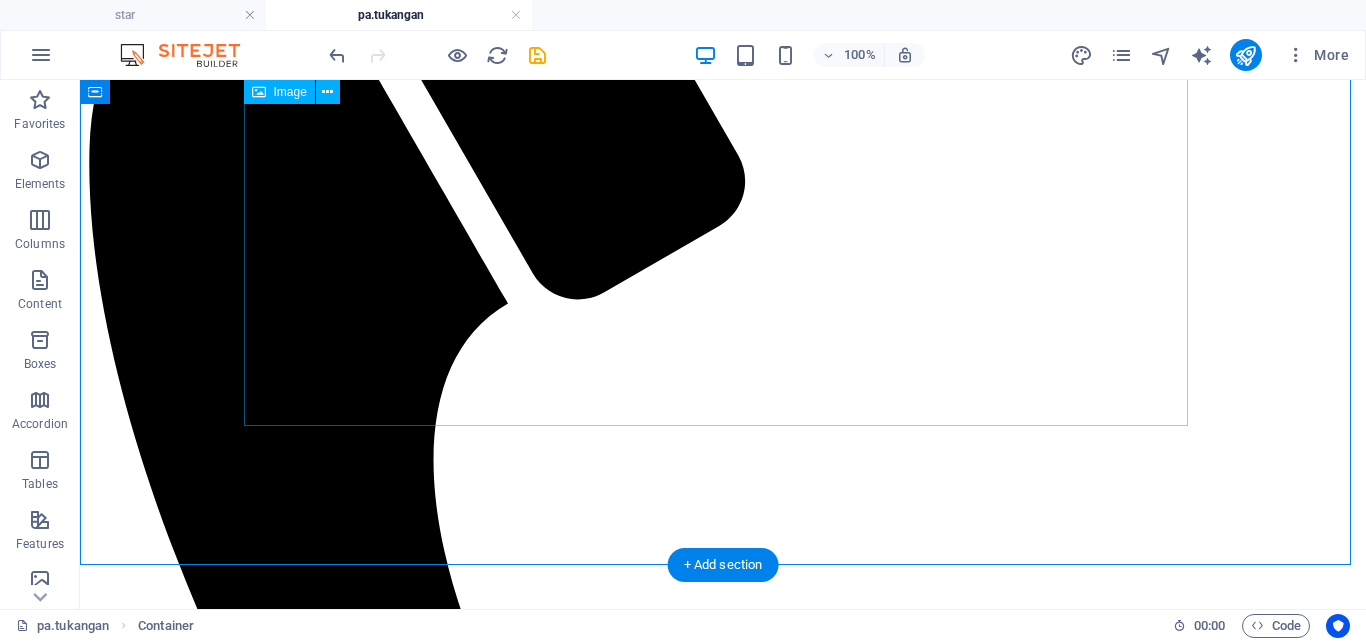 scroll, scrollTop: 497, scrollLeft: 0, axis: vertical 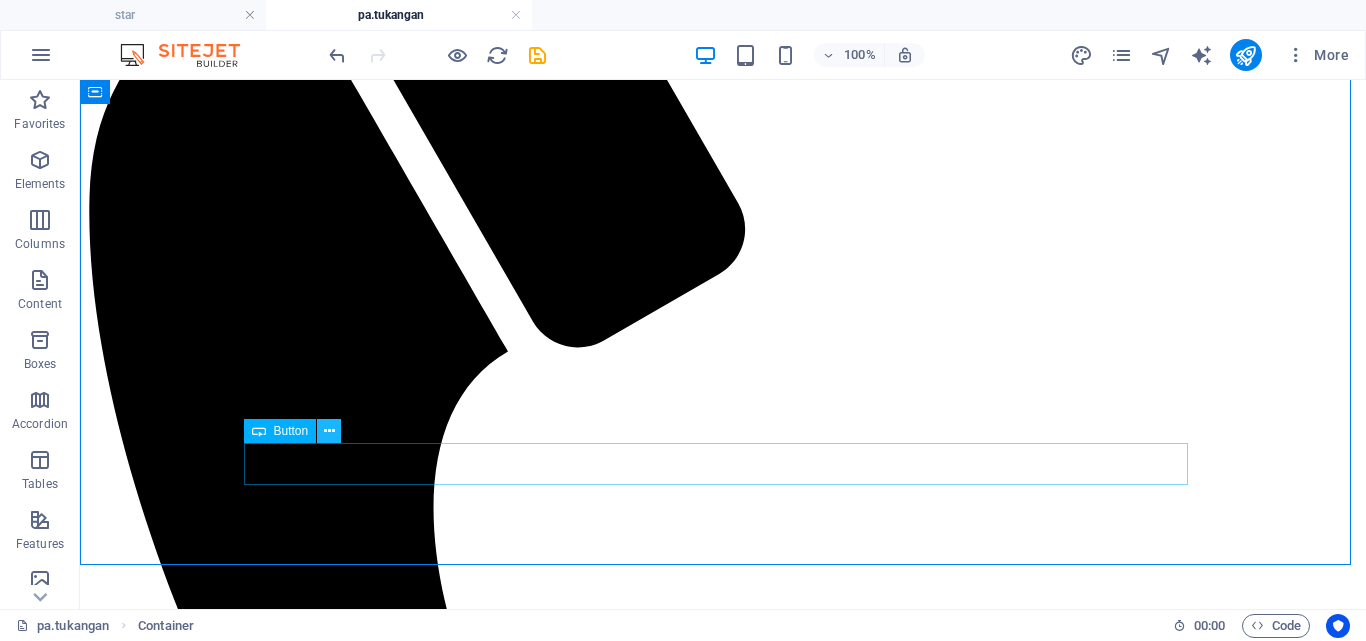 click at bounding box center [329, 431] 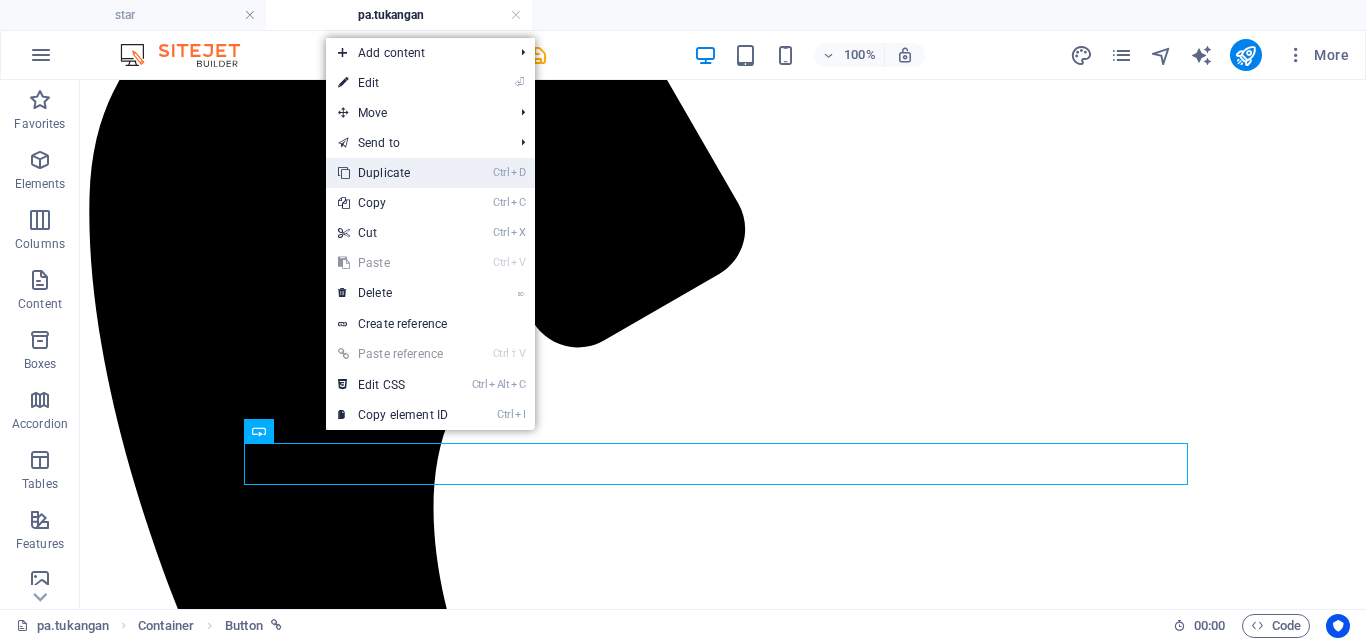 click on "Ctrl D  Duplicate" at bounding box center (393, 173) 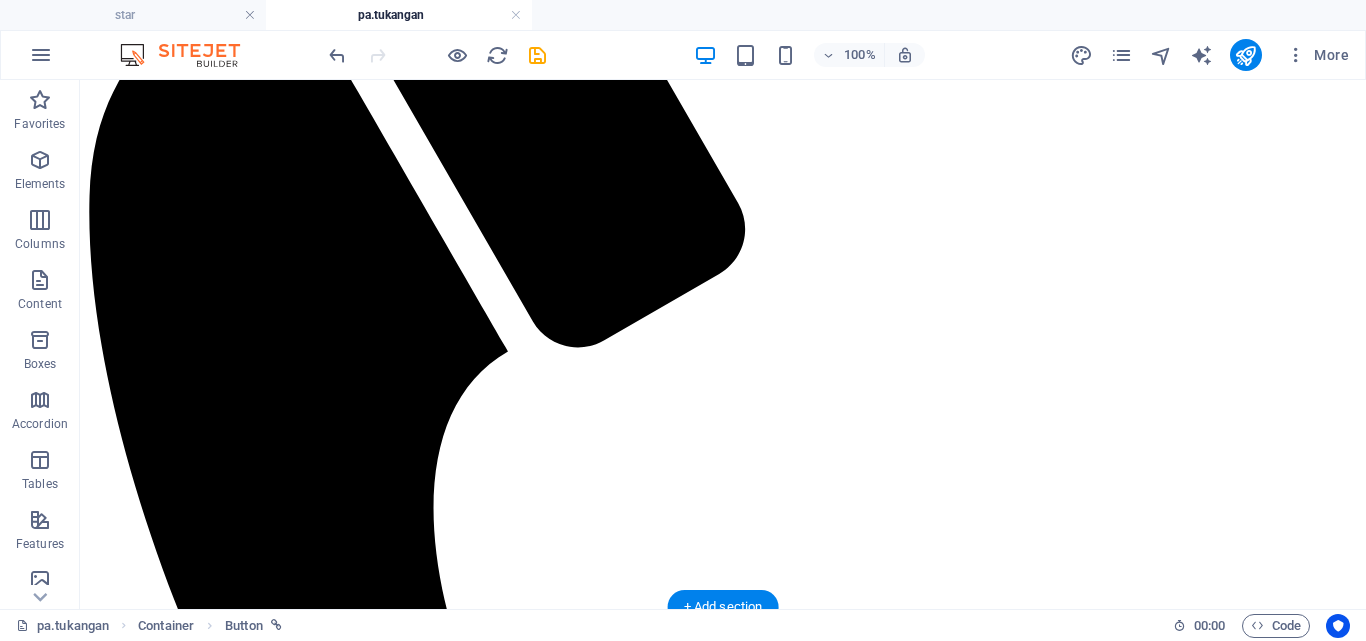 drag, startPoint x: 325, startPoint y: 511, endPoint x: 514, endPoint y: 461, distance: 195.50192 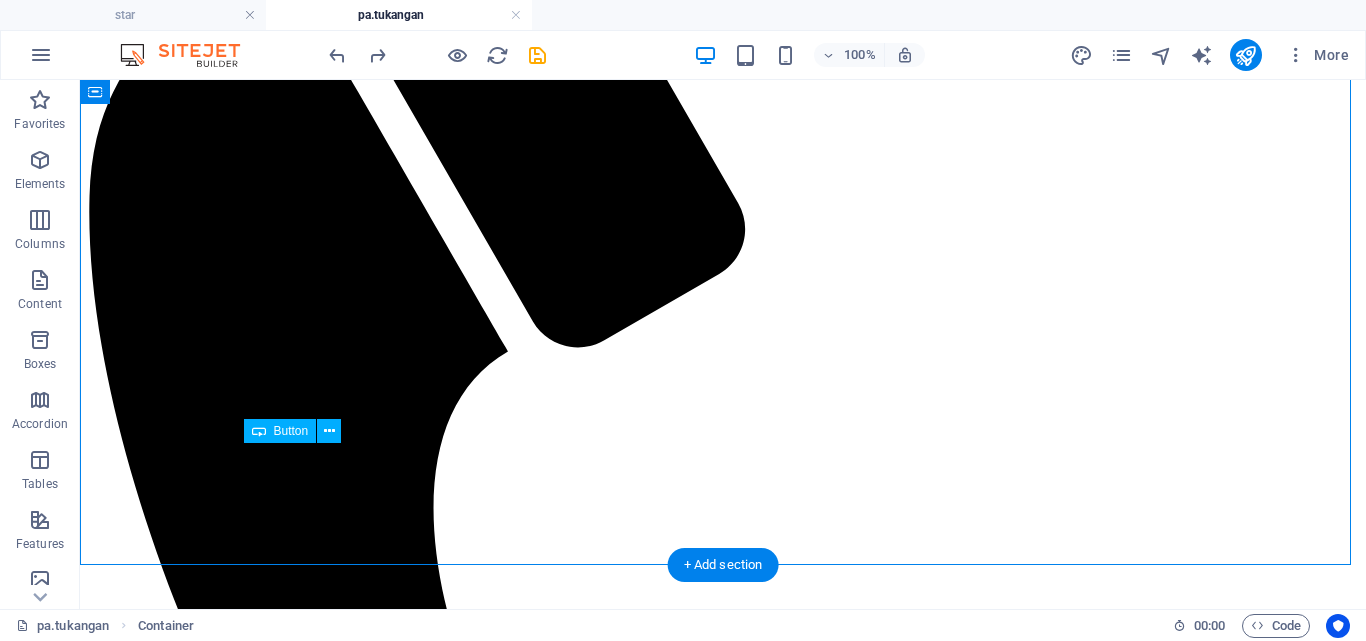 drag, startPoint x: 353, startPoint y: 471, endPoint x: 770, endPoint y: 463, distance: 417.07672 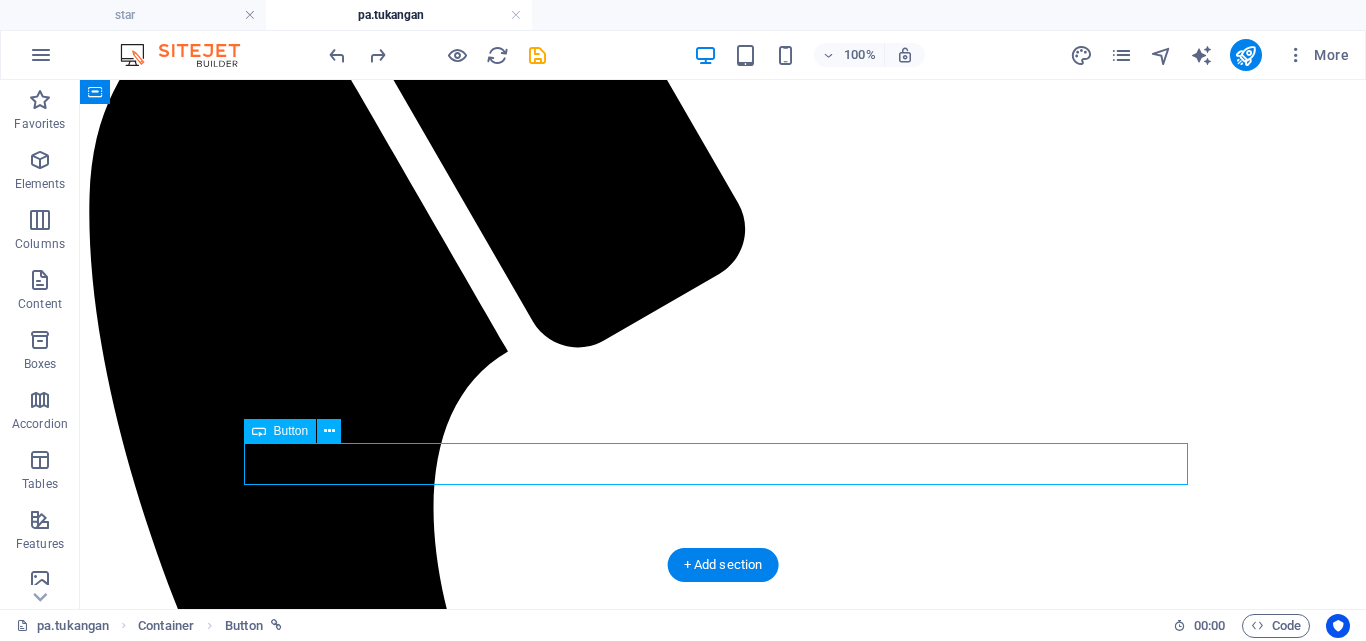 click on "HUBUNGI KAMI" at bounding box center (723, 2224) 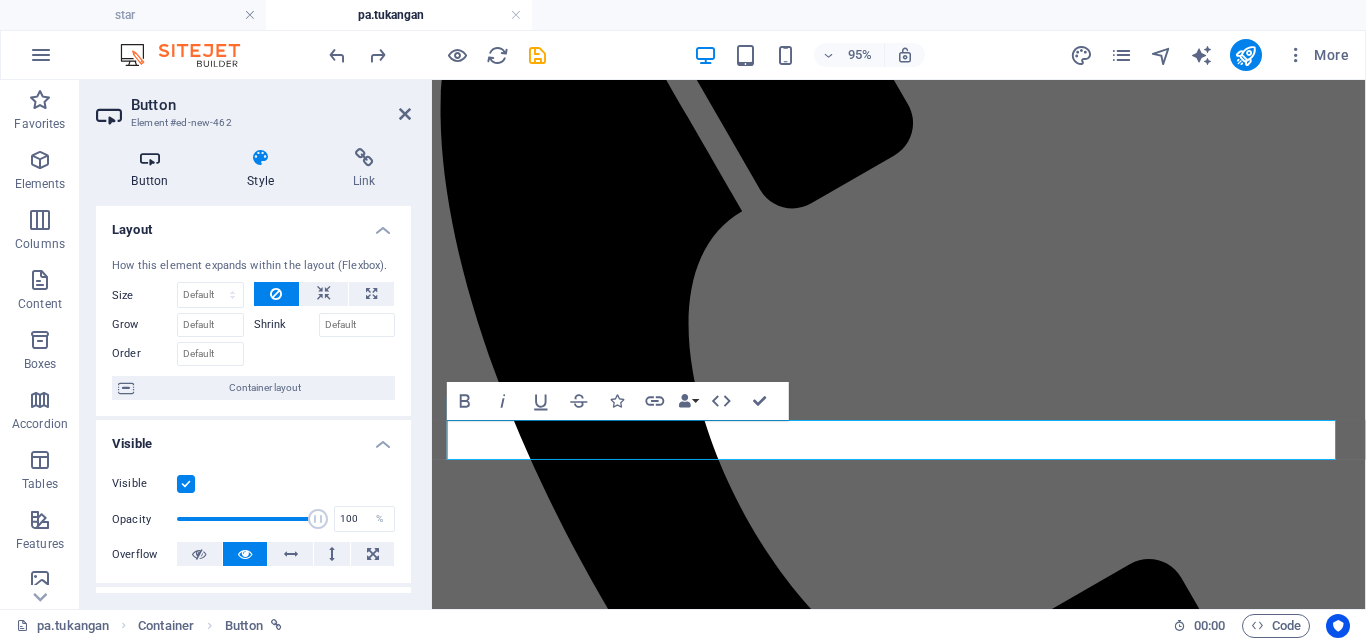 click on "Button" at bounding box center (154, 169) 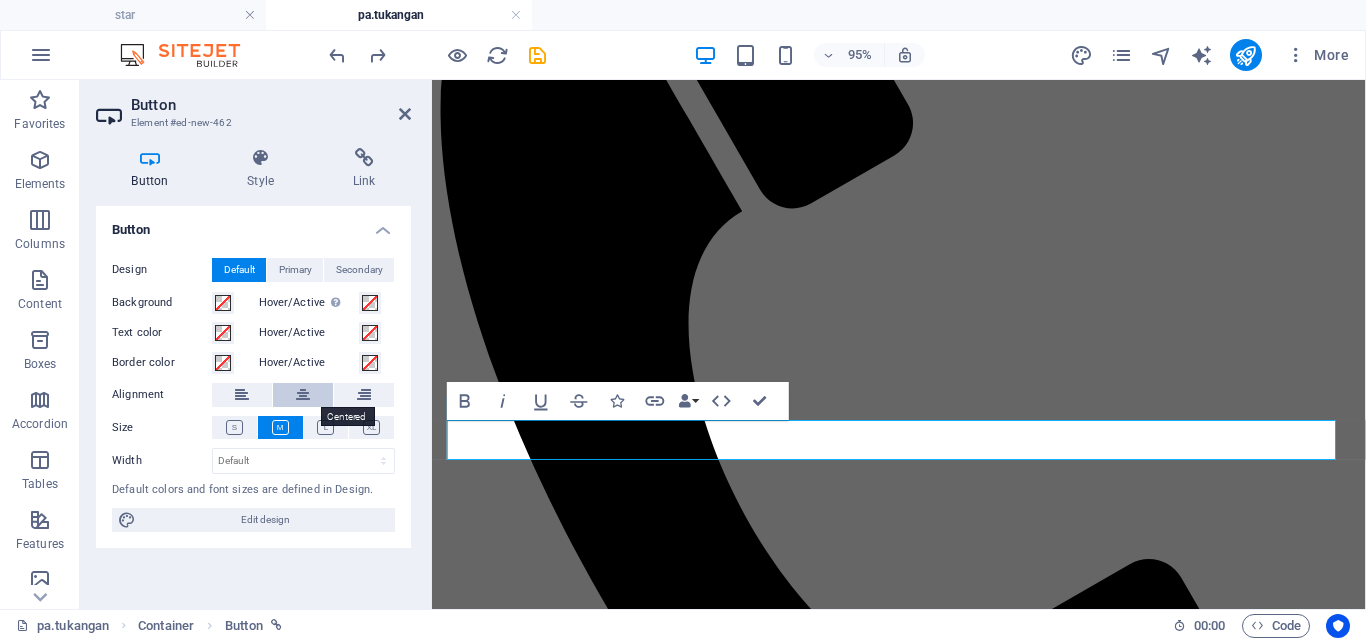 click at bounding box center (303, 395) 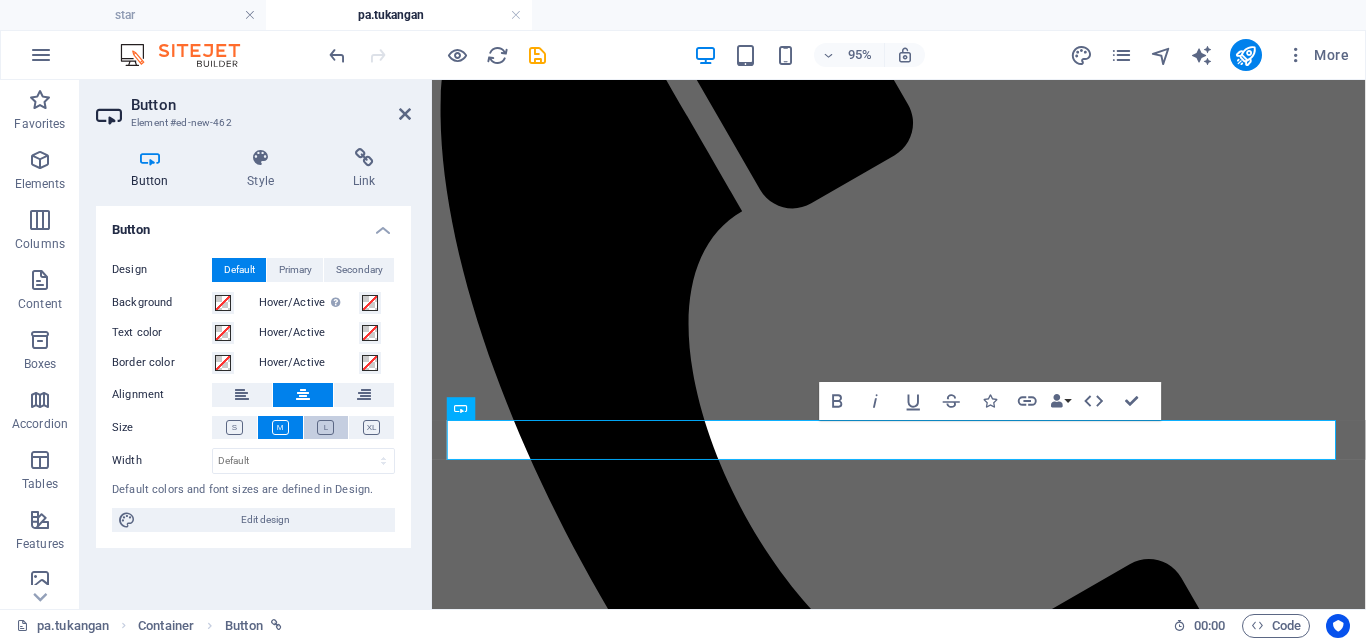 click at bounding box center [325, 427] 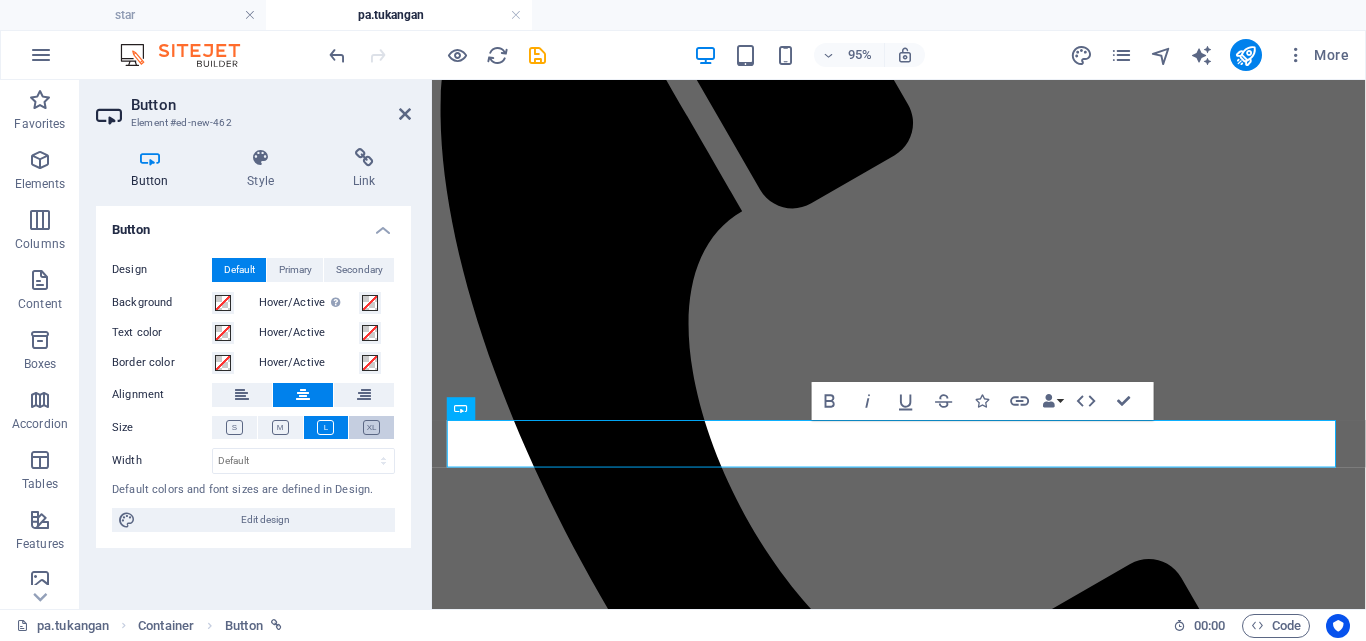 click at bounding box center [371, 427] 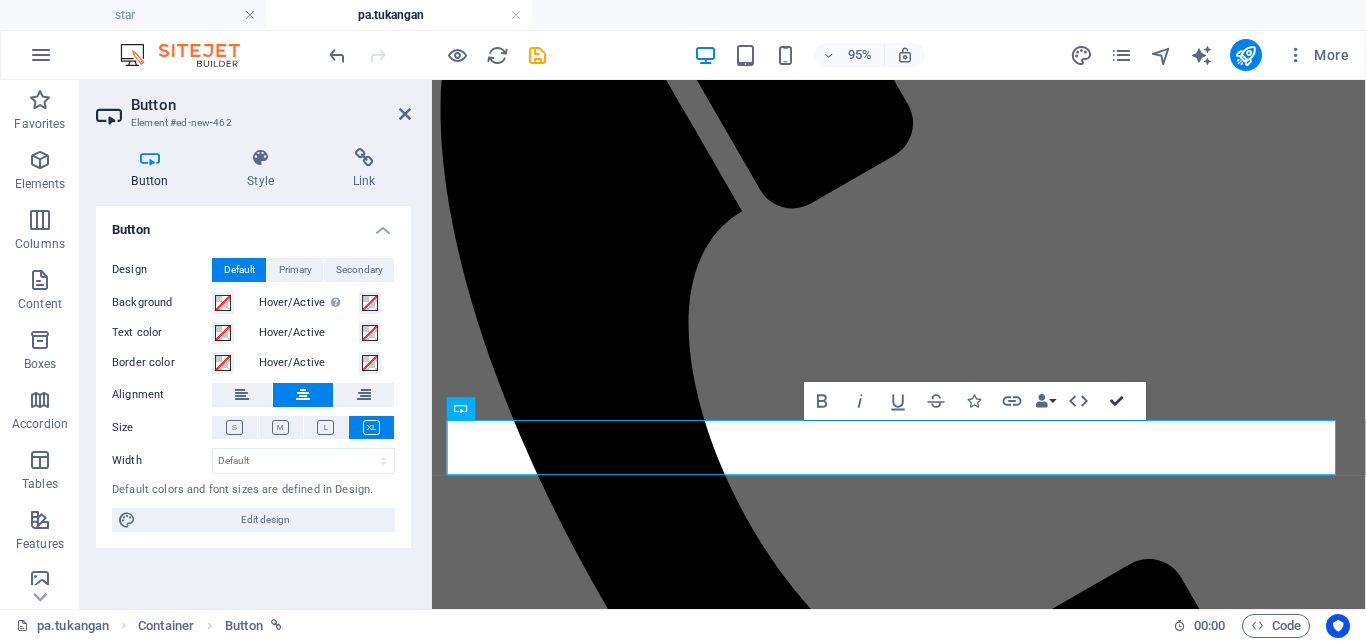 drag, startPoint x: 1115, startPoint y: 398, endPoint x: 1023, endPoint y: 376, distance: 94.59387 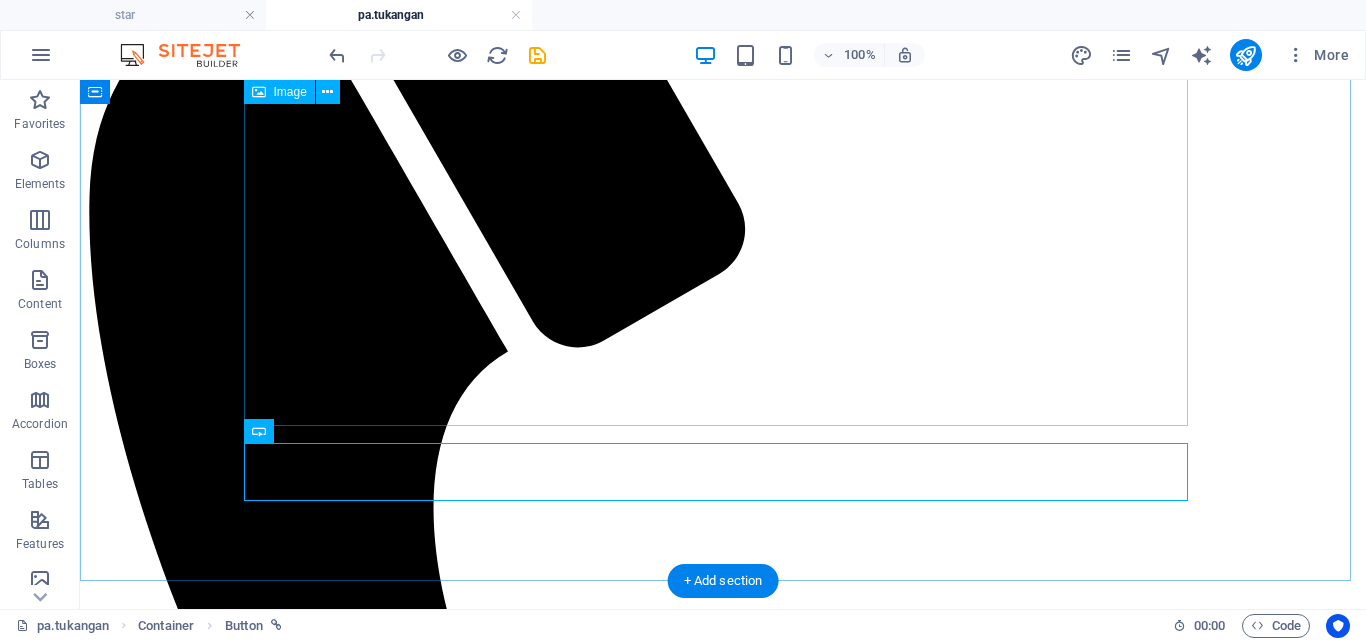click at bounding box center [723, 1832] 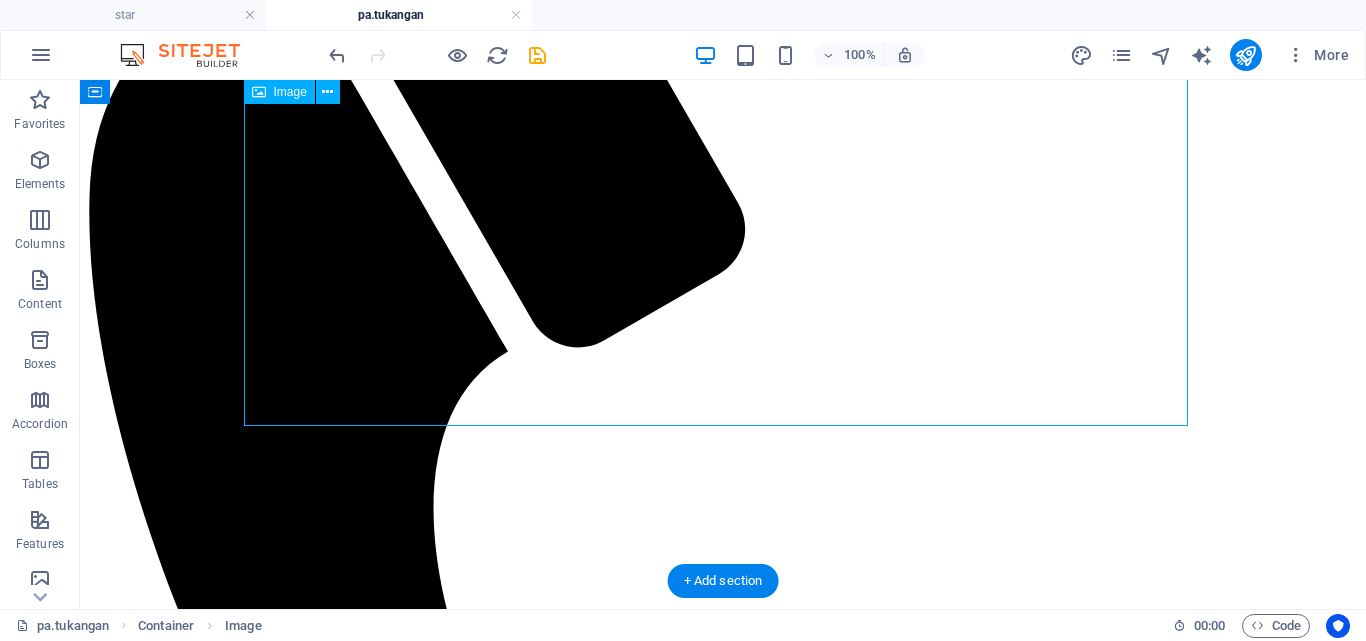 click at bounding box center (723, 1832) 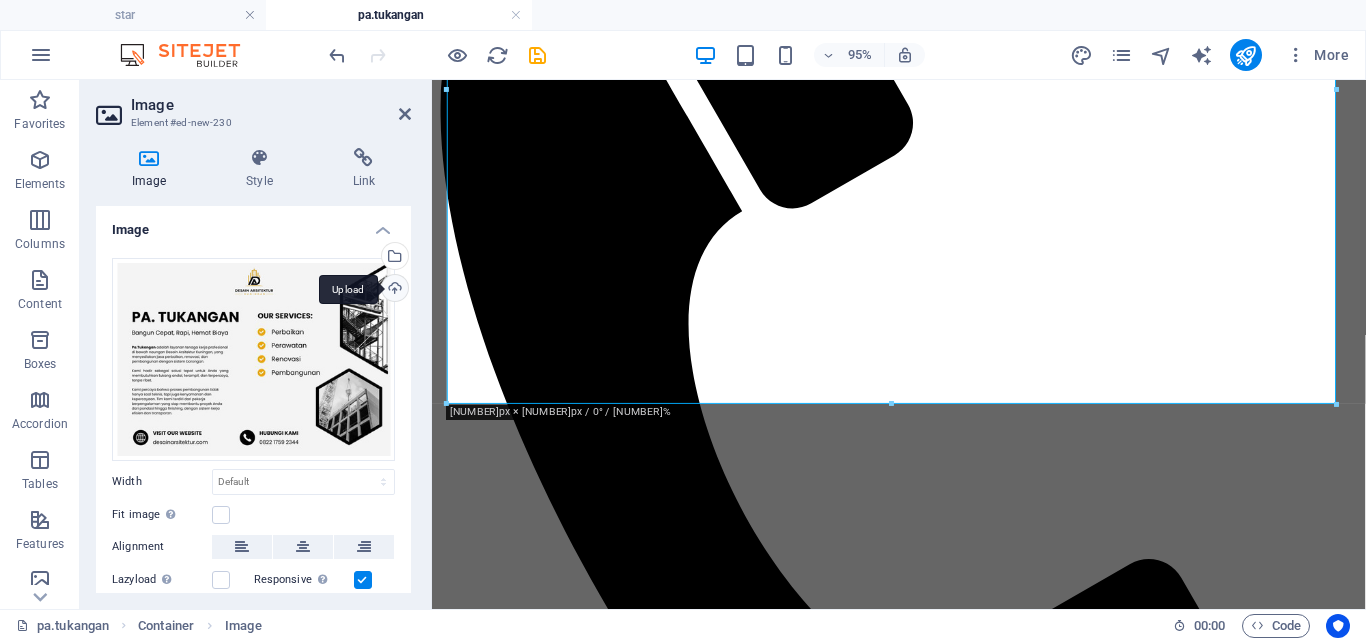 click on "Upload" at bounding box center [393, 290] 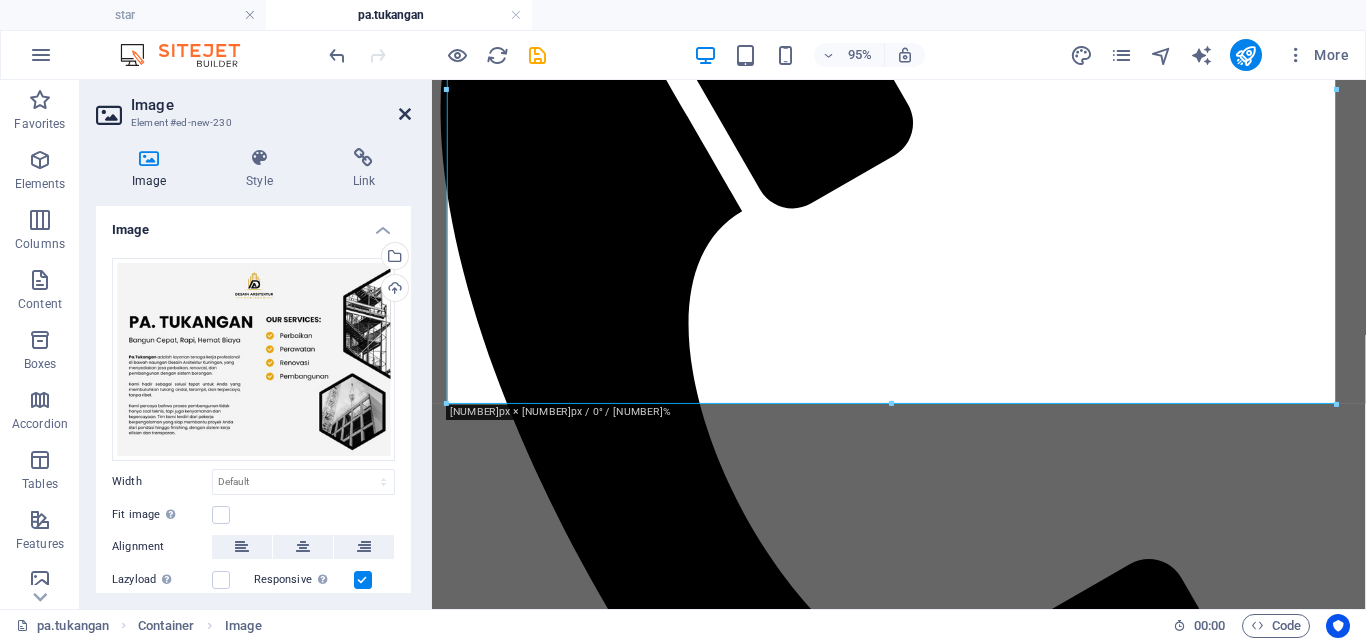 click at bounding box center (405, 114) 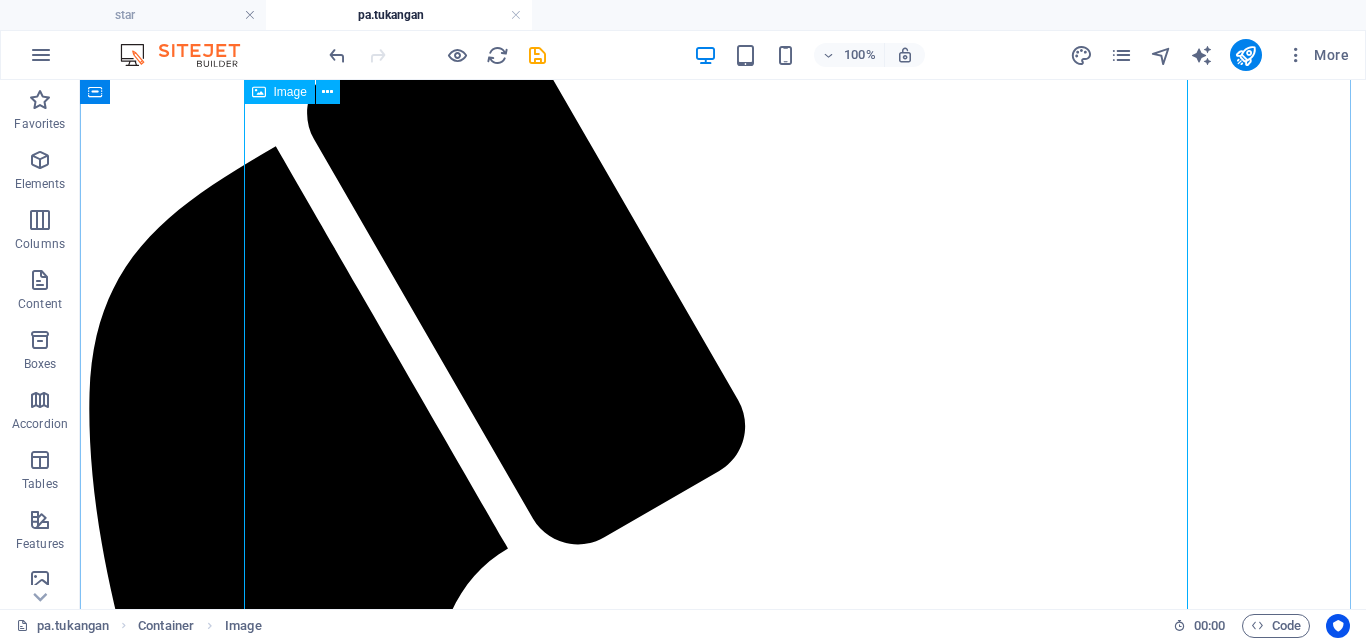 scroll, scrollTop: 0, scrollLeft: 0, axis: both 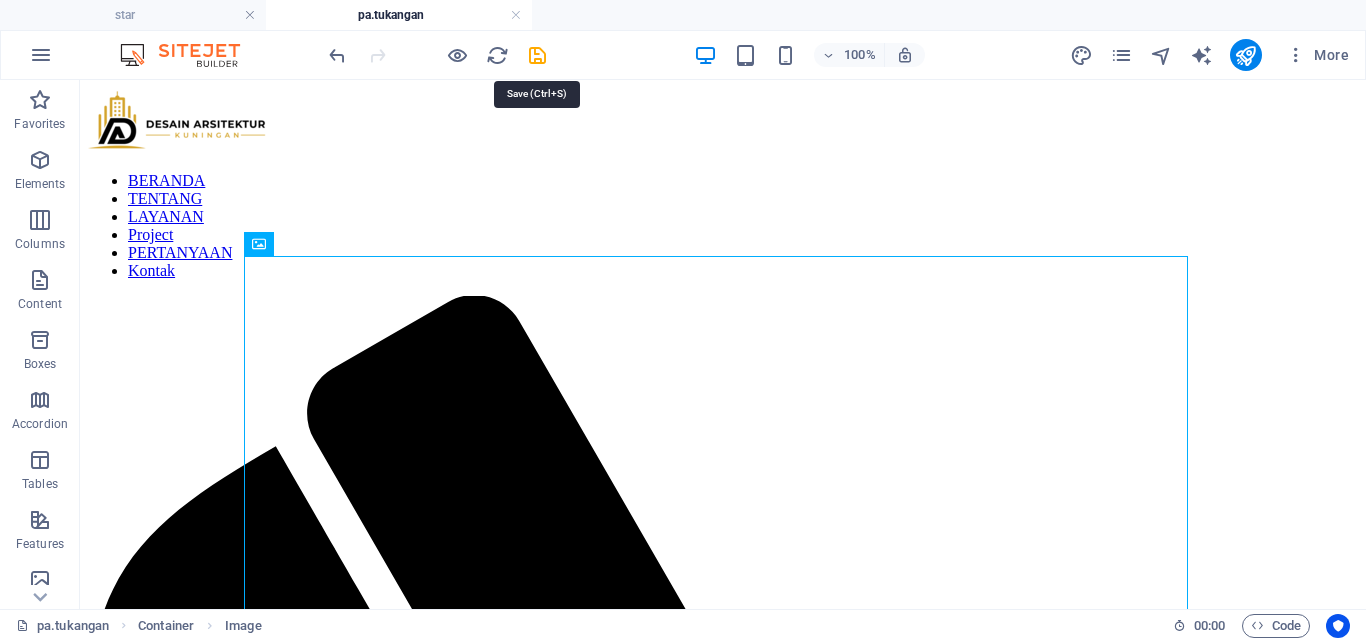 click at bounding box center [537, 55] 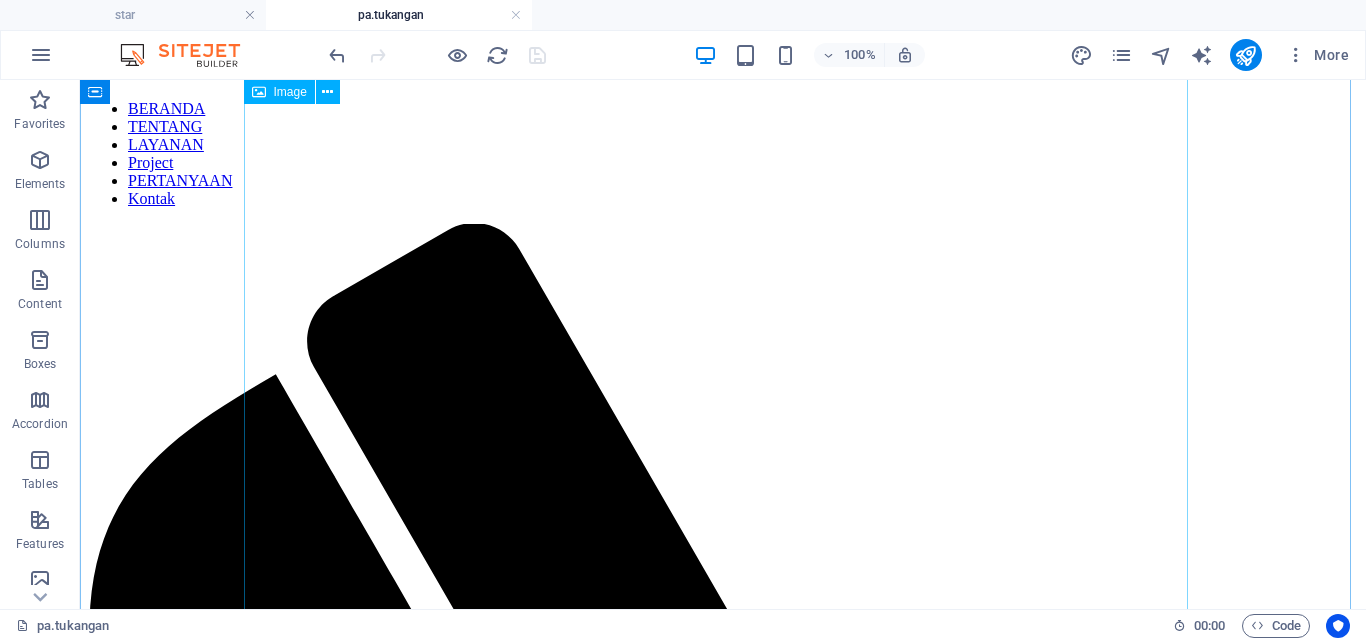 scroll, scrollTop: 0, scrollLeft: 0, axis: both 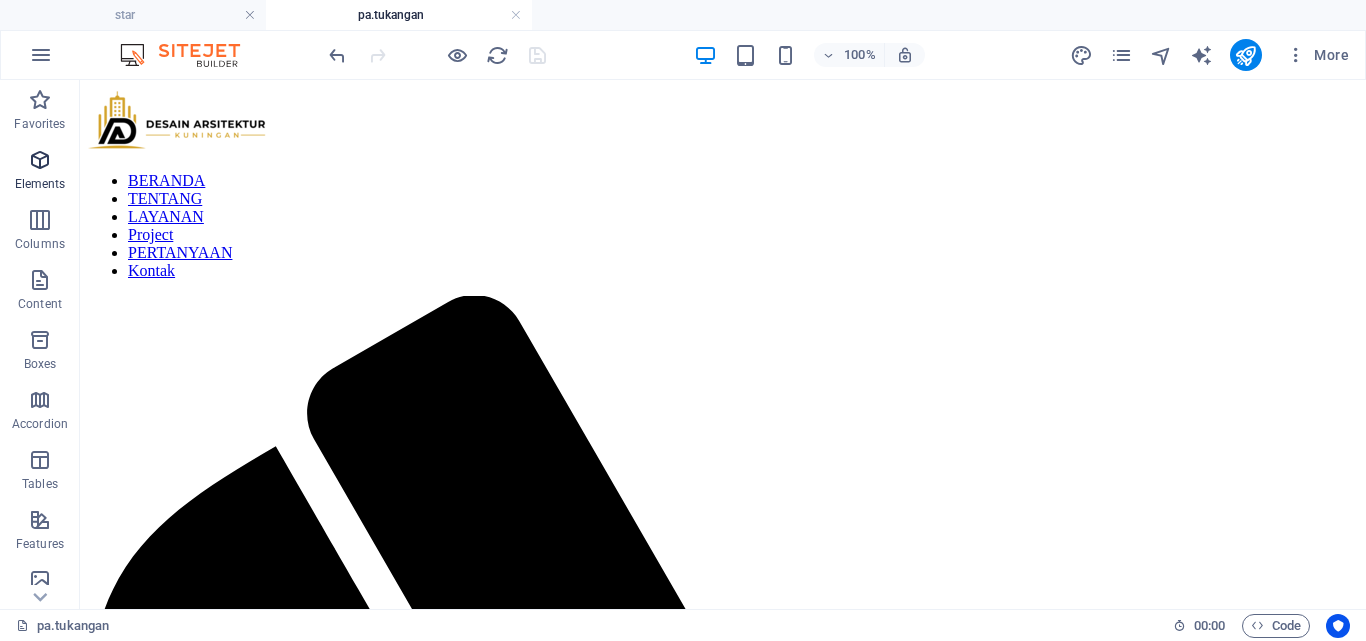 click on "Elements" at bounding box center [40, 172] 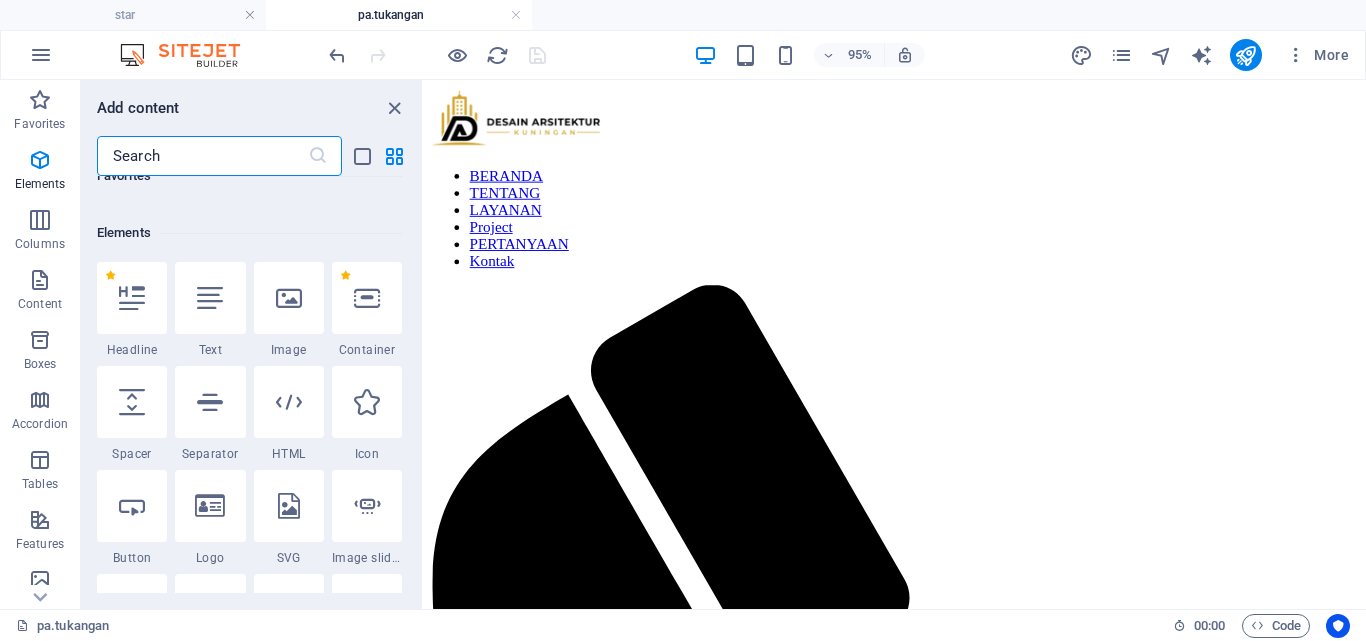 scroll, scrollTop: 213, scrollLeft: 0, axis: vertical 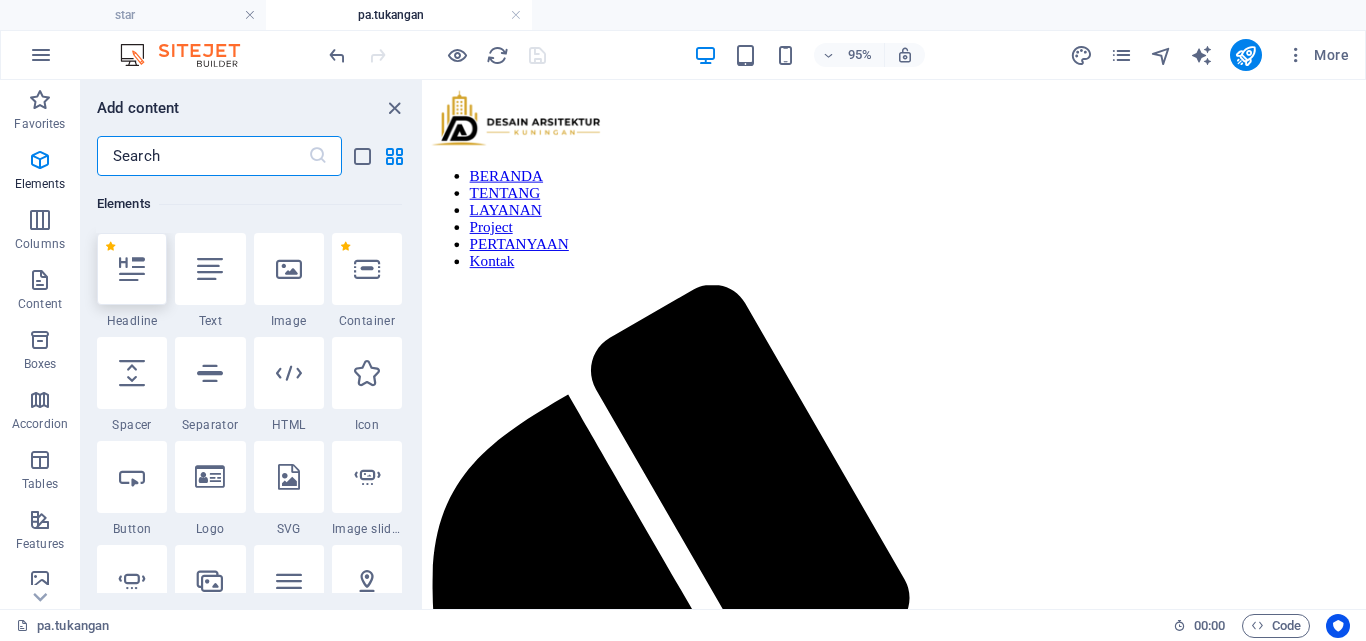 click at bounding box center (132, 269) 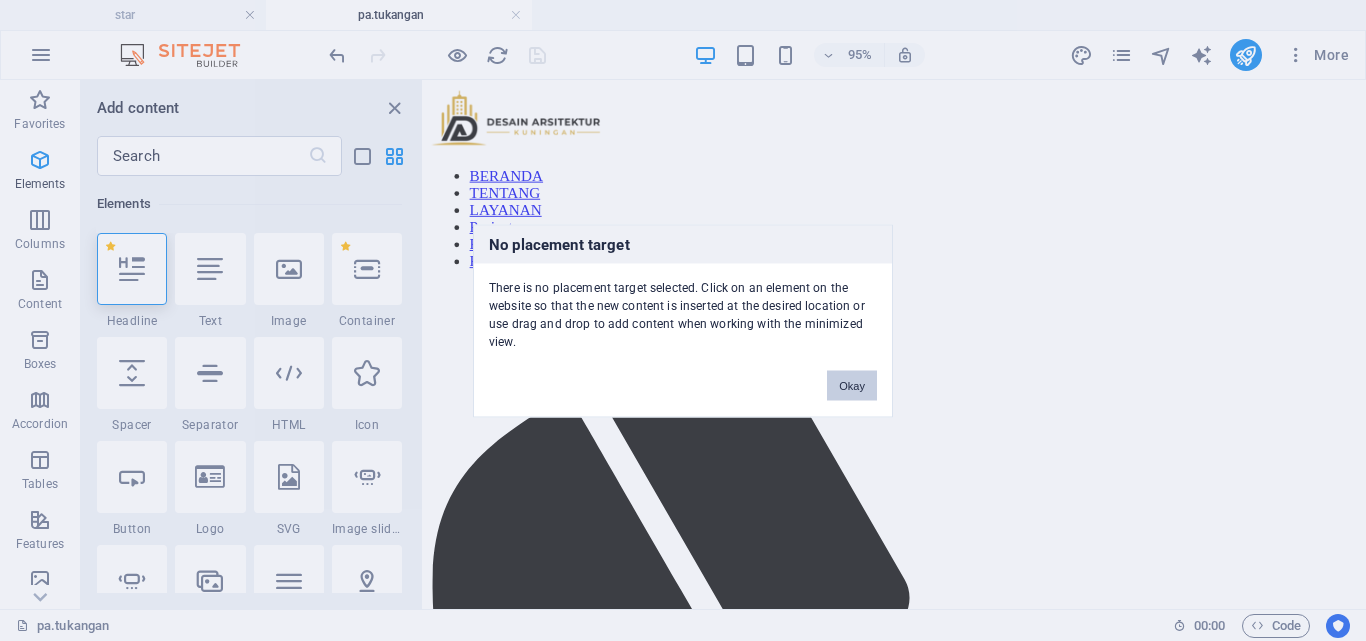 drag, startPoint x: 834, startPoint y: 386, endPoint x: 87, endPoint y: 261, distance: 757.3863 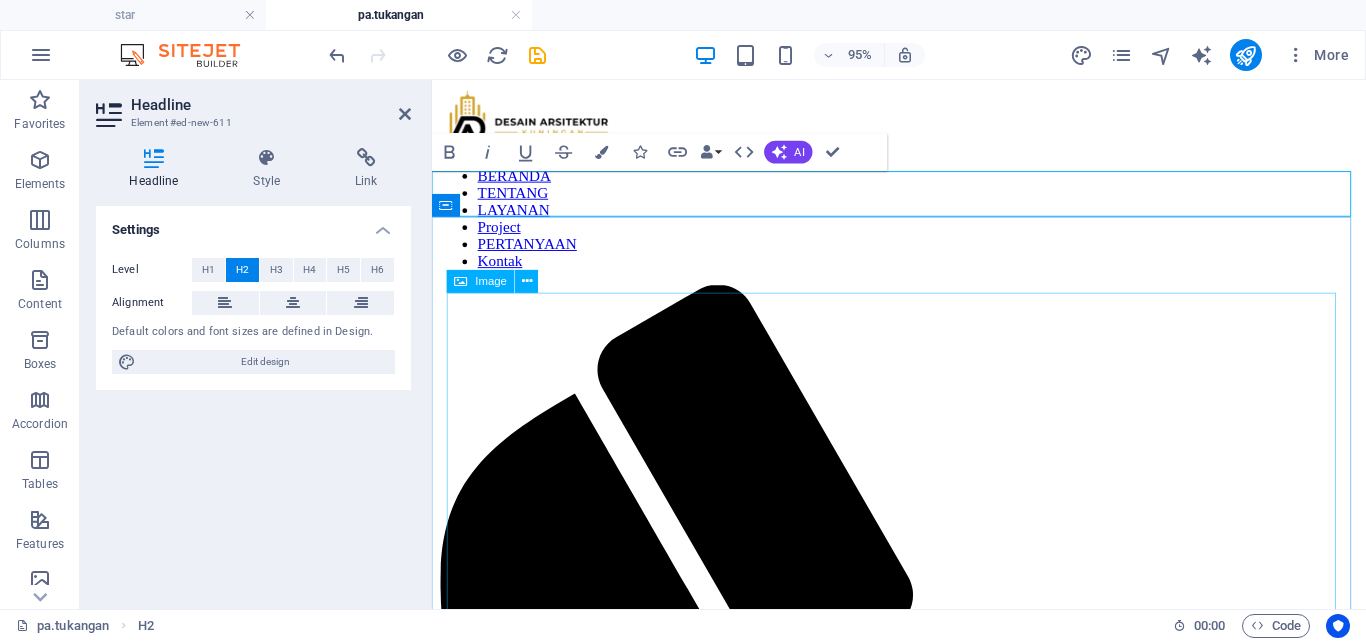 type 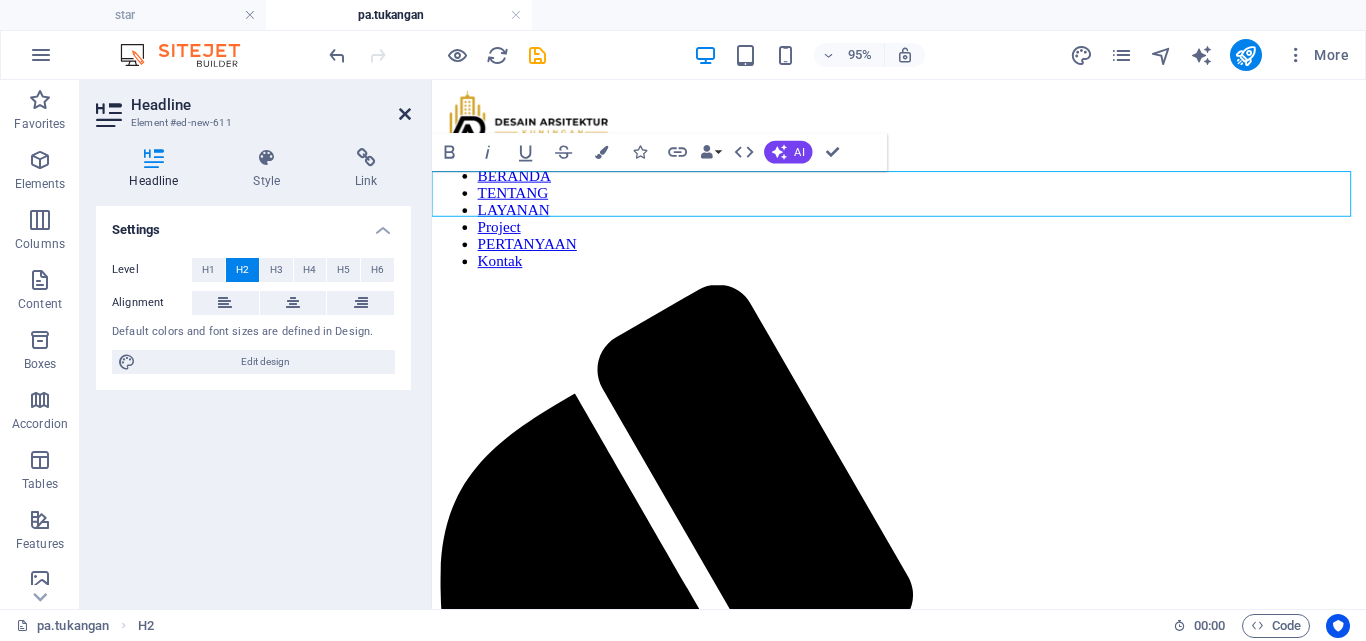click at bounding box center (405, 114) 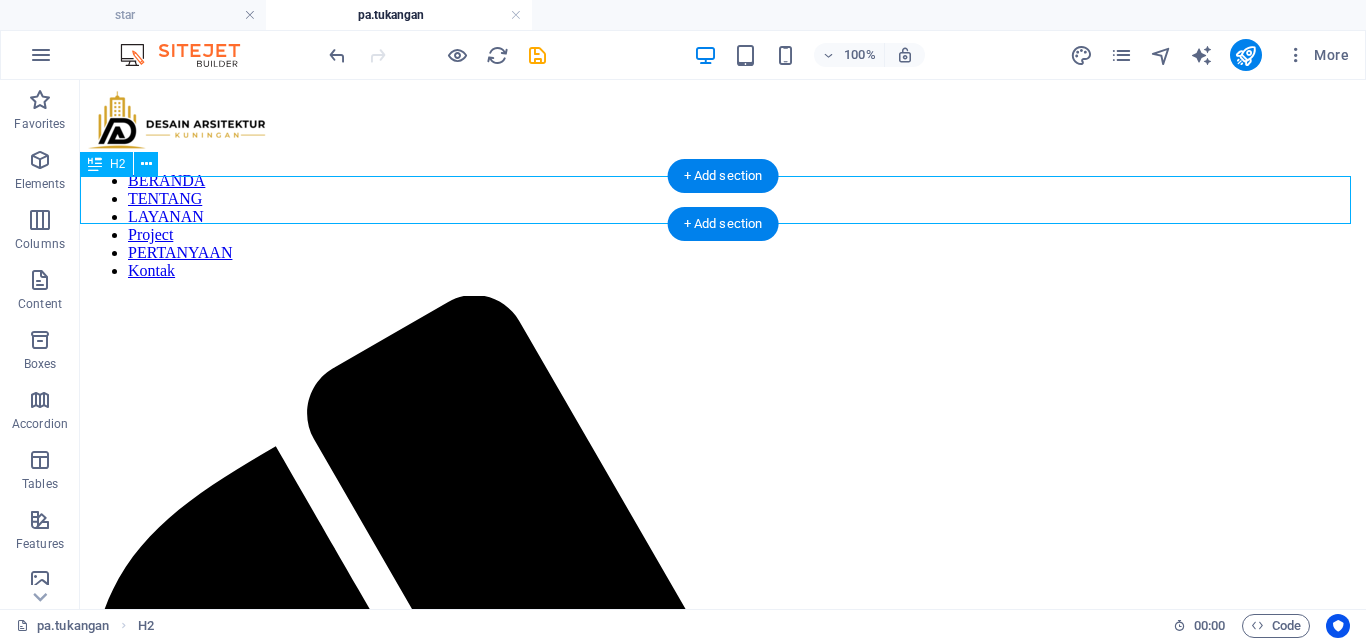 click on "PA.TUKANGAN" at bounding box center (723, 1998) 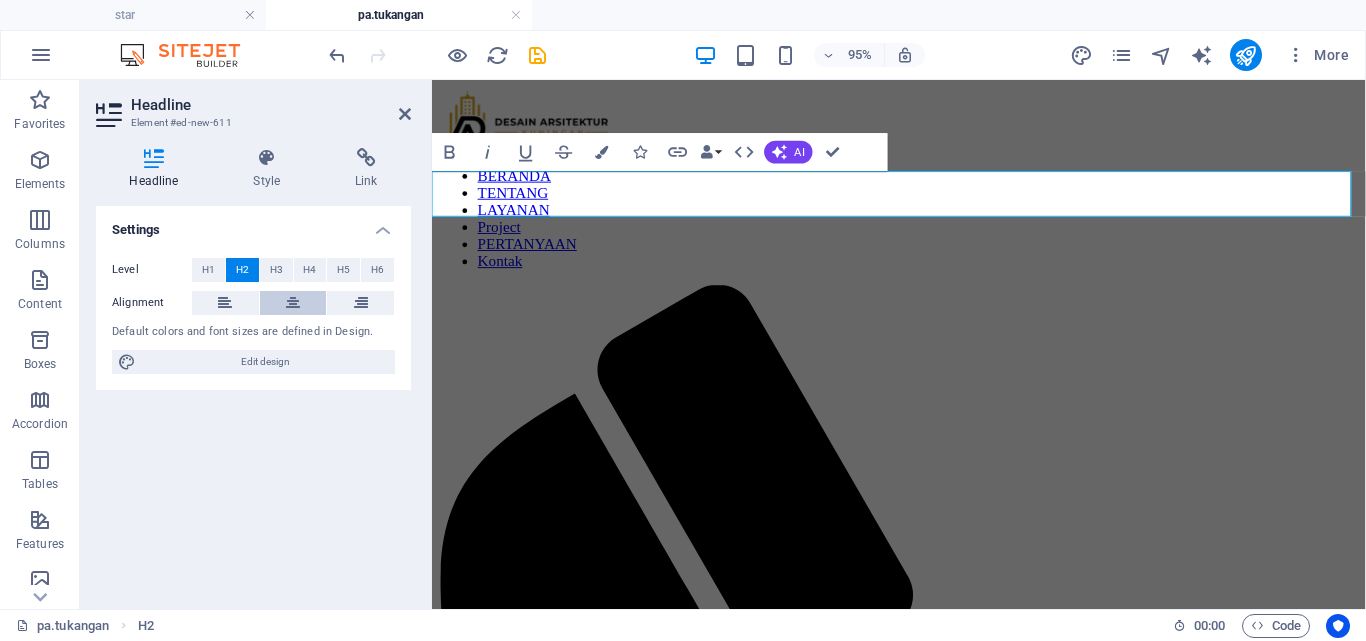 click at bounding box center [293, 303] 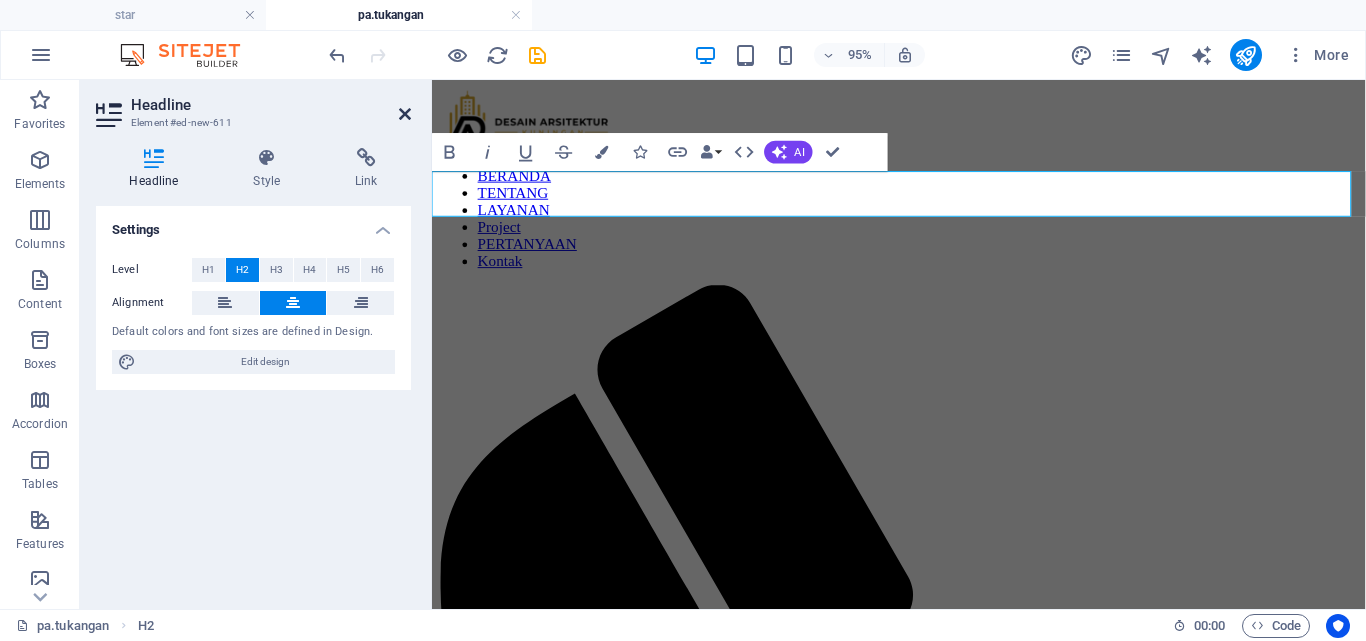 click at bounding box center (405, 114) 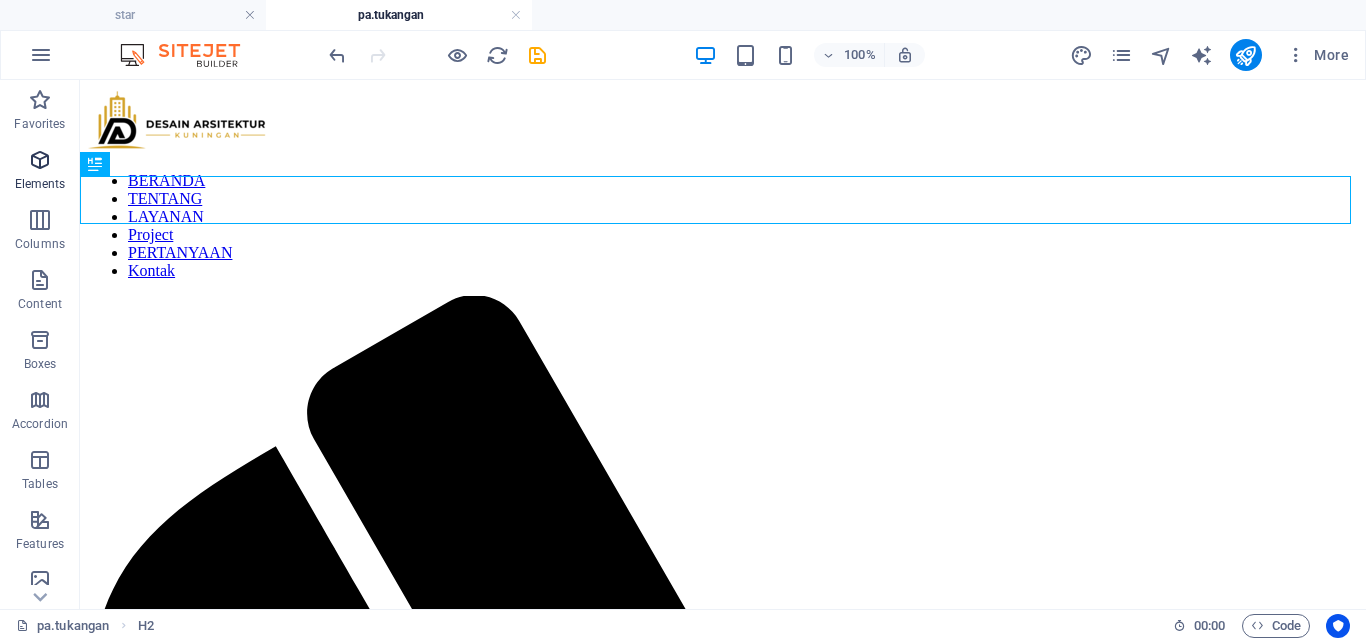 click at bounding box center (40, 160) 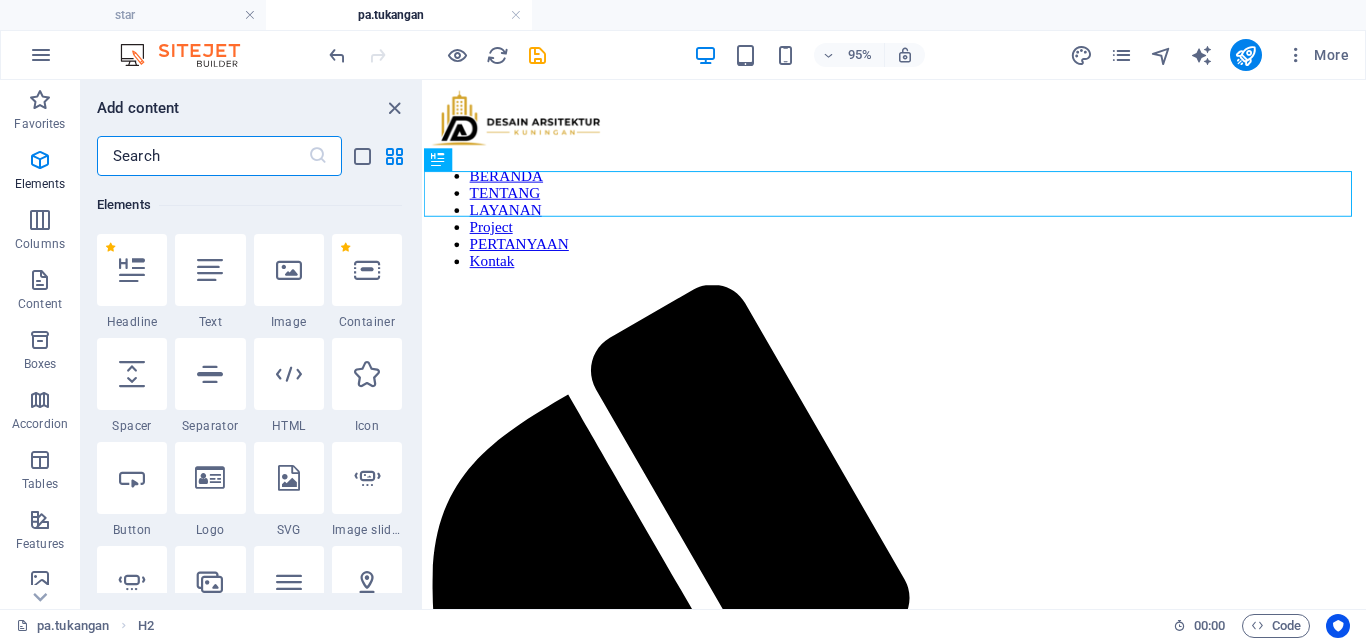 scroll, scrollTop: 213, scrollLeft: 0, axis: vertical 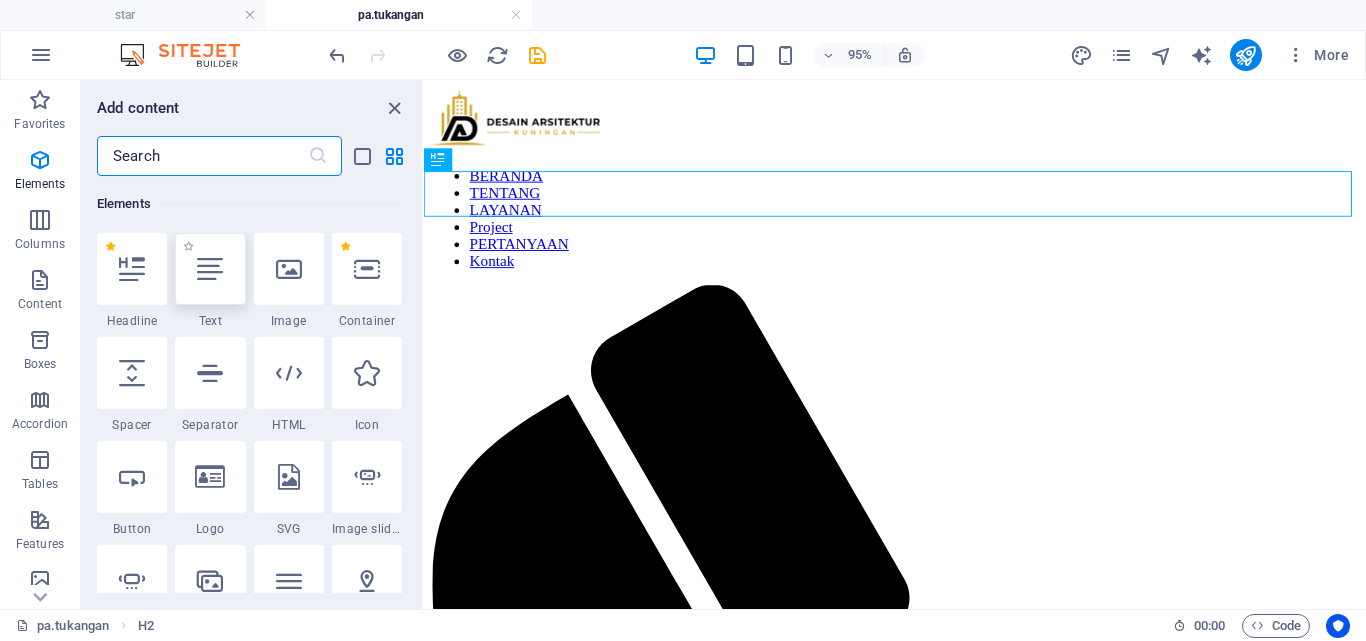 click at bounding box center (210, 269) 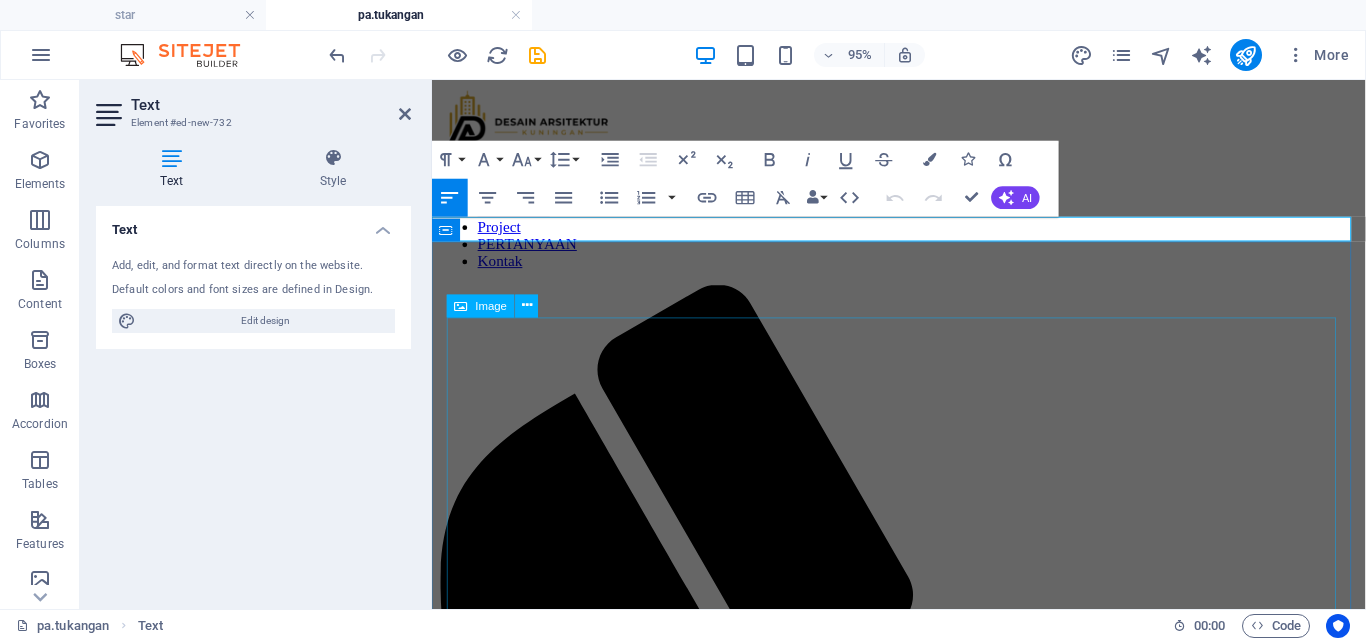 type 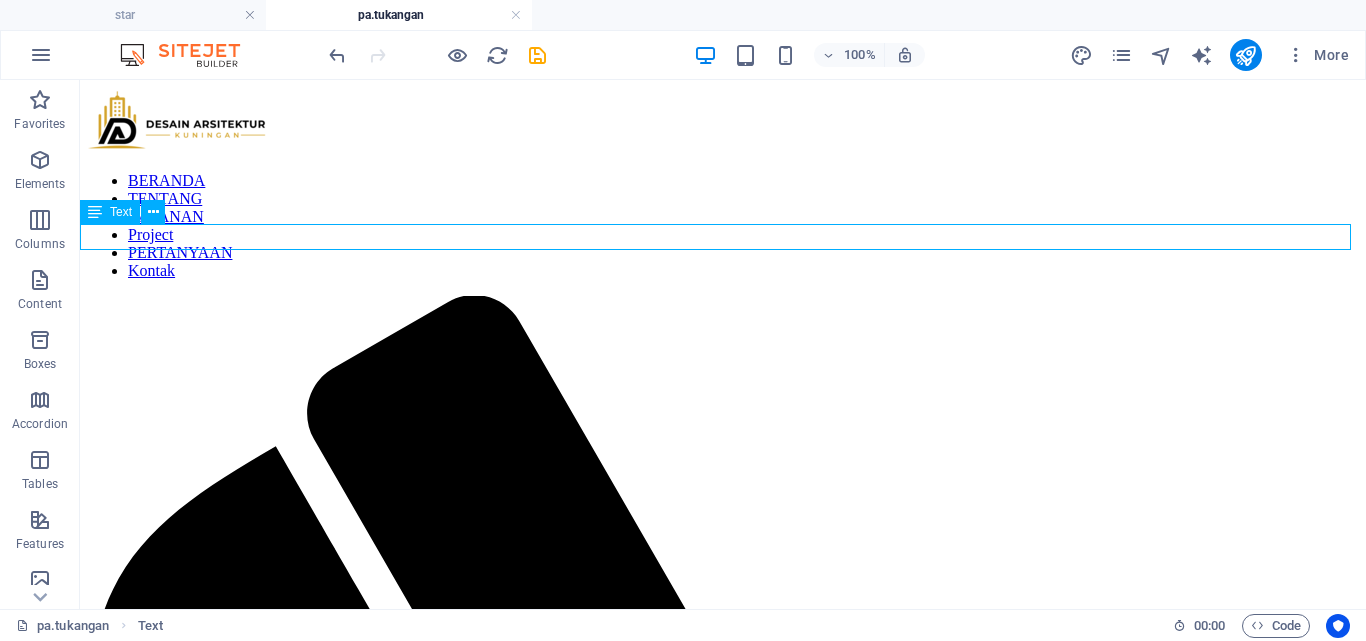 click on "Bangun Cepat, Rapih, Hemat Biaya" at bounding box center [723, 2041] 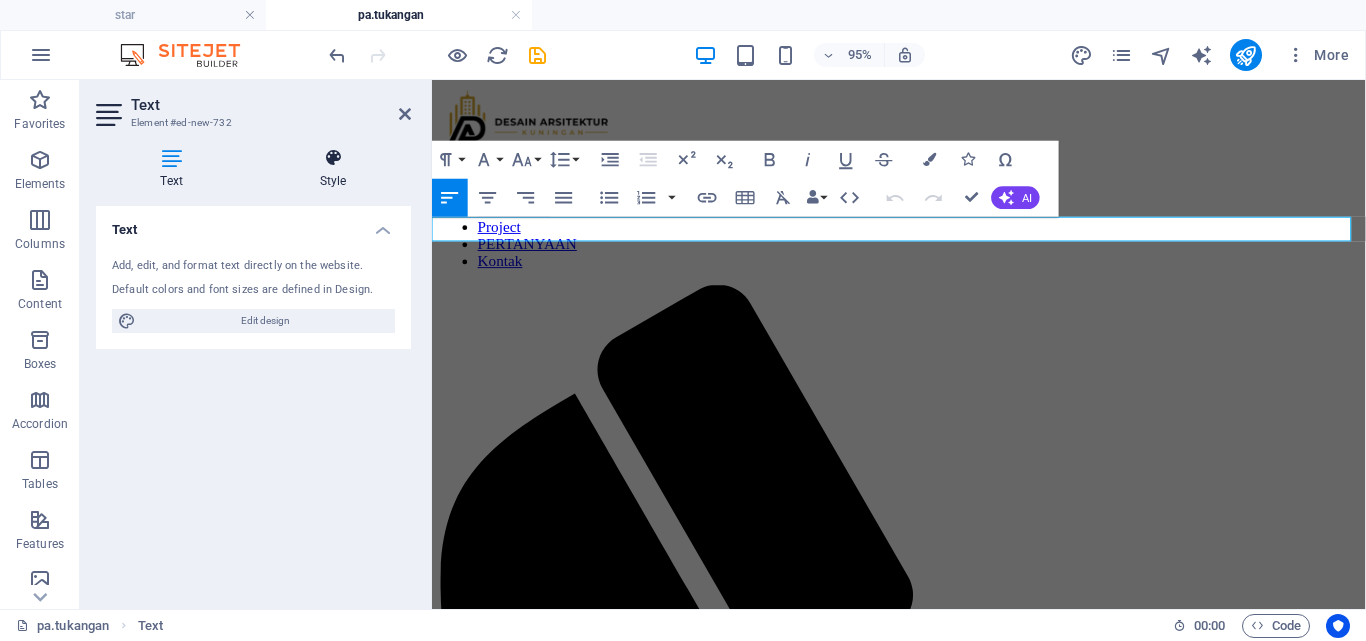 click on "Style" at bounding box center [333, 169] 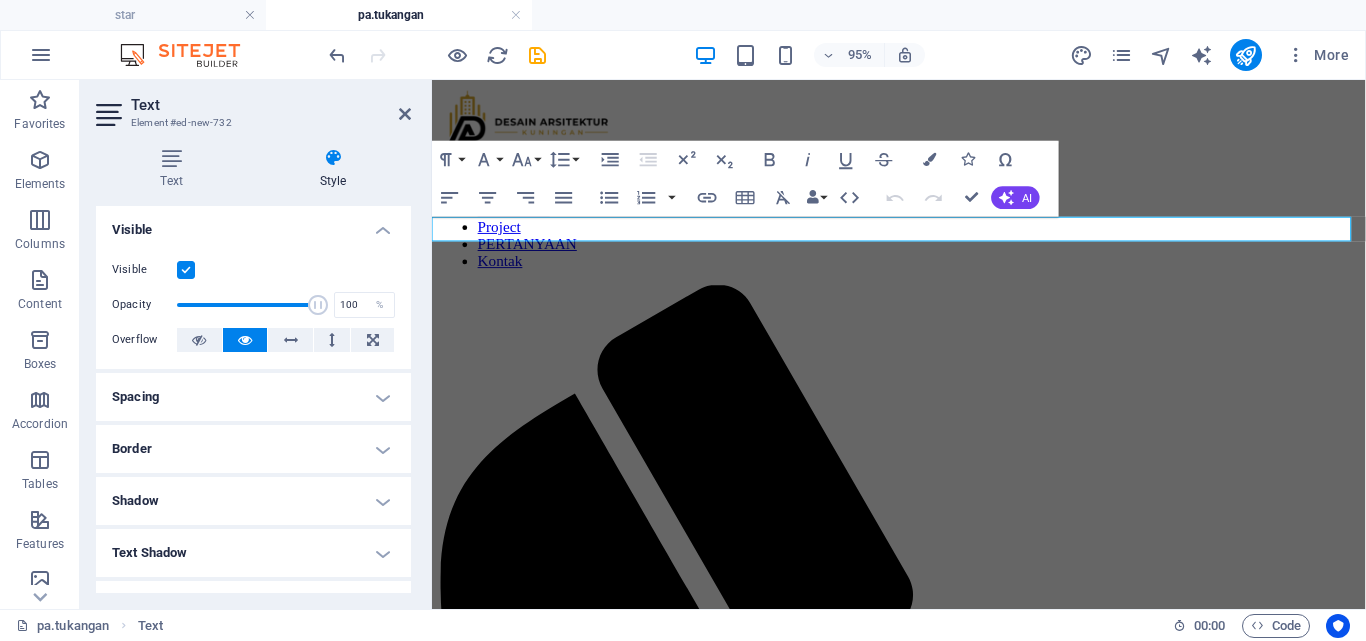 click on "Text" at bounding box center (271, 105) 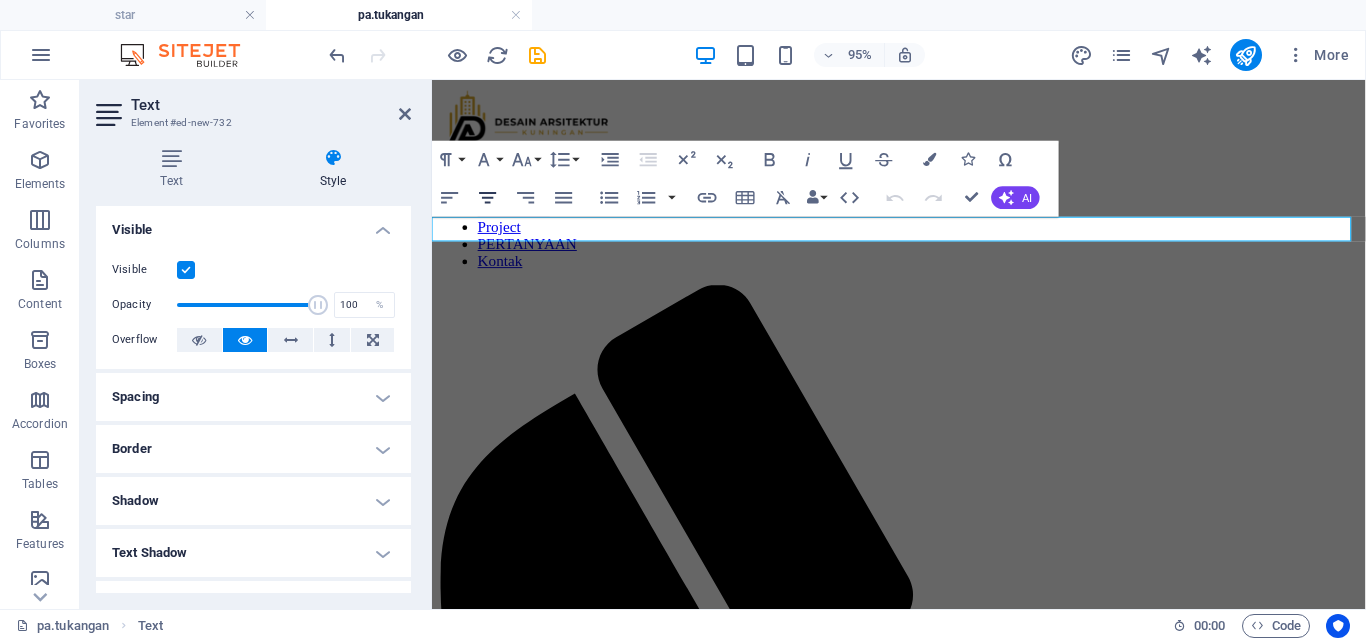 click 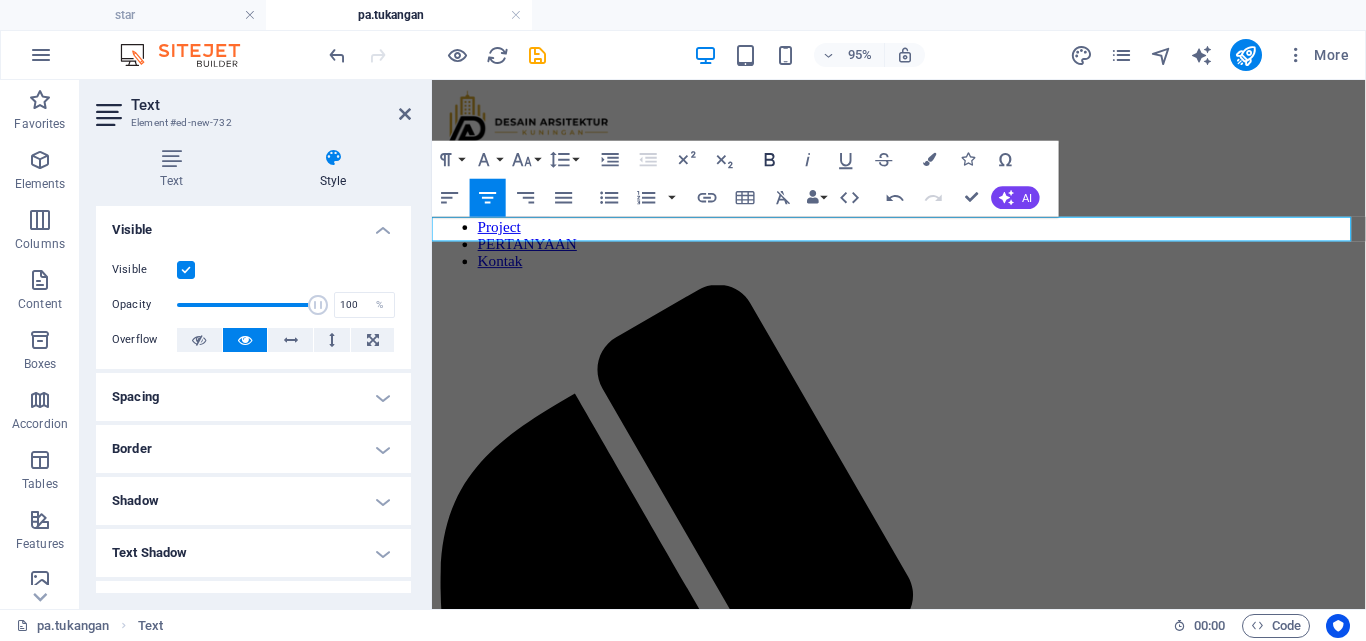 click 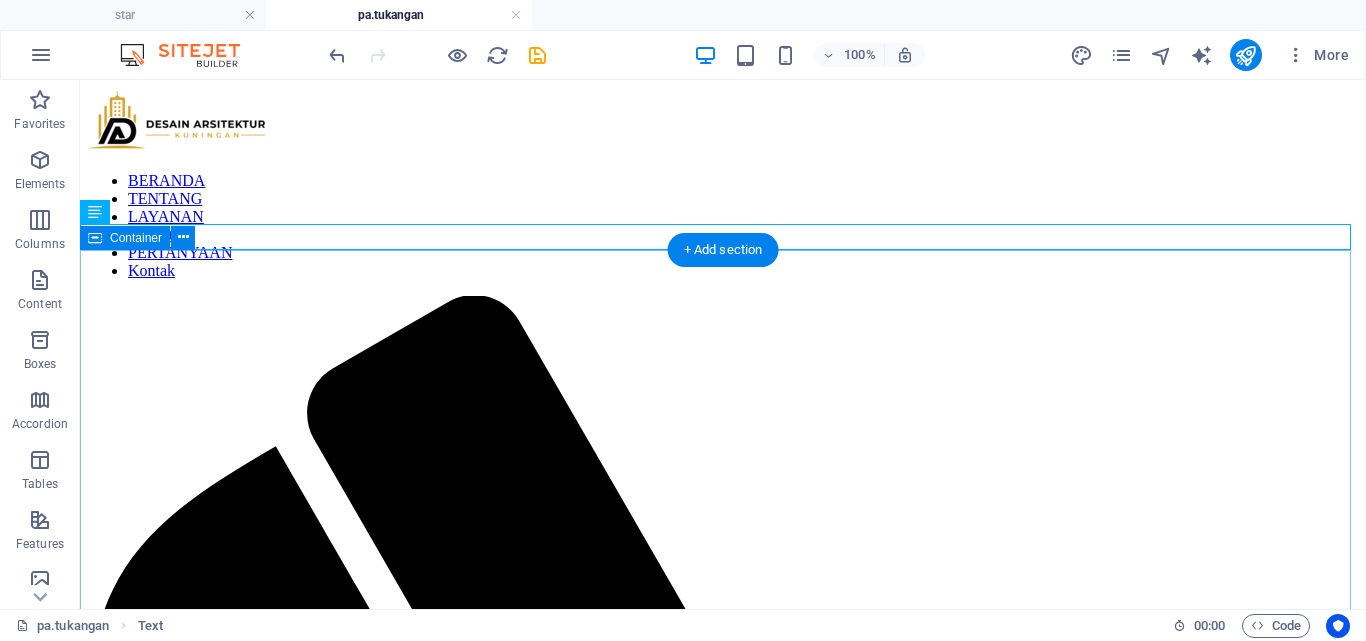 click on "HUBUNGI KAMI" at bounding box center (723, 2448) 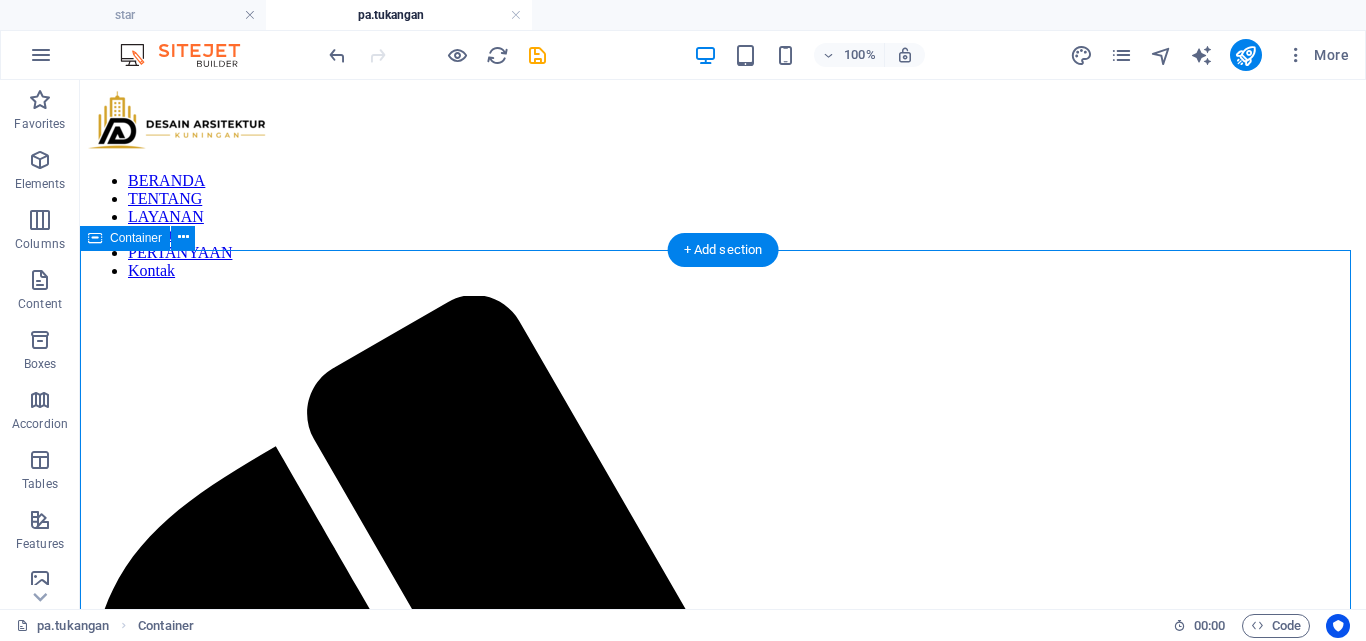 click on "HUBUNGI KAMI" at bounding box center [723, 2448] 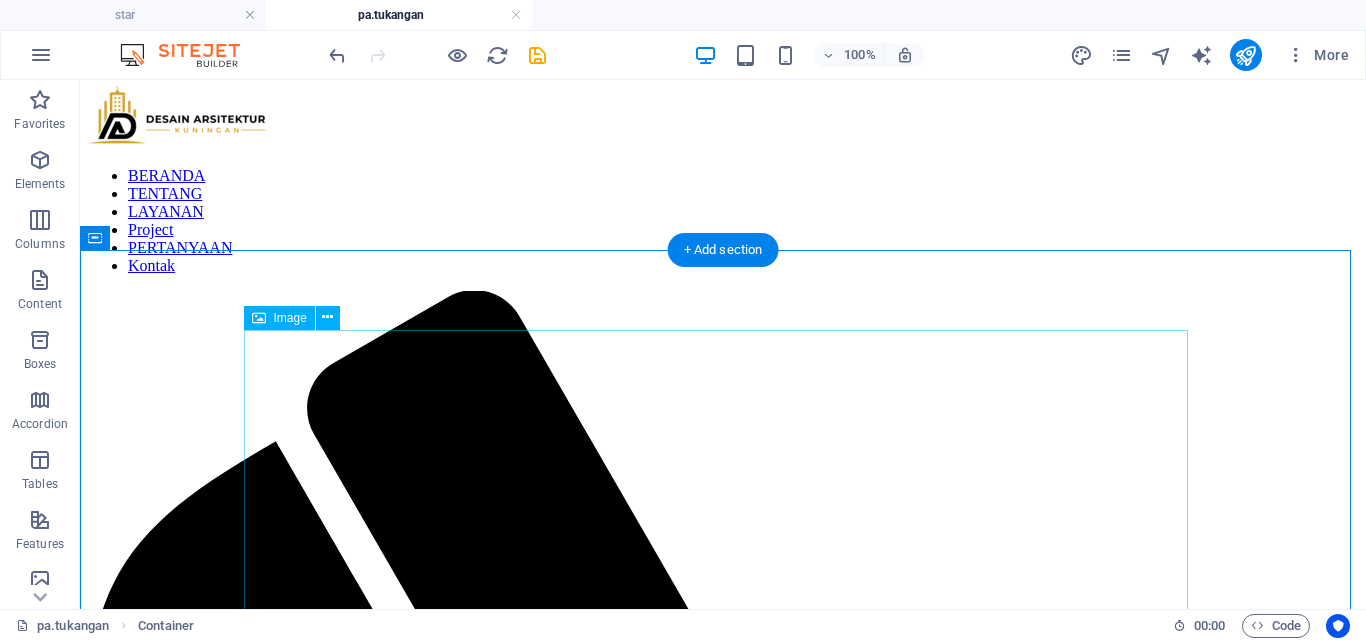 scroll, scrollTop: 0, scrollLeft: 0, axis: both 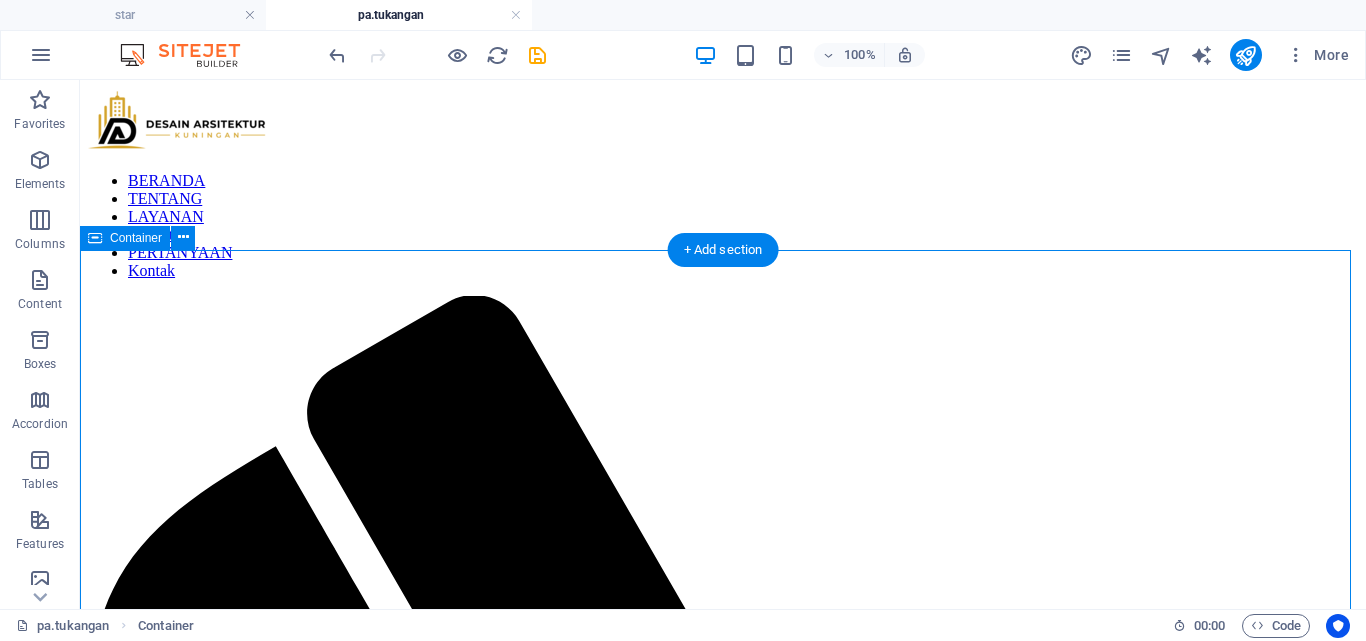 click on "HUBUNGI KAMI" at bounding box center (723, 2448) 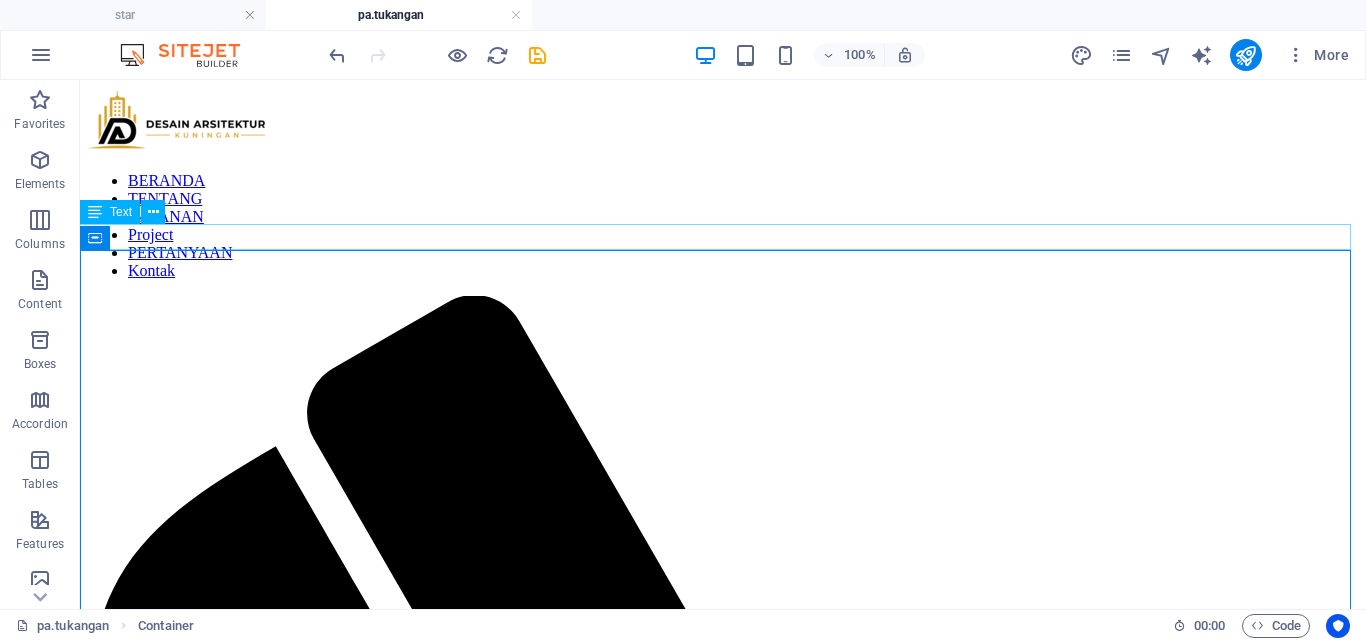 click on "Bangun Cepat, Rapih, Hemat Biaya" at bounding box center [723, 2041] 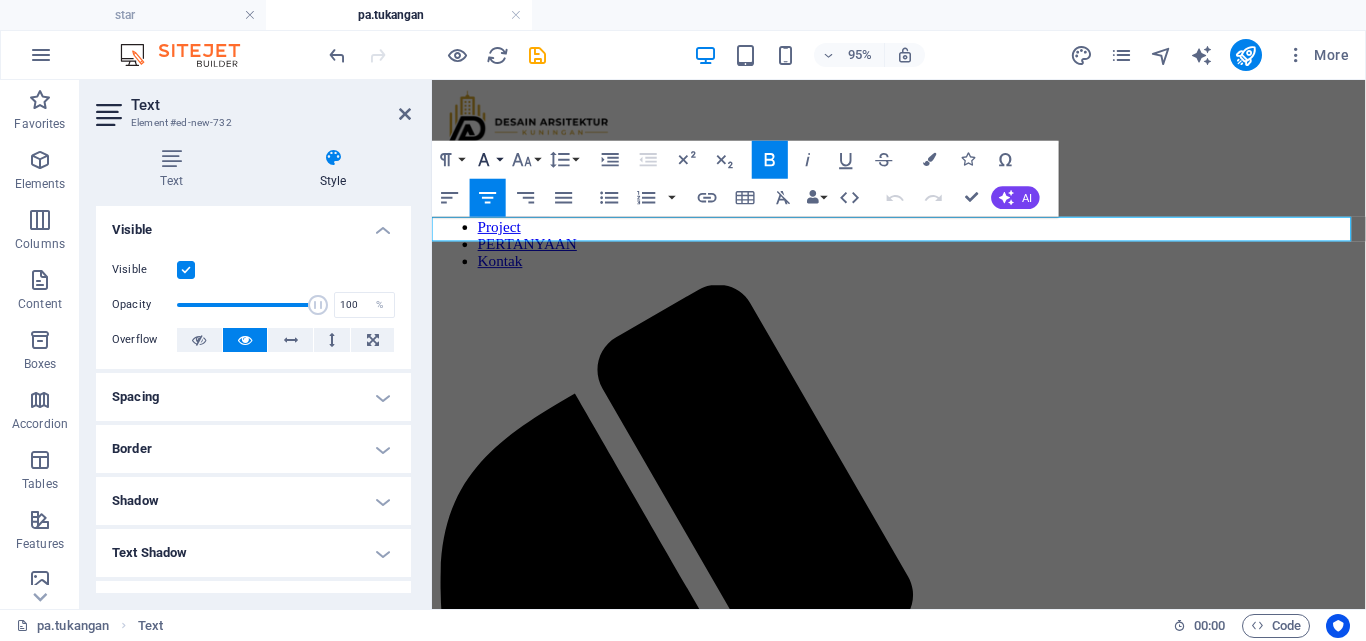 click on "Font Family" at bounding box center [488, 160] 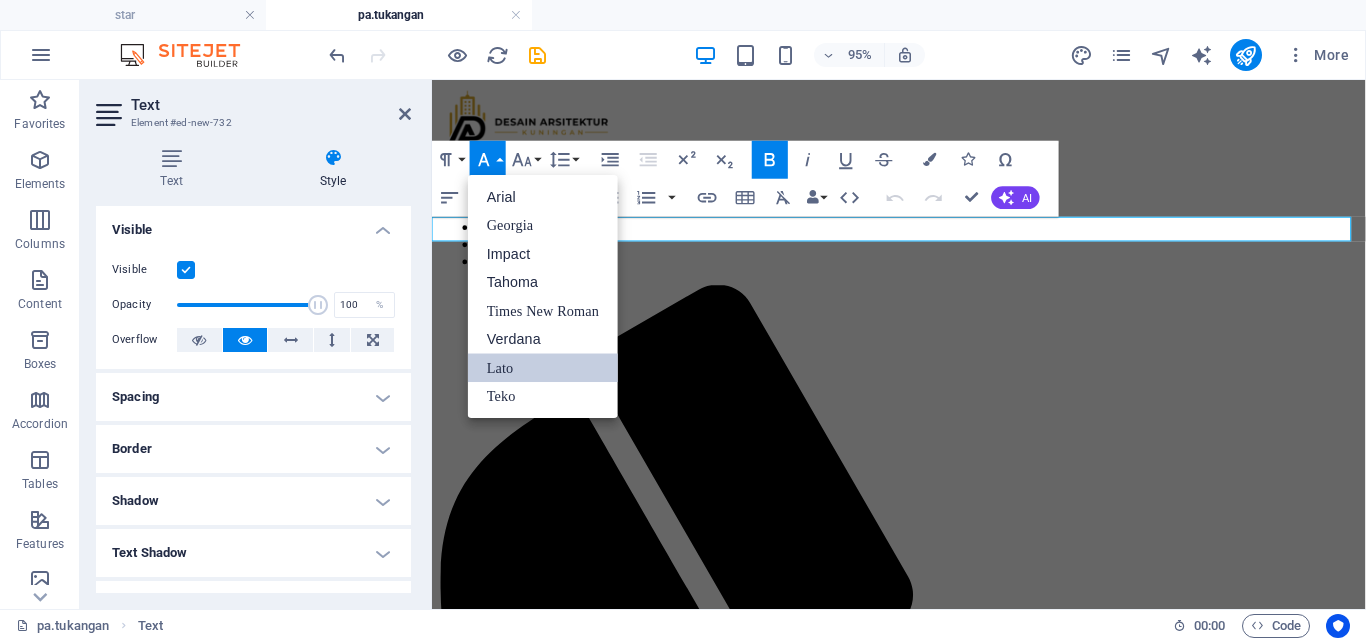 scroll, scrollTop: 0, scrollLeft: 0, axis: both 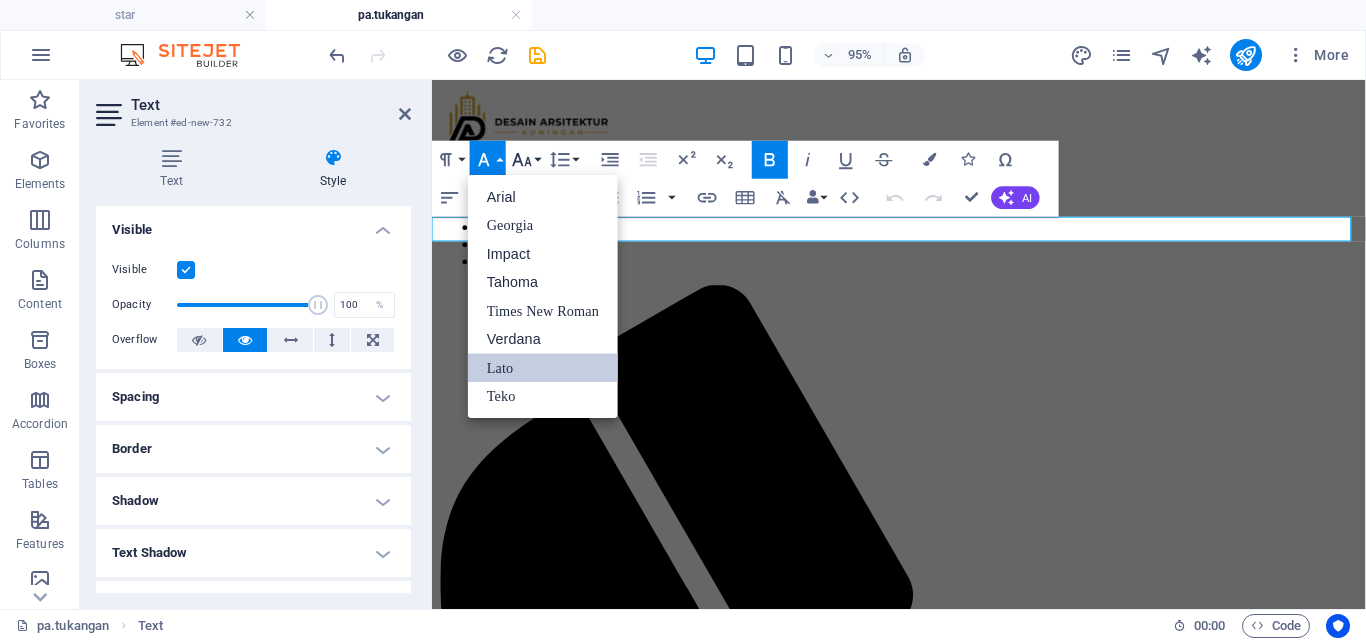 click on "Font Size" at bounding box center (526, 160) 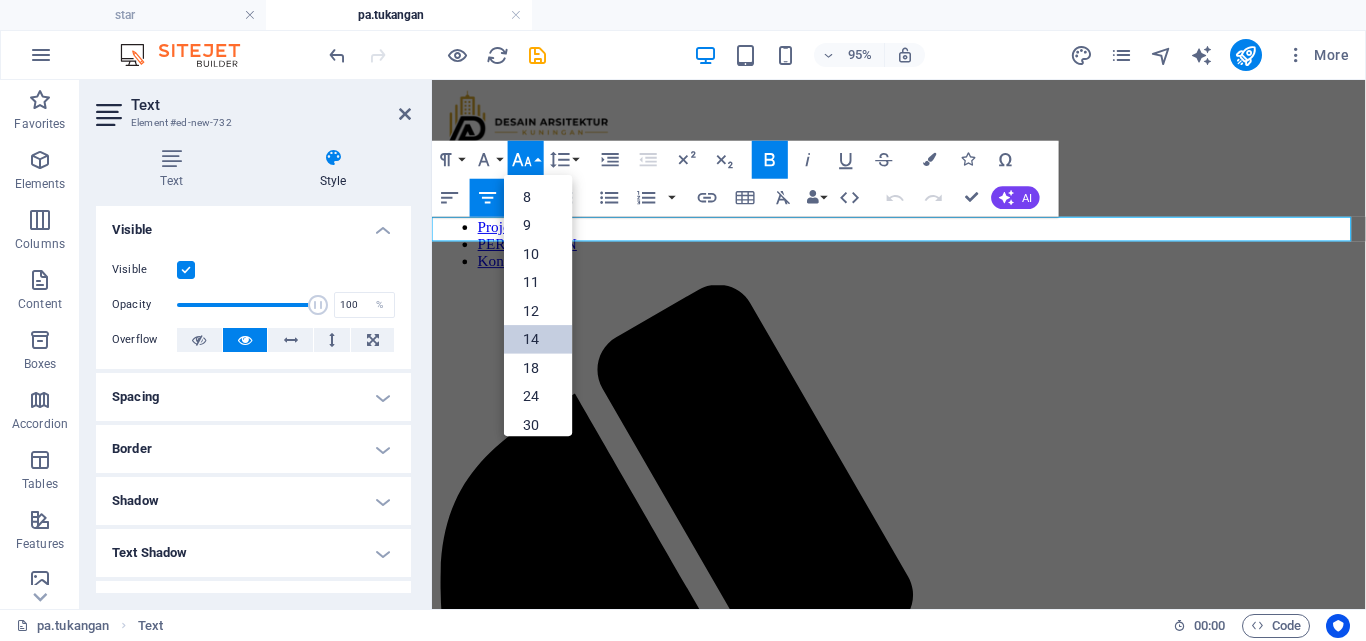 click on "14" at bounding box center (538, 339) 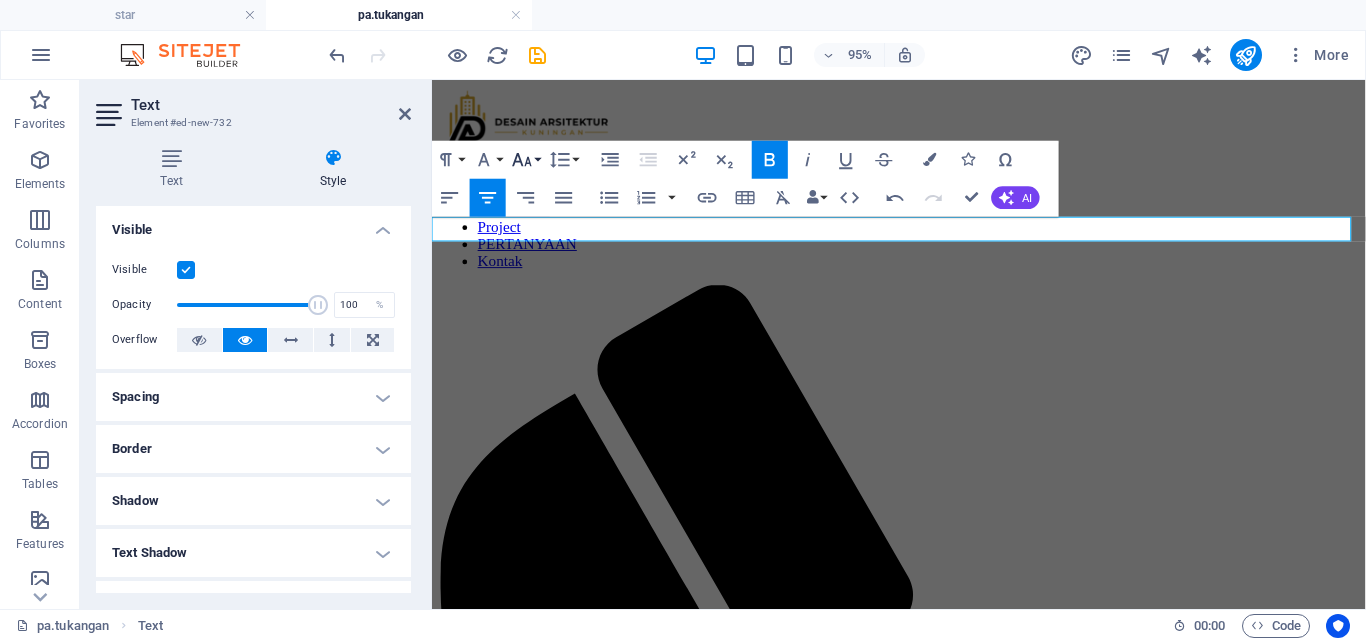 click on "Font Size" at bounding box center [526, 160] 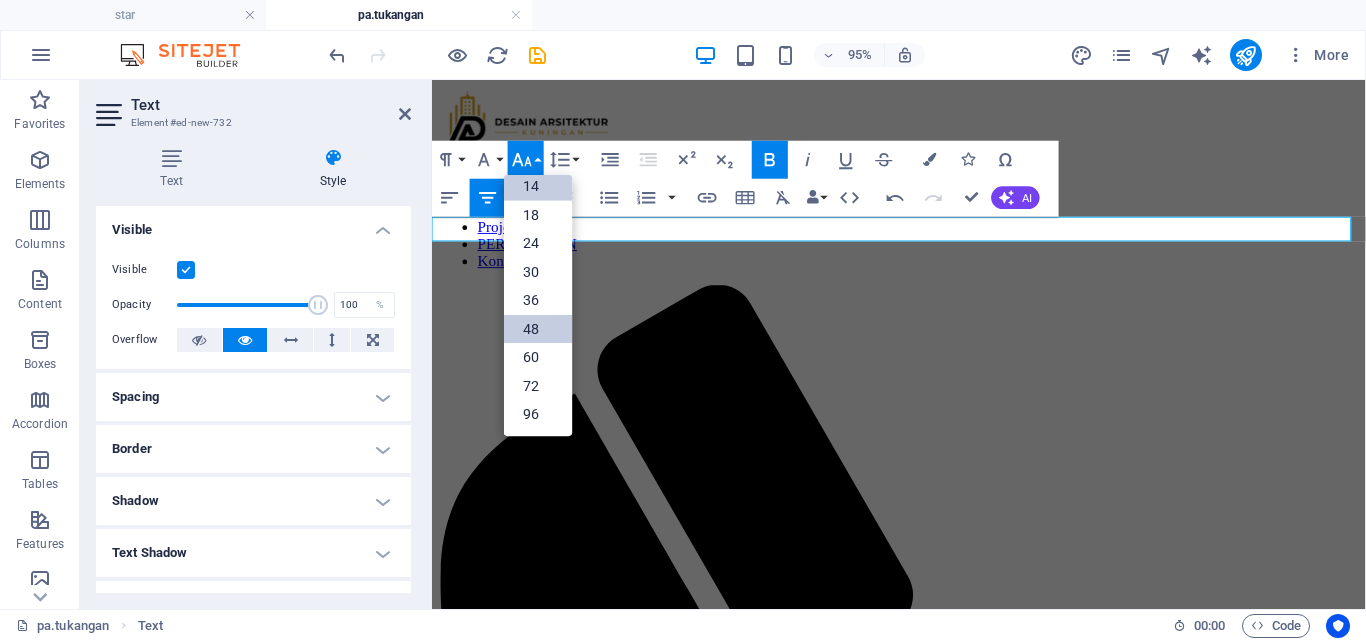 scroll, scrollTop: 161, scrollLeft: 0, axis: vertical 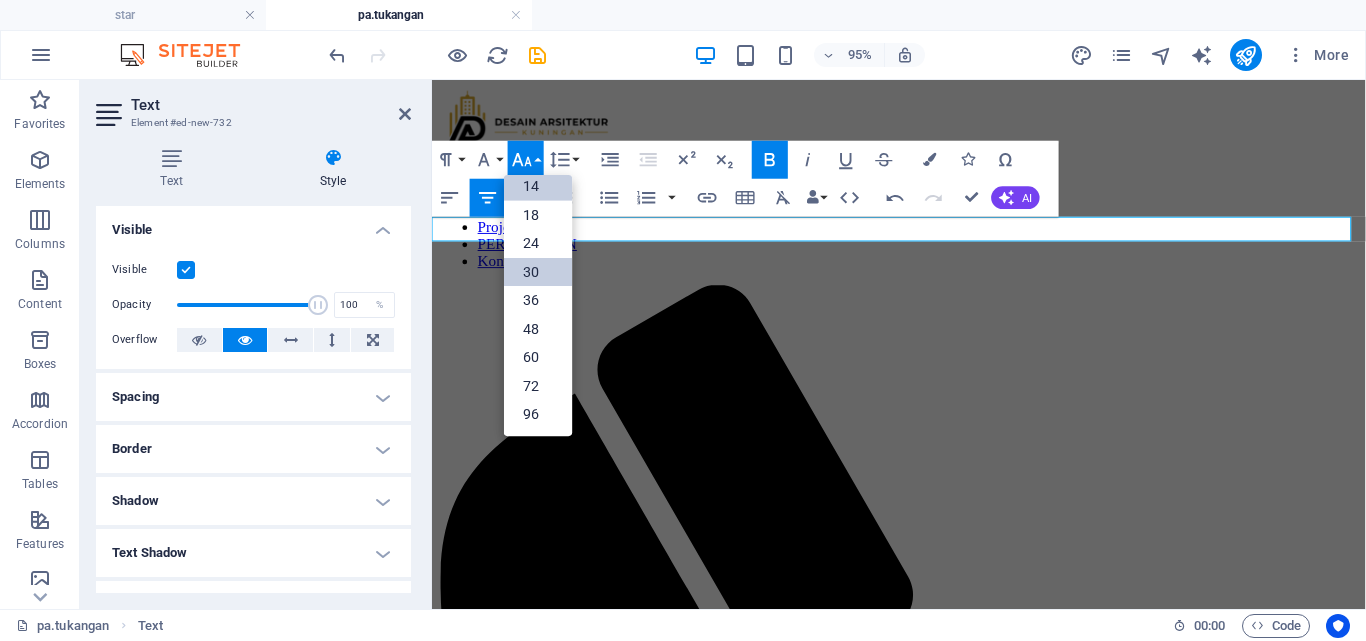 click on "30" at bounding box center [538, 272] 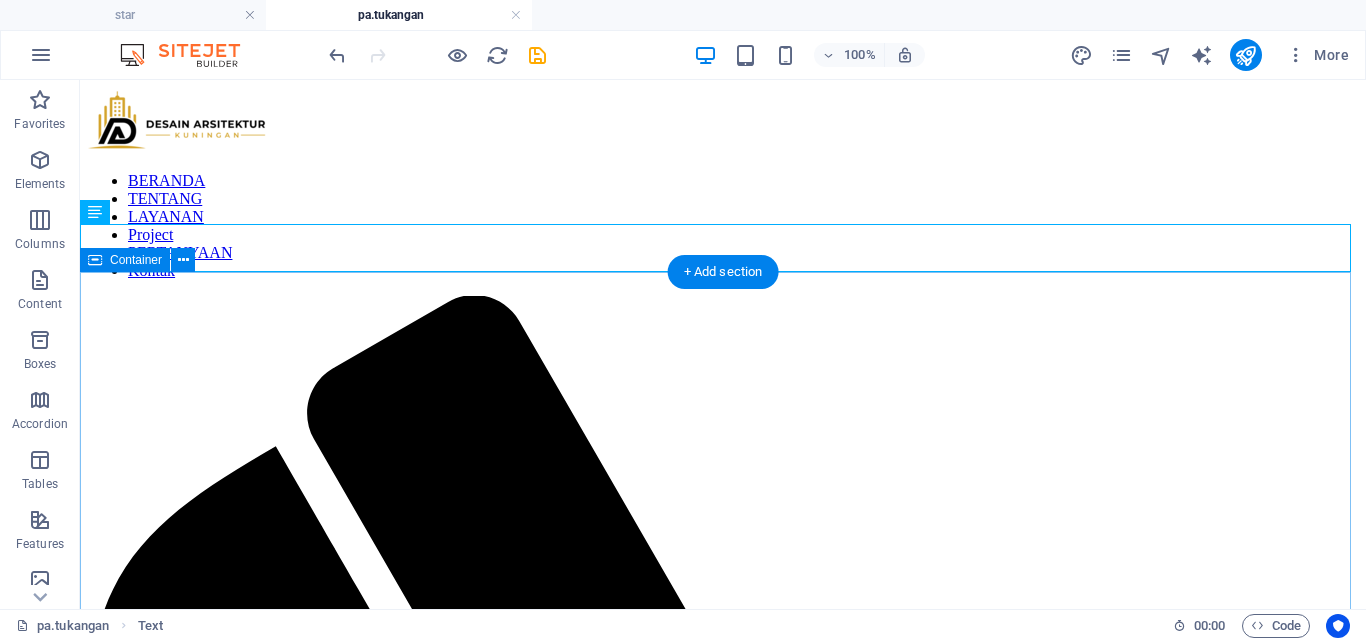 click on "HUBUNGI KAMI" at bounding box center [723, 2464] 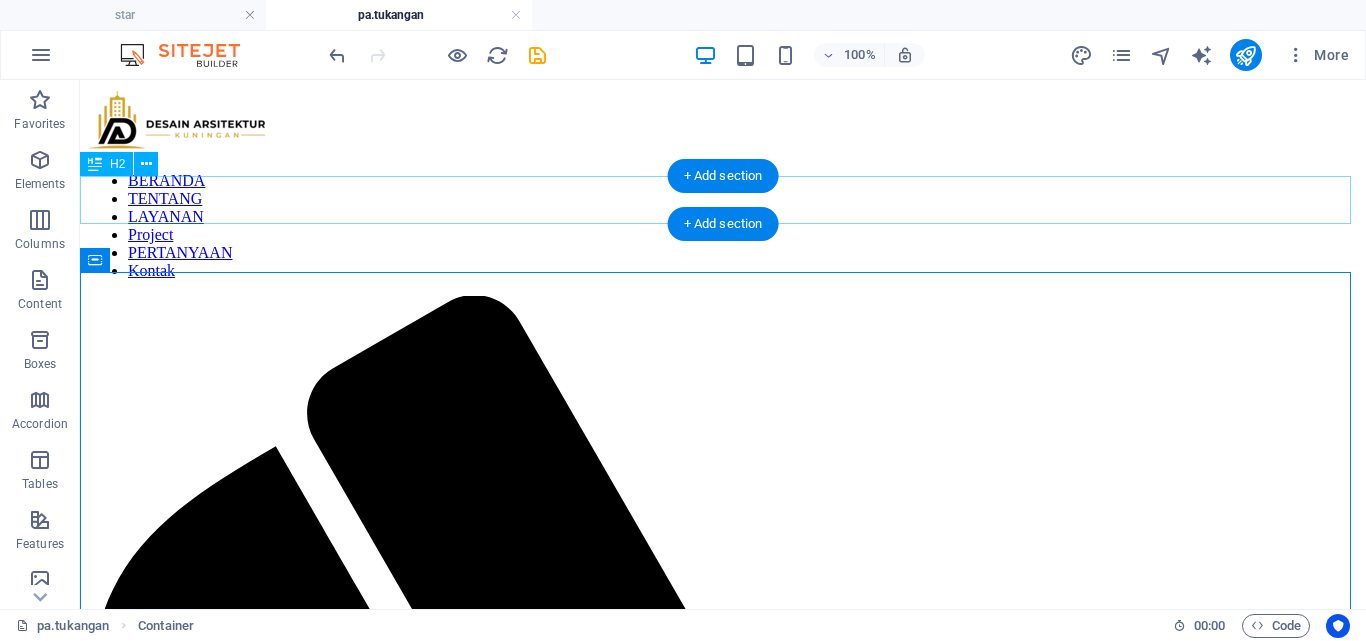 click on "PA.TUKANGAN" at bounding box center (723, 1998) 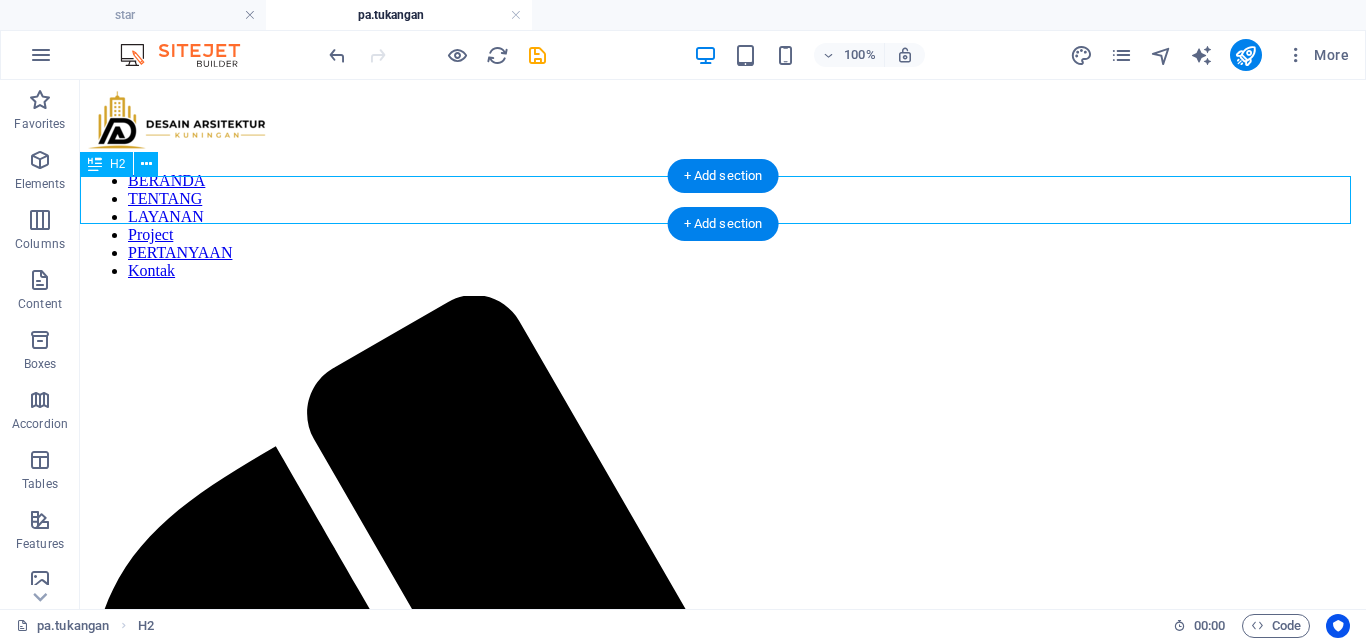click on "PA.TUKANGAN" at bounding box center (723, 1998) 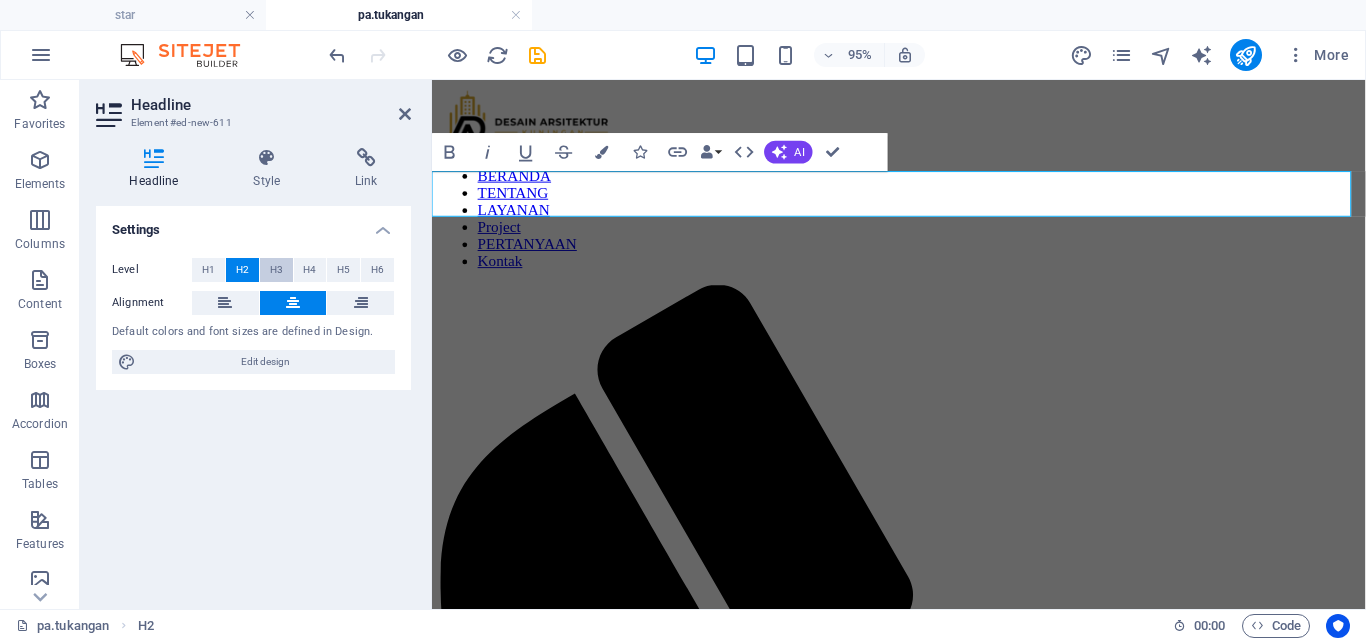 click on "H3" at bounding box center (276, 270) 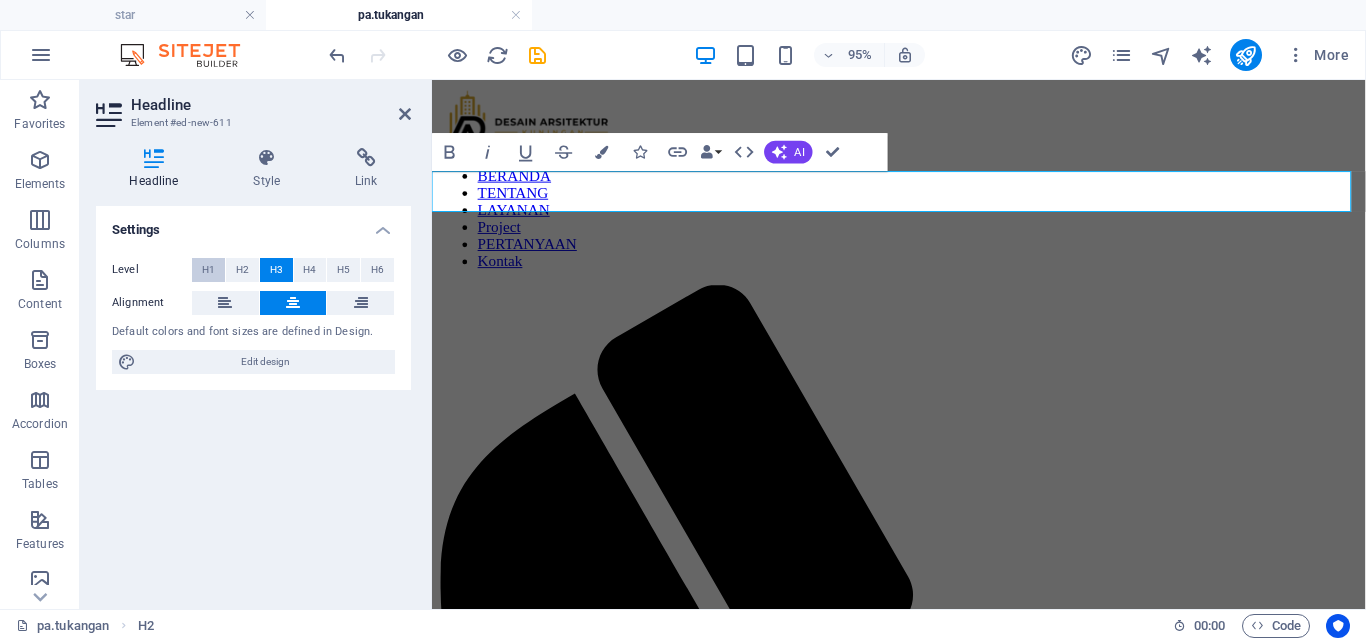 click on "H1" at bounding box center [208, 270] 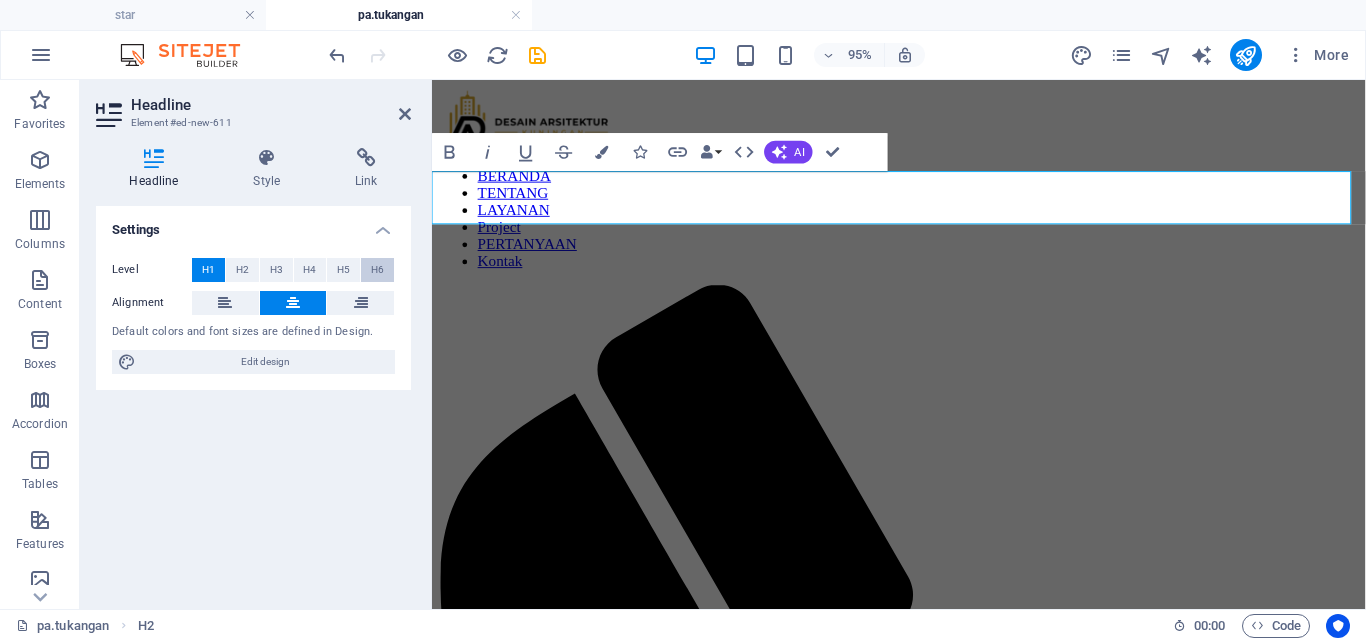 click on "H6" at bounding box center (377, 270) 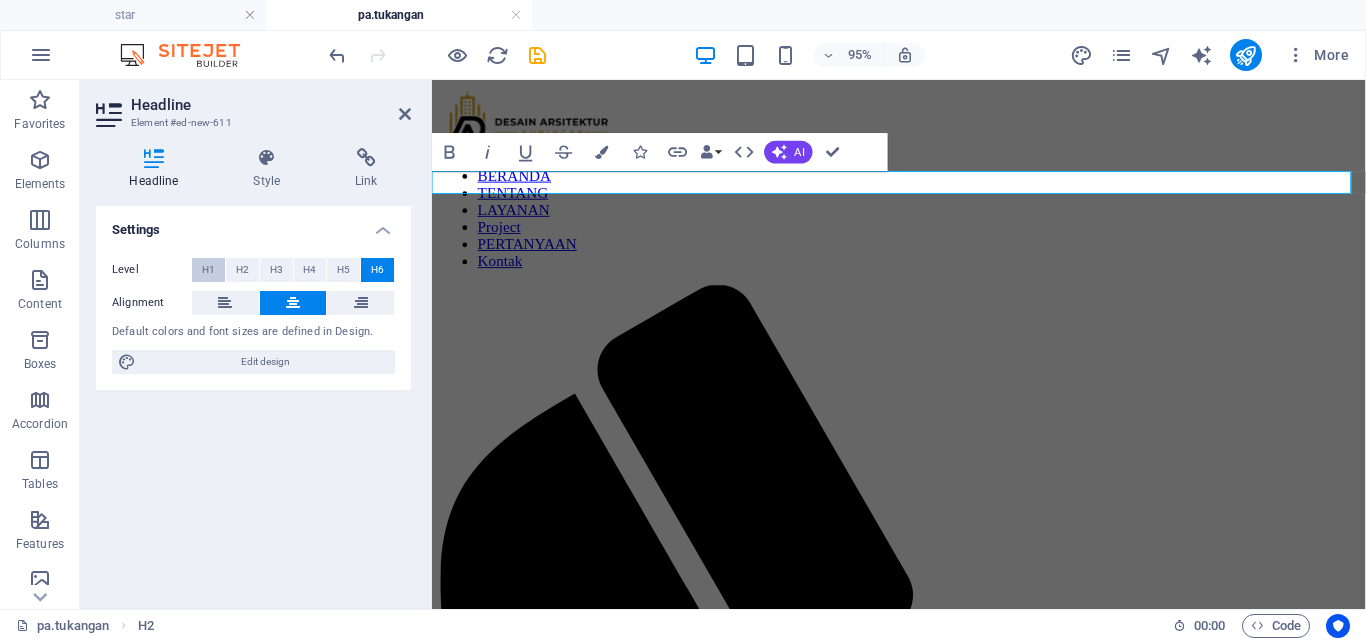 click on "H1" at bounding box center [208, 270] 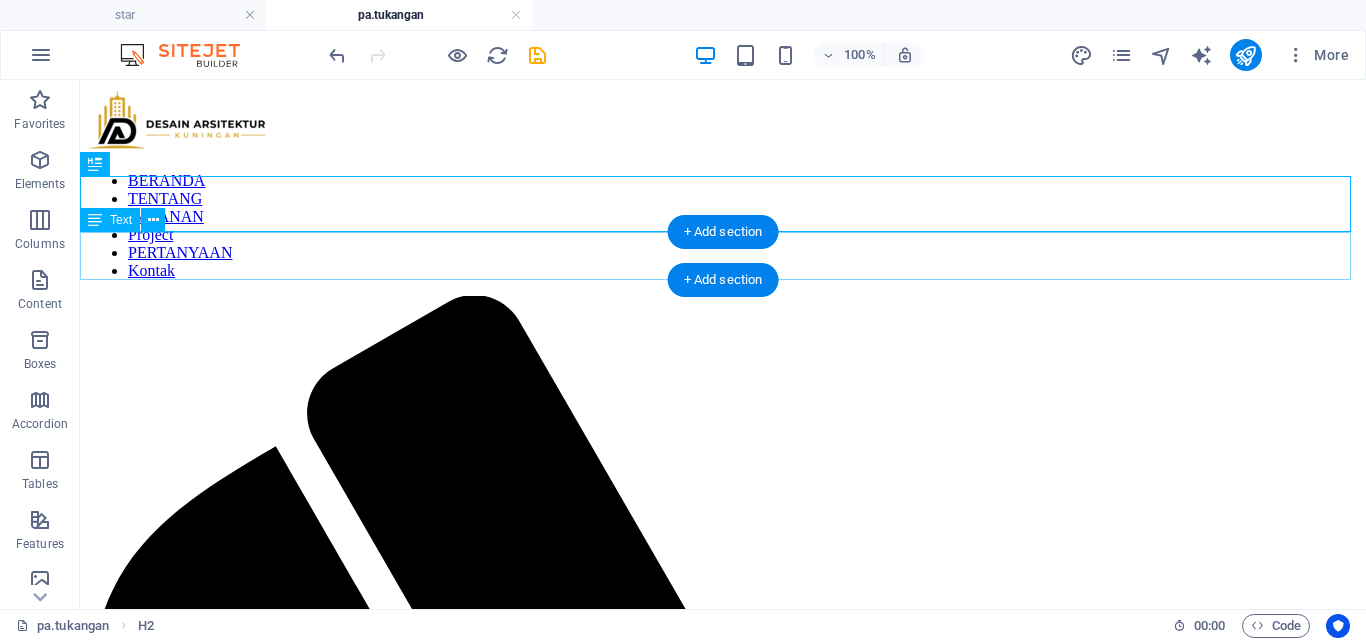 click on "Bangun Cepat, Rapih, Hemat Biaya" at bounding box center (723, 2062) 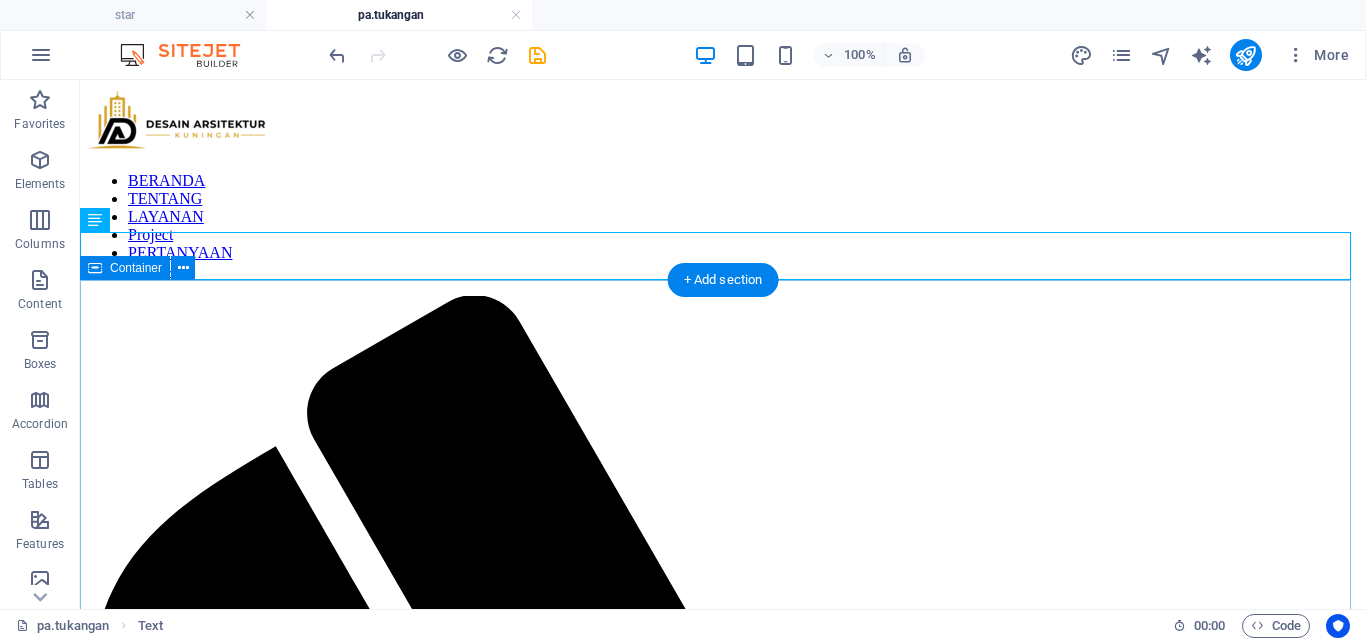 click on "HUBUNGI KAMI" at bounding box center [723, 2477] 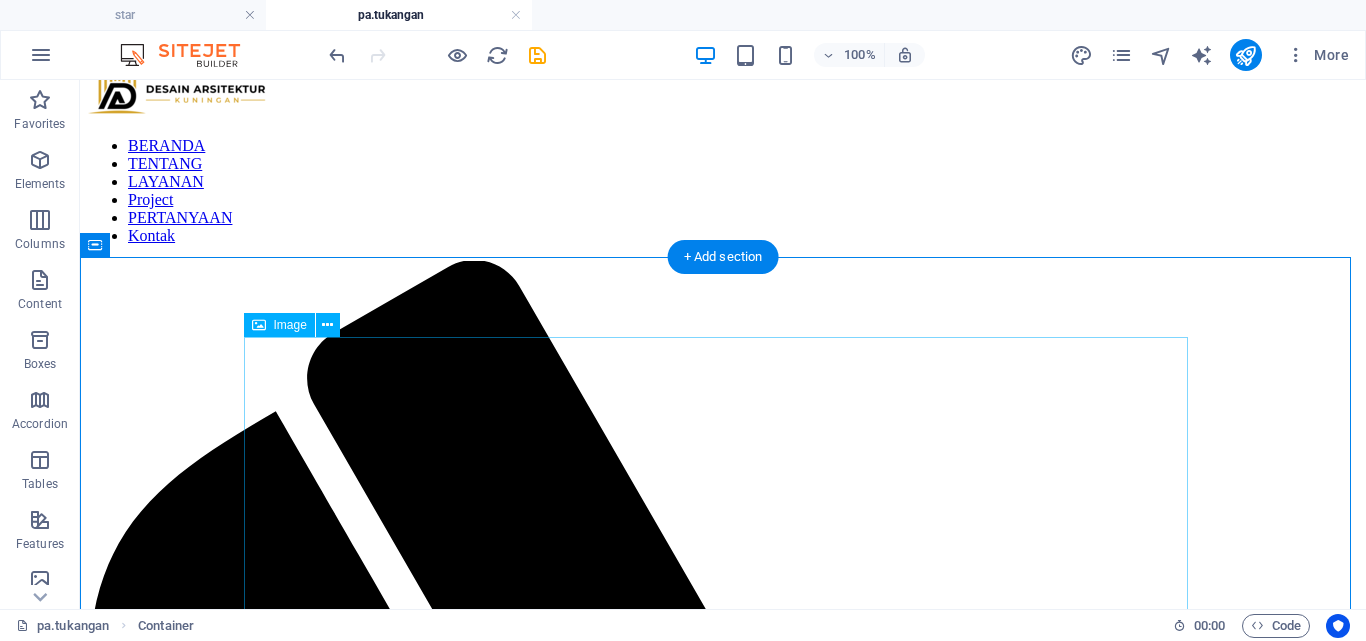 scroll, scrollTop: 0, scrollLeft: 0, axis: both 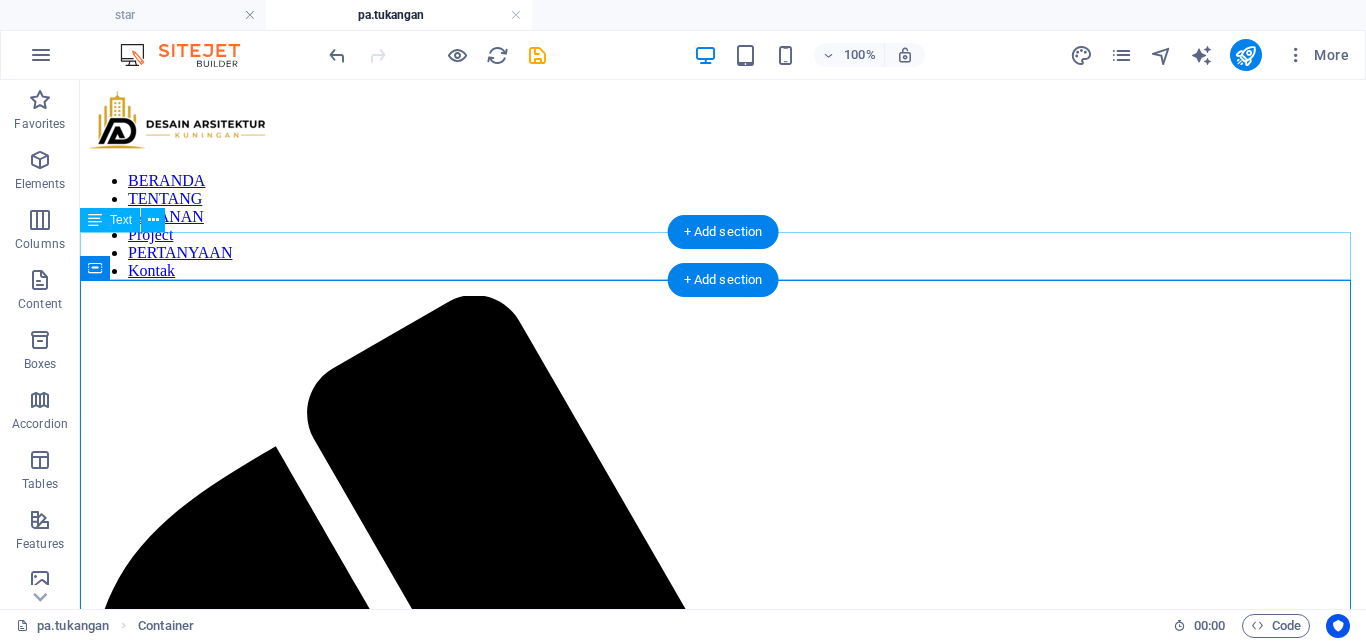 click on "Bangun Cepat, Rapih, Hemat Biaya" at bounding box center [723, 2062] 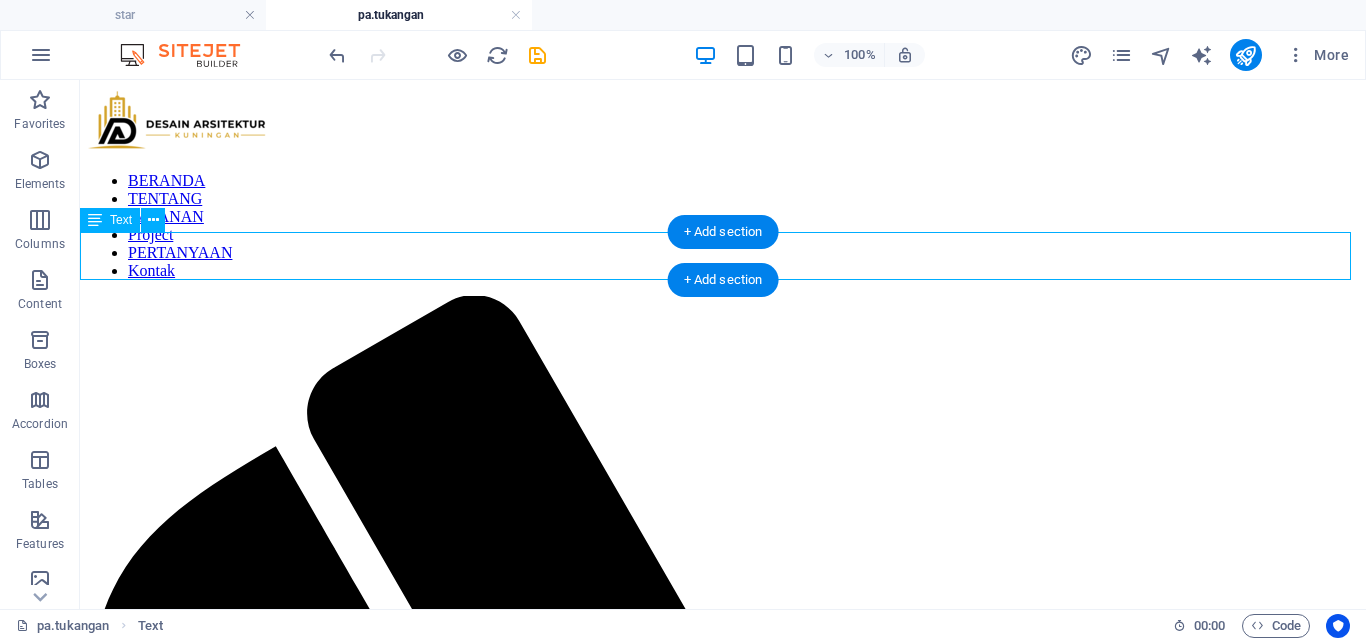 click on "Bangun Cepat, Rapih, Hemat Biaya" at bounding box center (723, 2062) 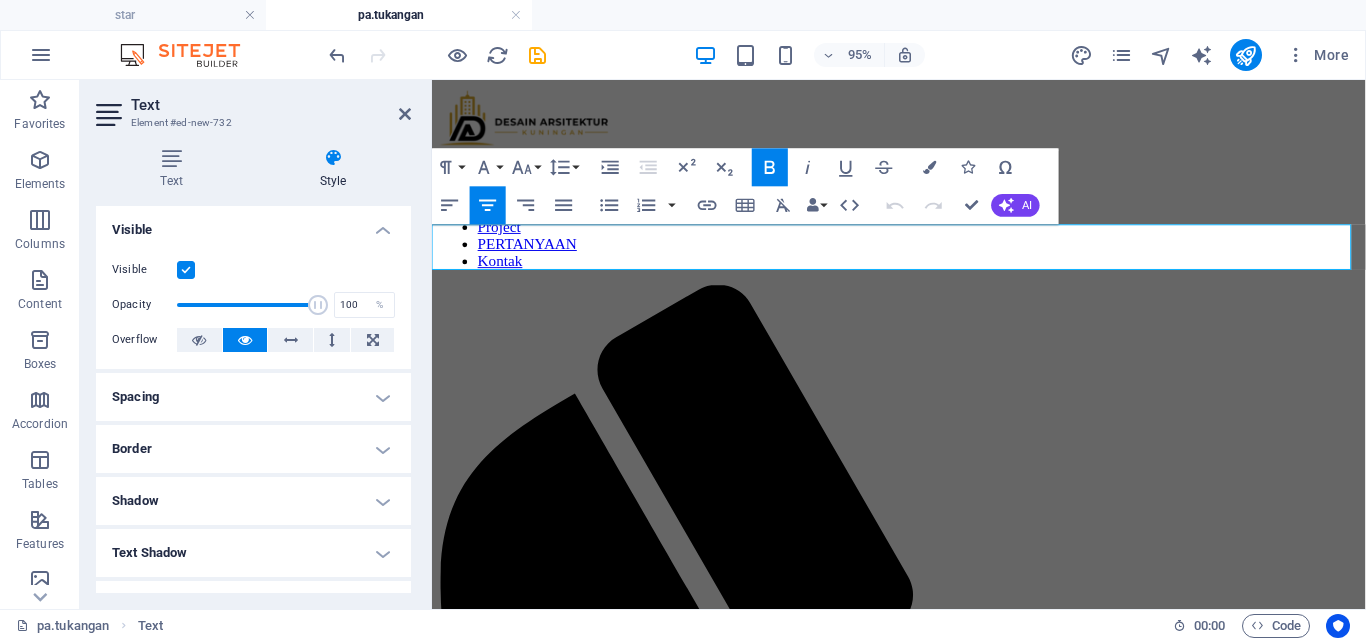 drag, startPoint x: 690, startPoint y: 254, endPoint x: 1205, endPoint y: 254, distance: 515 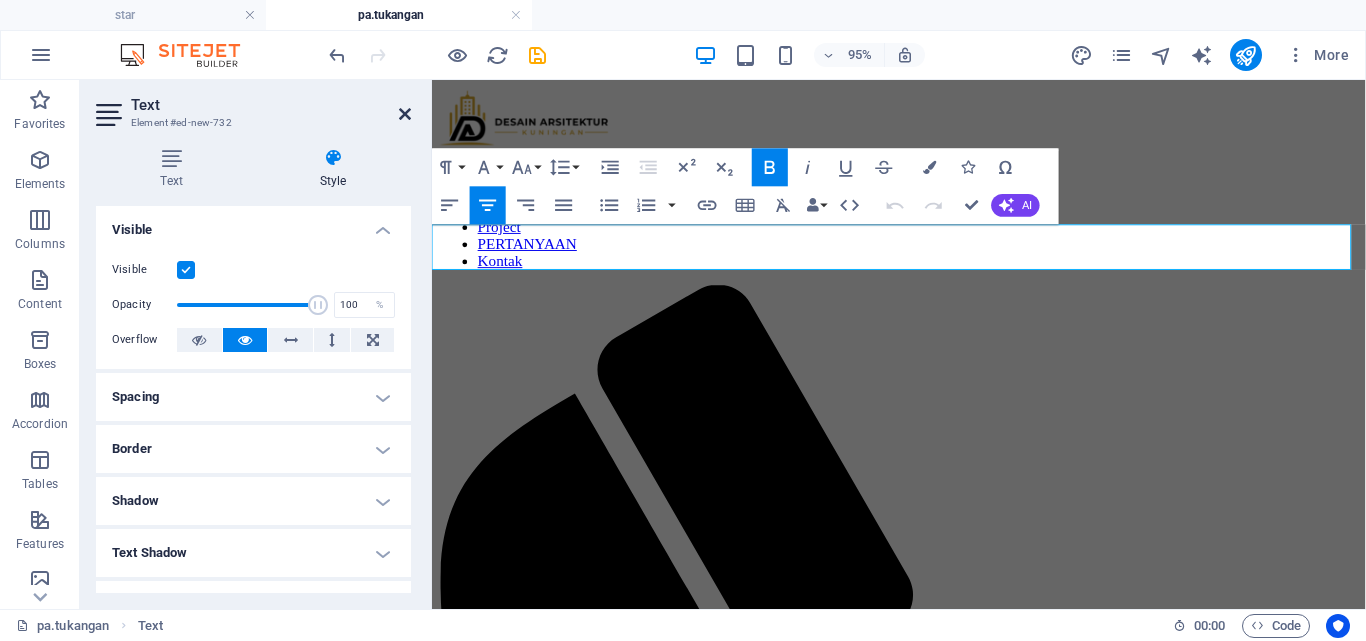 click at bounding box center [405, 114] 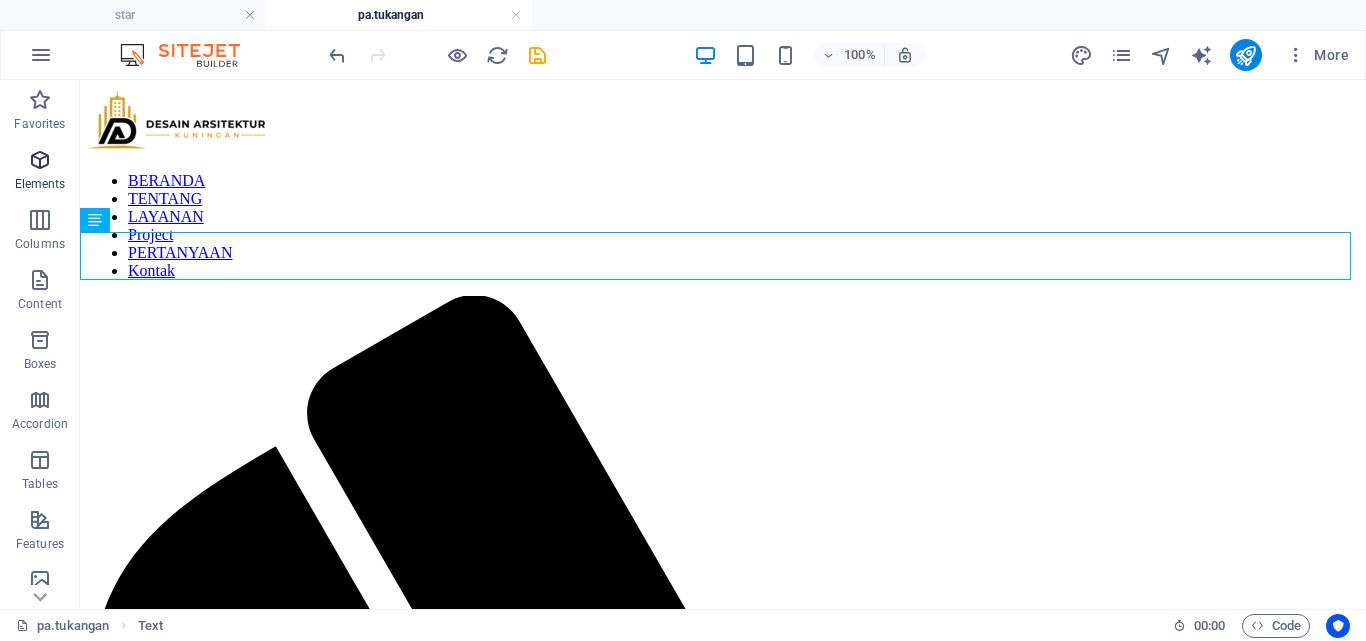 click at bounding box center [40, 160] 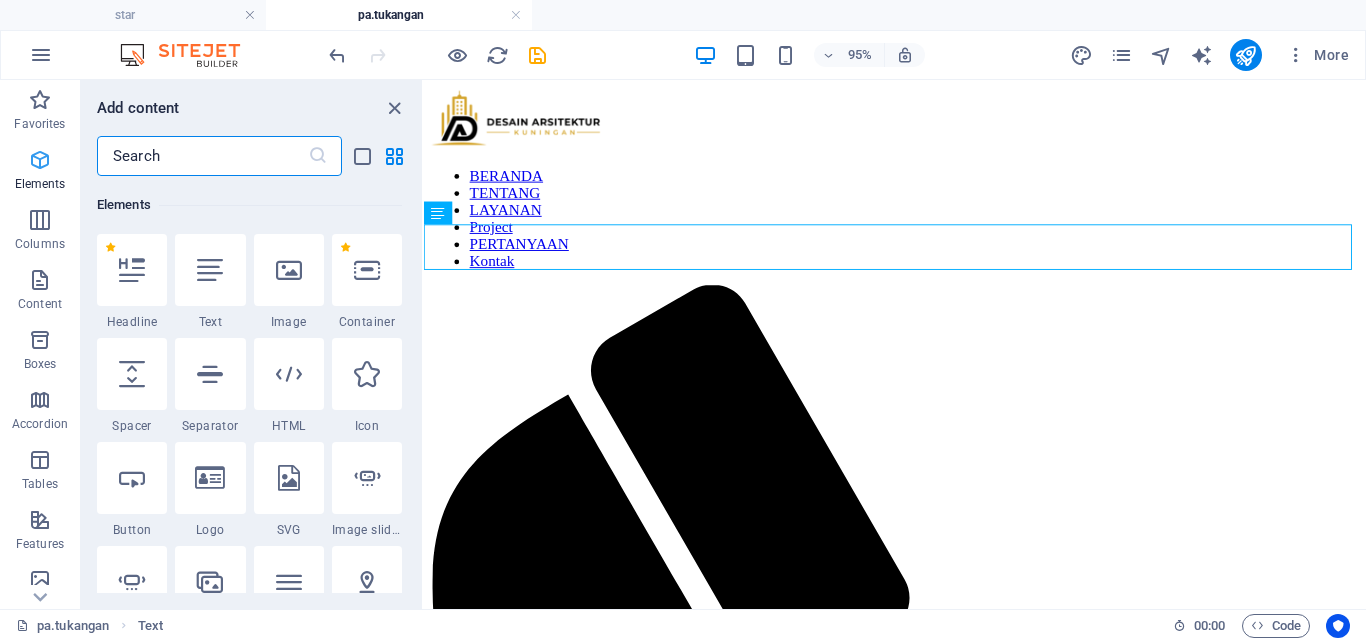 scroll, scrollTop: 213, scrollLeft: 0, axis: vertical 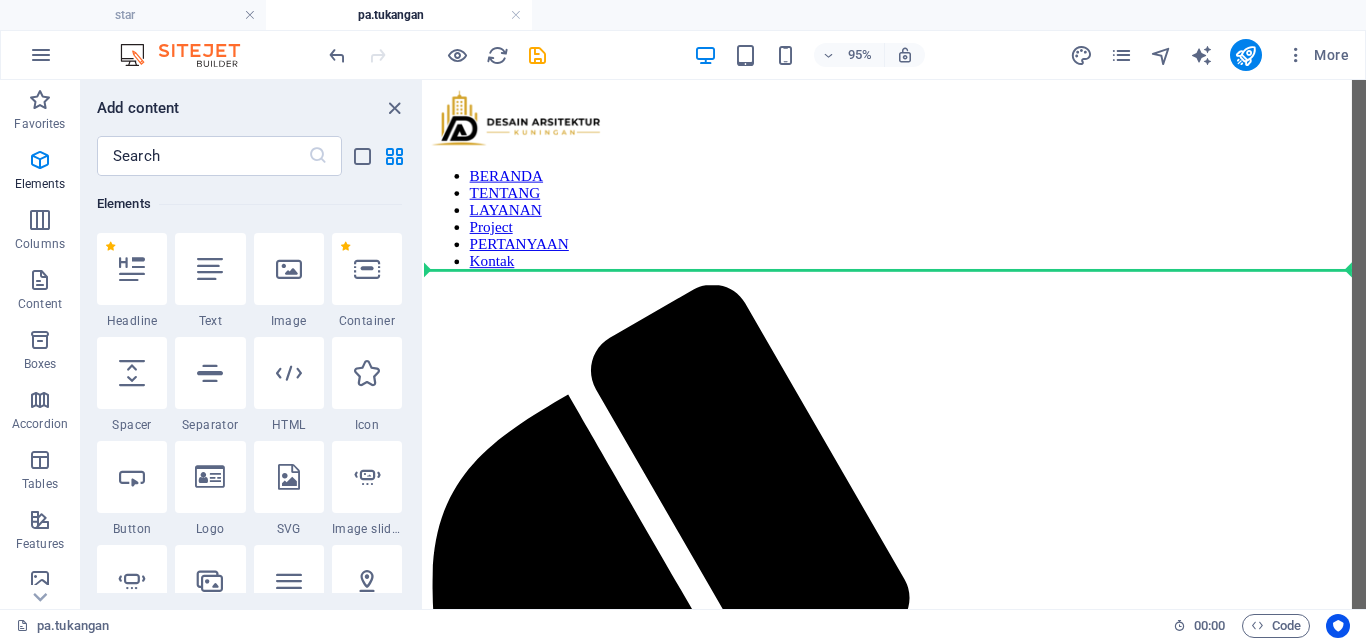 select on "%" 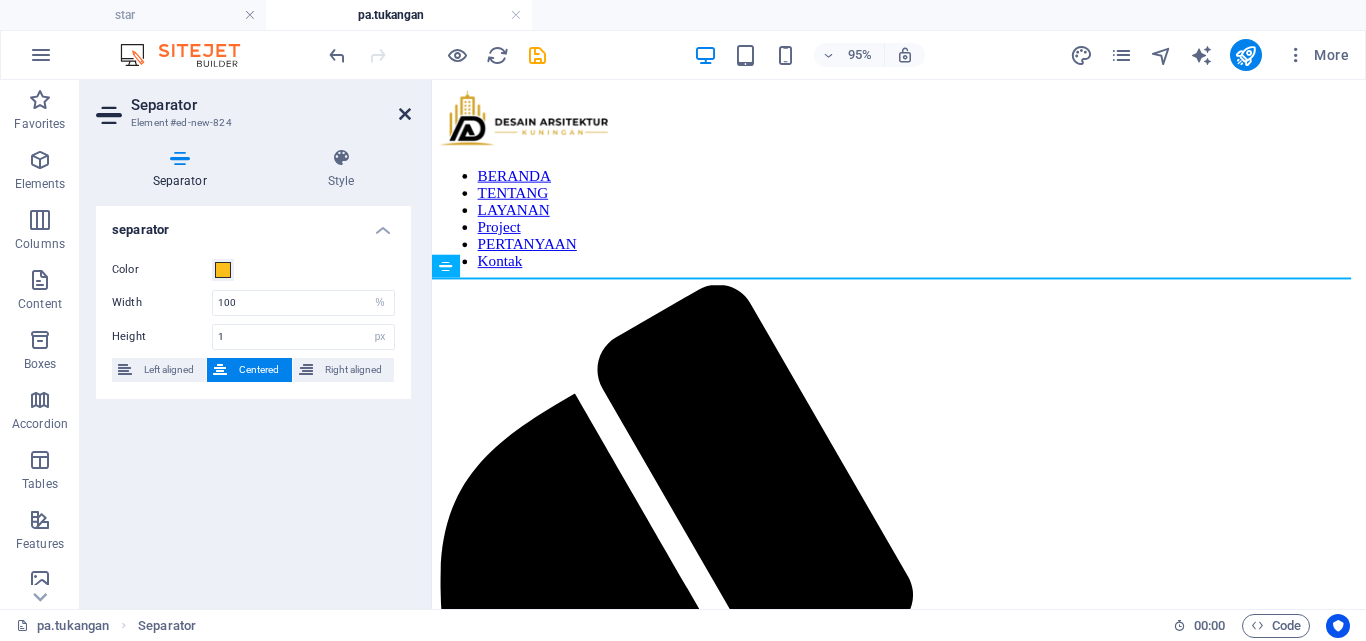 click at bounding box center (405, 114) 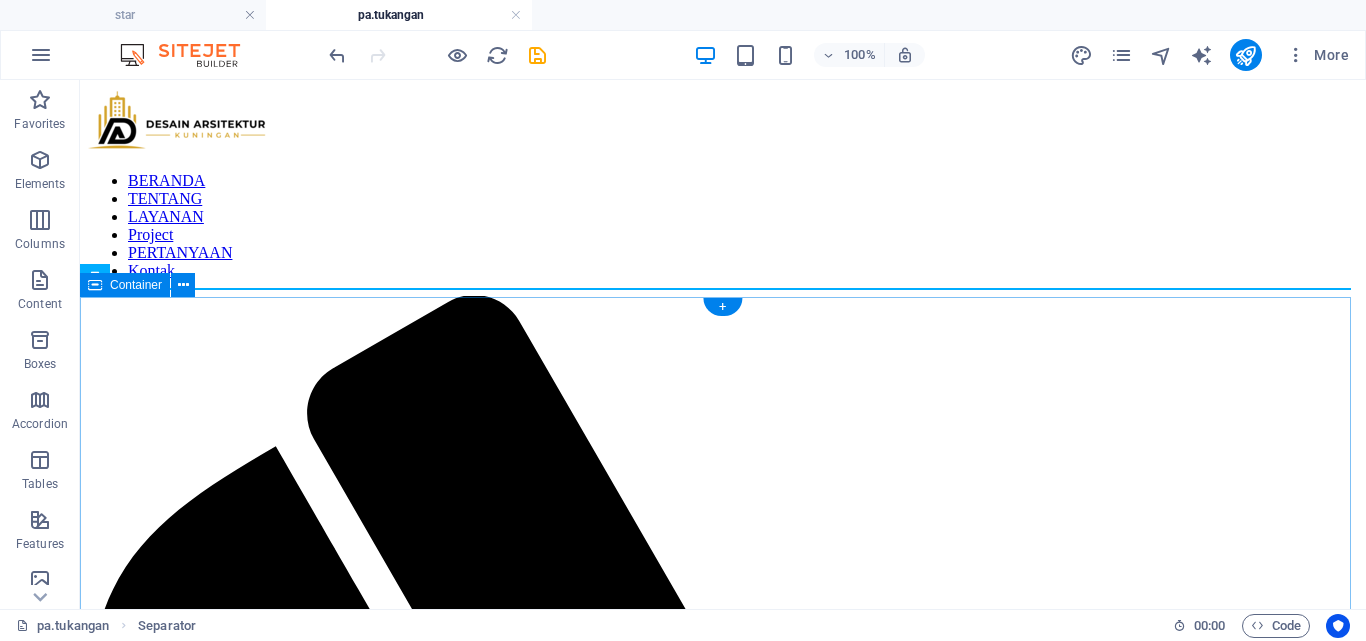 click on "HUBUNGI KAMI" at bounding box center (723, 2488) 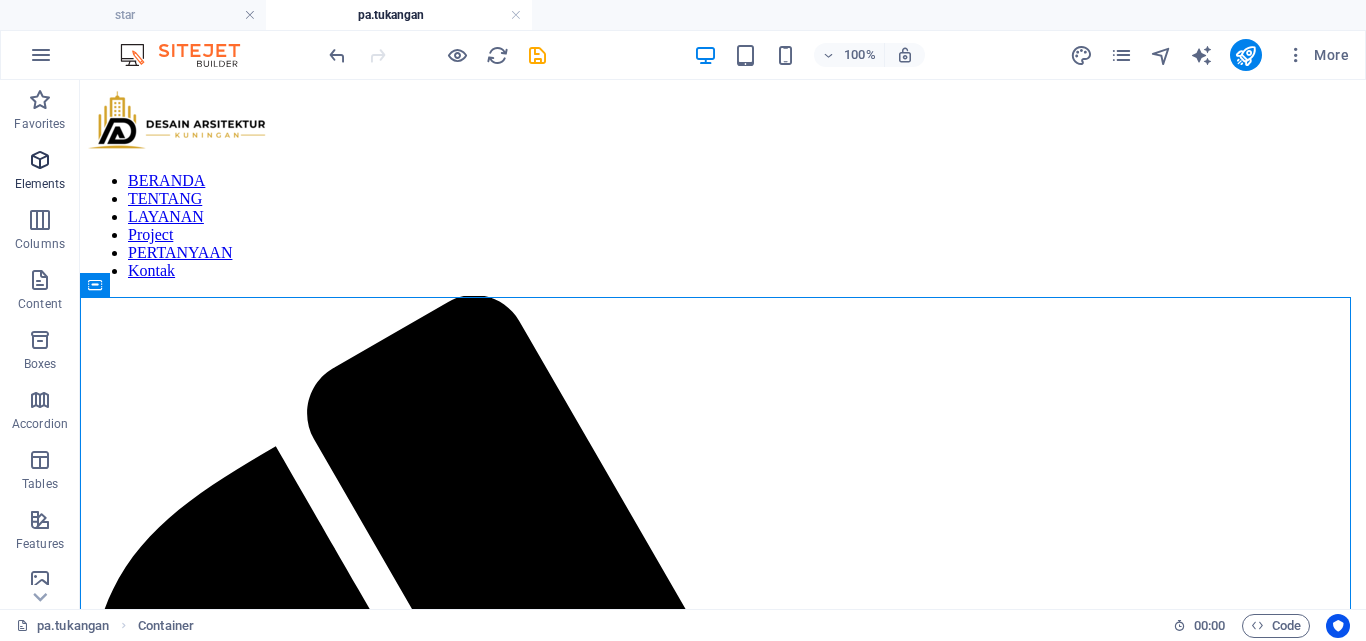 click at bounding box center [40, 160] 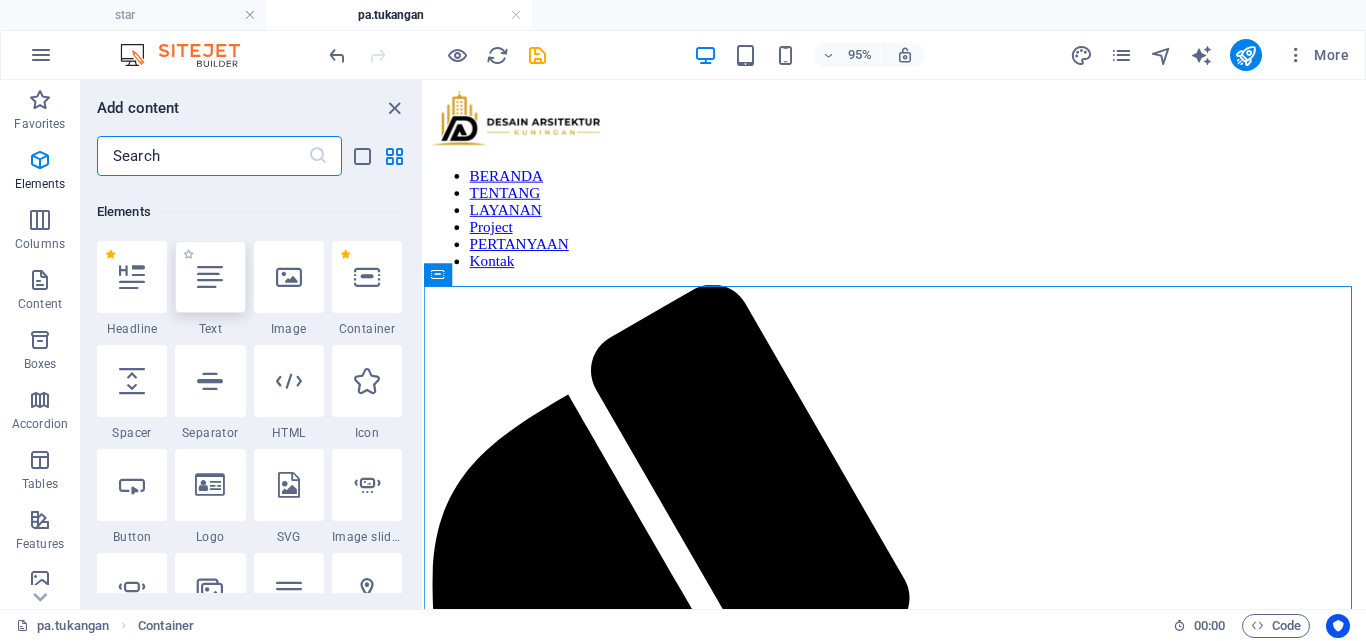 scroll, scrollTop: 213, scrollLeft: 0, axis: vertical 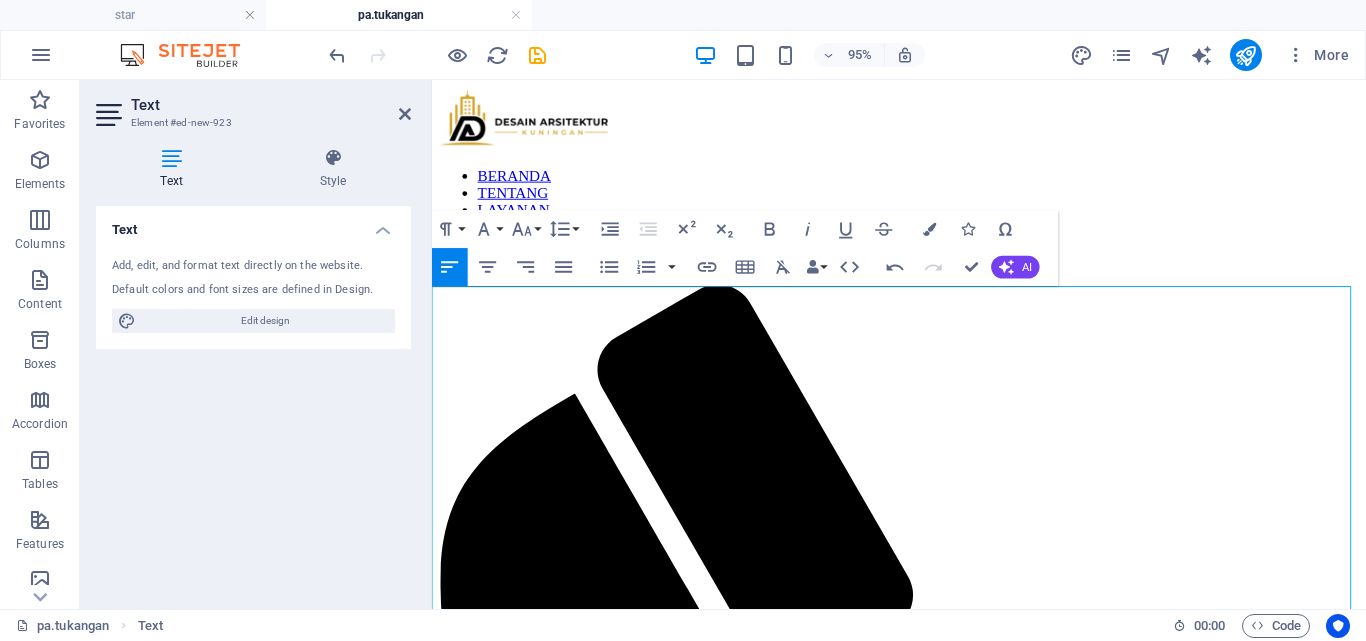 drag, startPoint x: 1393, startPoint y: 311, endPoint x: 370, endPoint y: 313, distance: 1023.00195 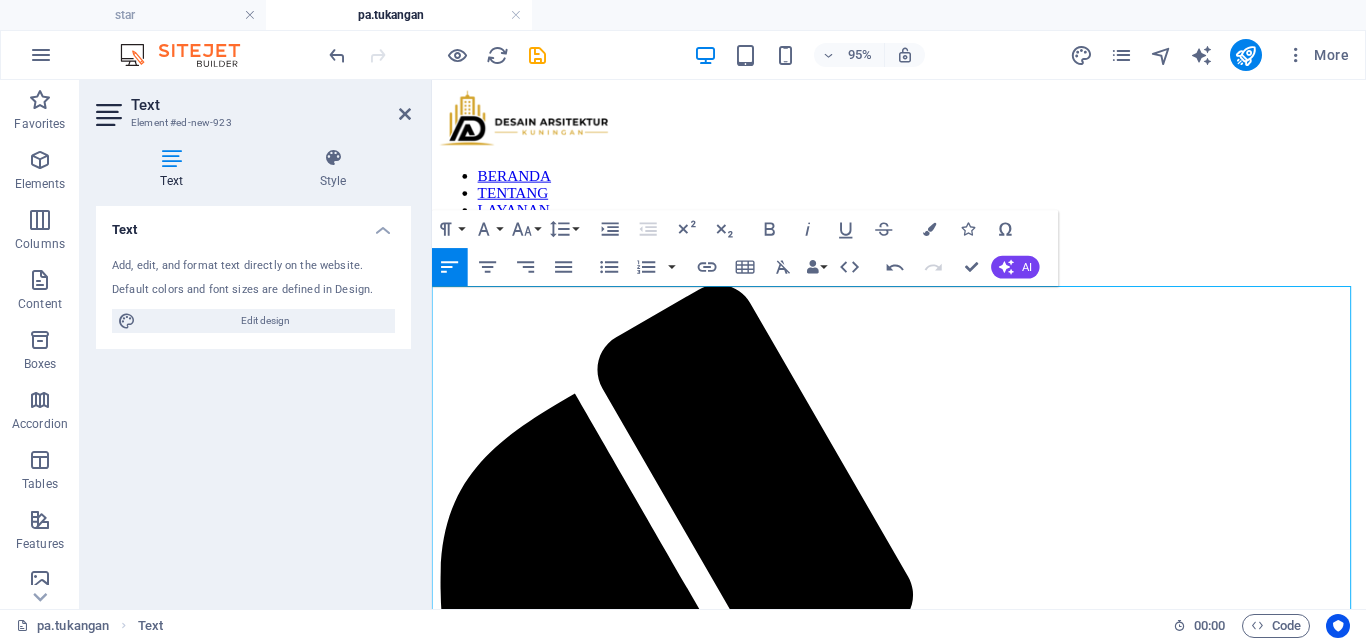 click on "Selamat Datang di [Nama Usaha Anda] – Solusi Jasa Pertukangan Terpercaya!" at bounding box center (844, 1780) 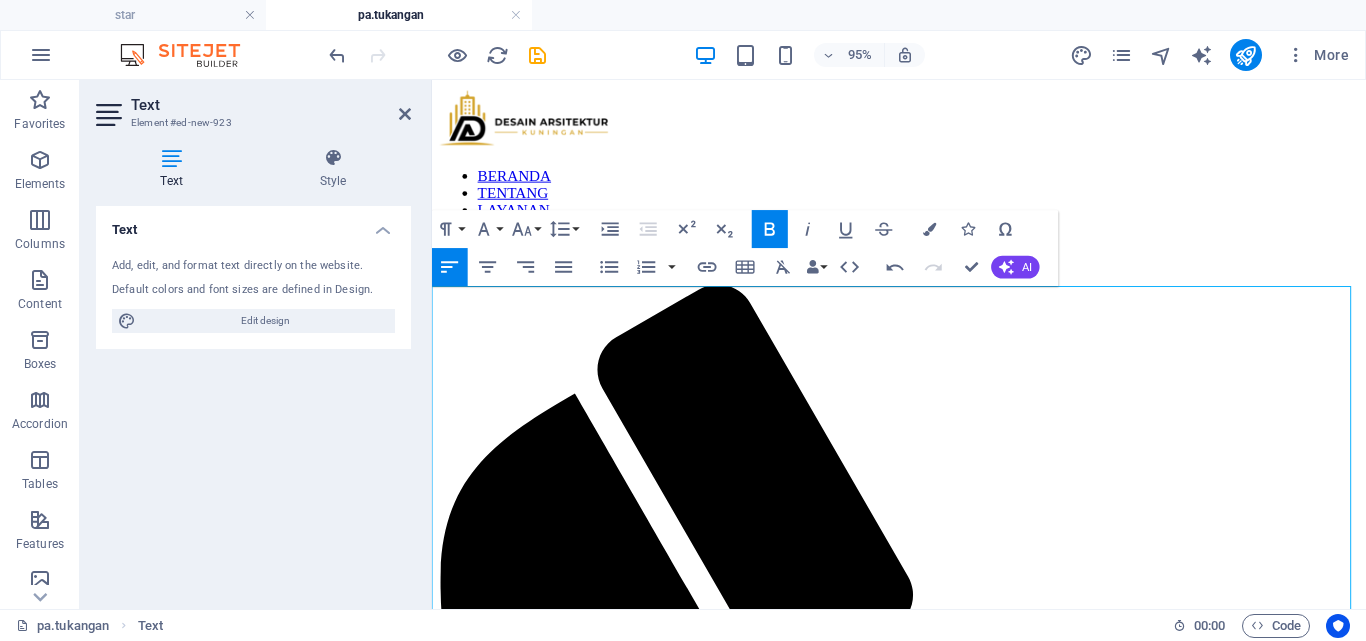 click on "Selamat Datang di [Nama Usaha Anda] – Solusi Jasa Pertukangan Terpercaya!" at bounding box center [844, 1762] 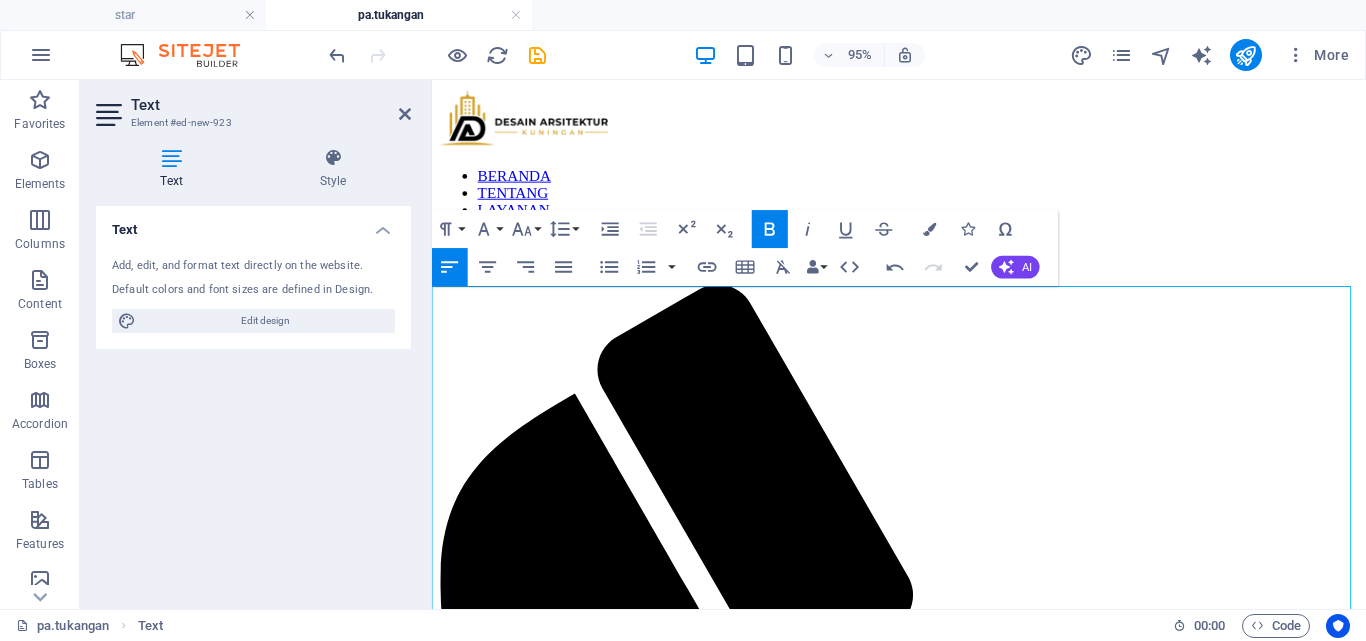 drag, startPoint x: 1030, startPoint y: 314, endPoint x: 749, endPoint y: 328, distance: 281.34854 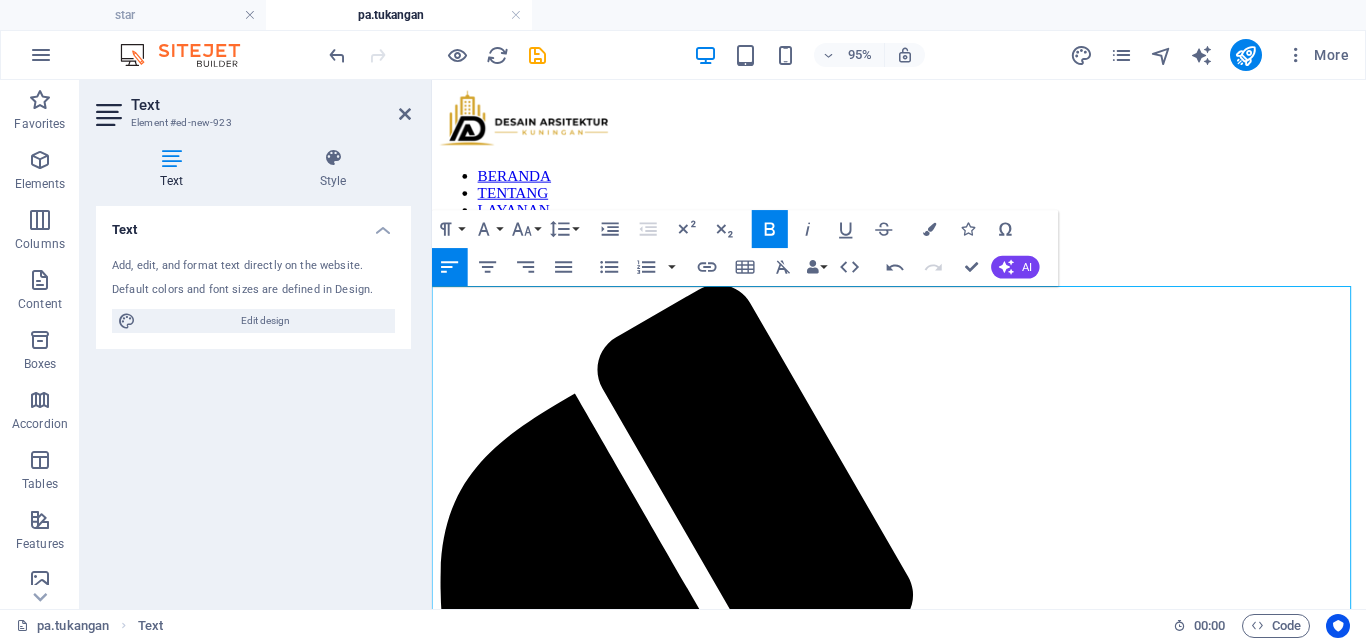 type 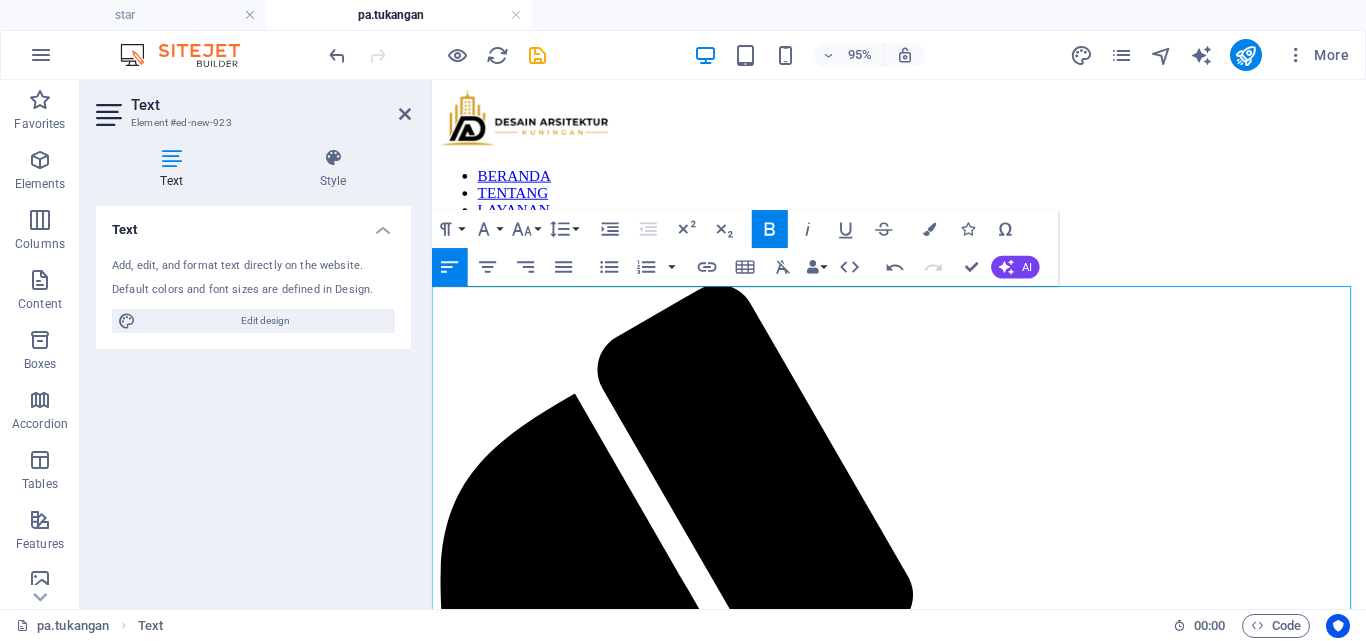click on "Selamat Datang di PA.TUKANGAN  – Solusi Jasa Pertukangan Terpercaya!" at bounding box center (923, 1728) 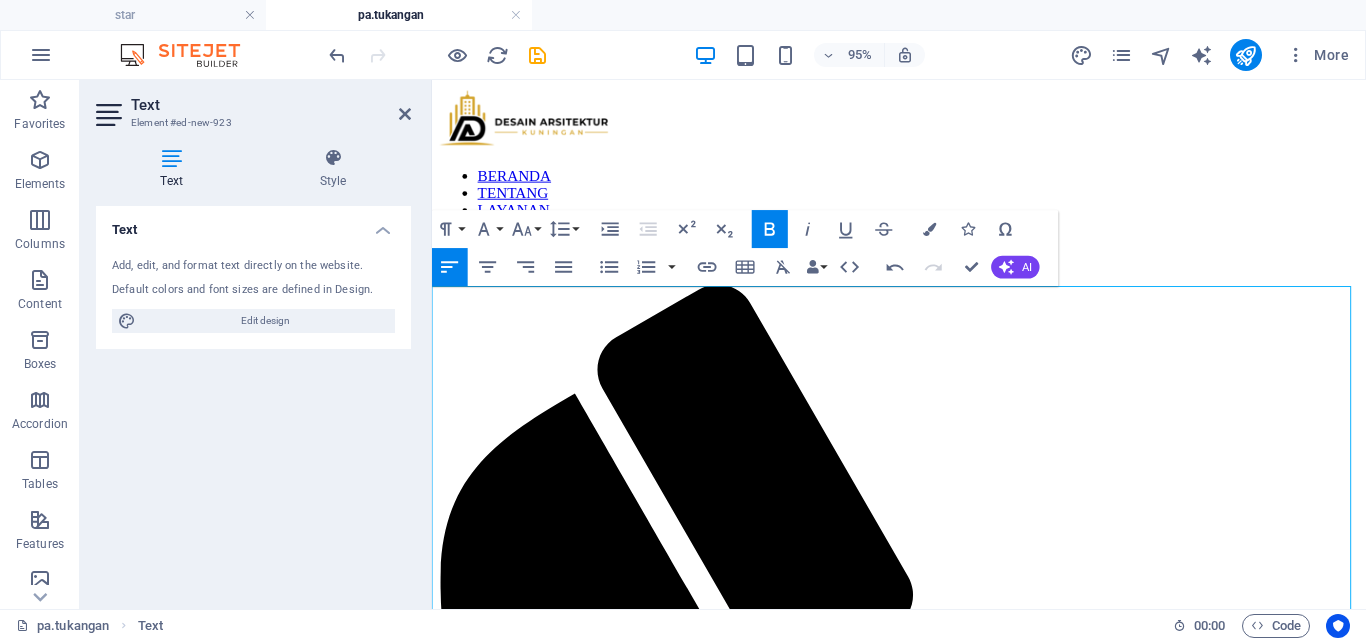 click 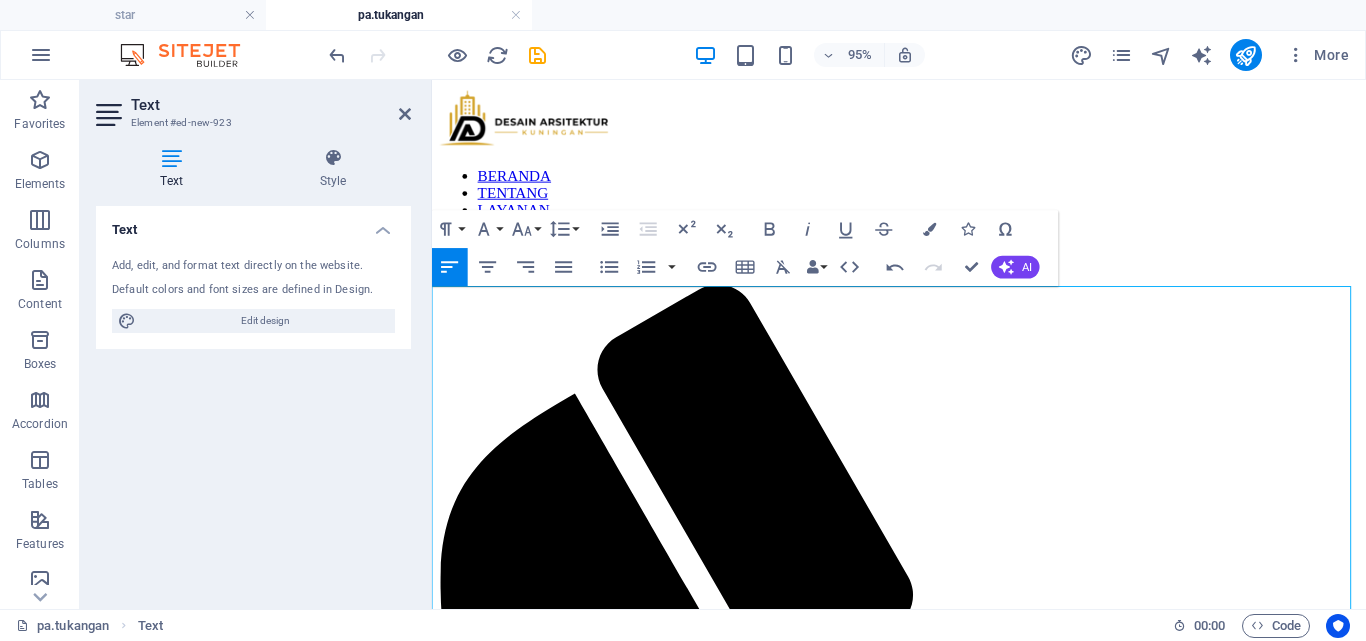 click on "Selamat Datang di PA.TUKANGAN –  Solusi Jasa Pertukangan Terpercaya!" at bounding box center [923, 1728] 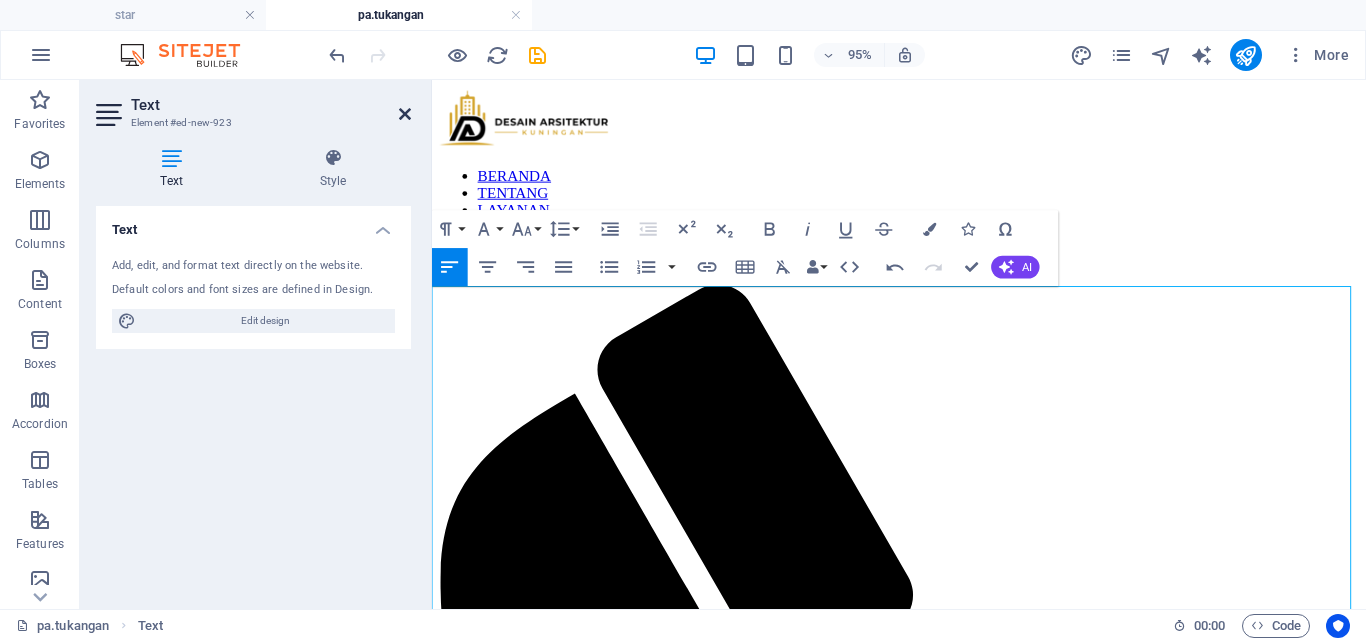 click at bounding box center [405, 114] 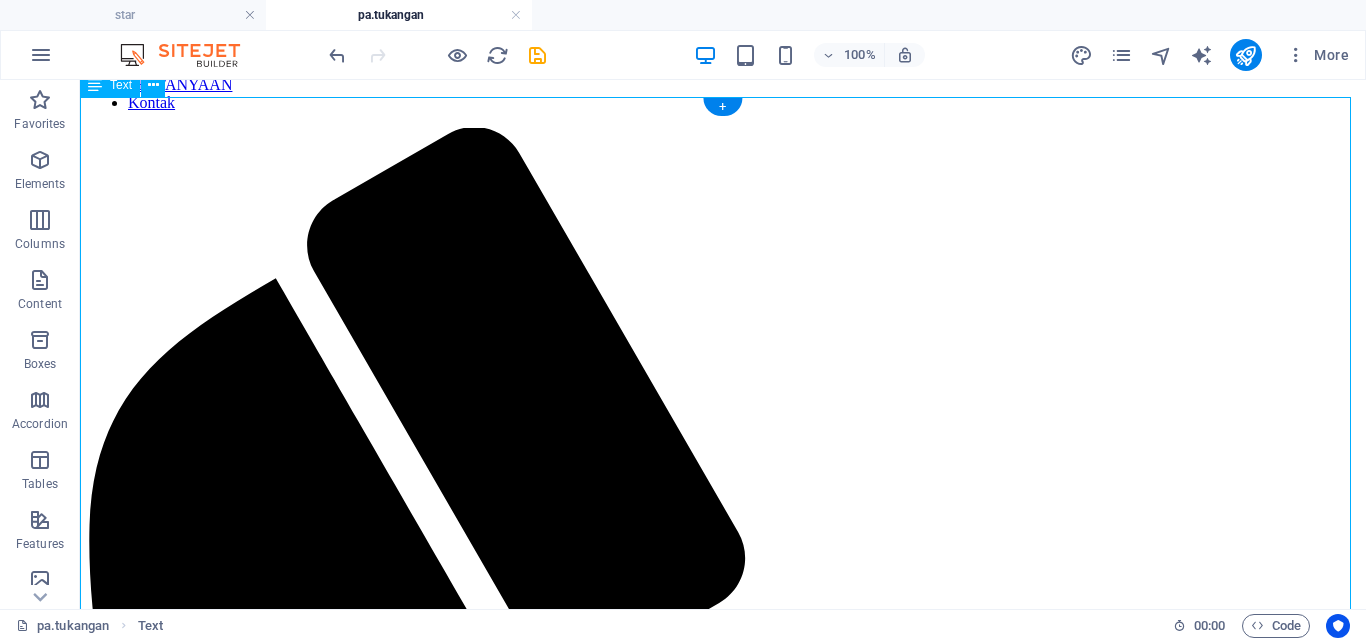 scroll, scrollTop: 200, scrollLeft: 0, axis: vertical 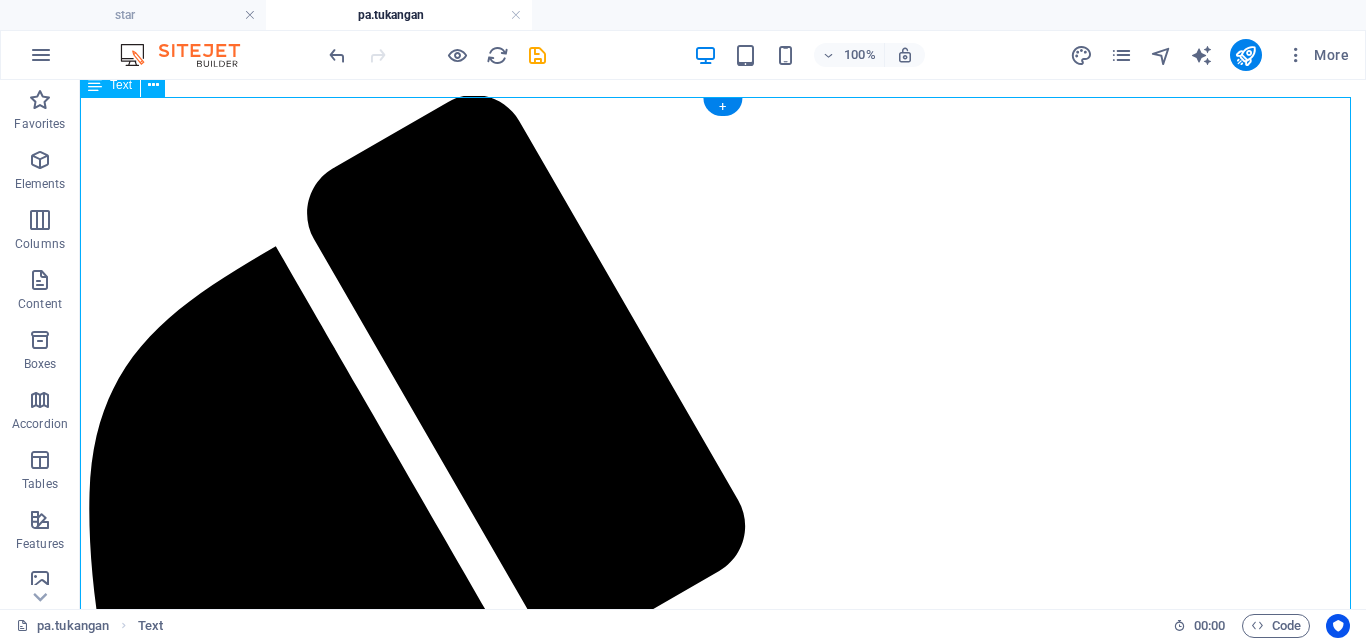 click on "Selamat Datang di PA.TUKANGAN –  Solusi Jasa Pertukangan Terpercaya! Bangun Cepat, Rapih, Hemat Biaya Kami adalah tim tukang profesional yang siap membantu Anda mewujudkan berbagai kebutuhan konstruksi dan renovasi rumah, kantor, hingga bangunan komersial. Dengan pengalaman dan keahlian yang terbukti, kami menghadirkan layanan pertukangan yang  cepat, hasil rapih, dan sesuai anggaran . Mengapa Memilih Kami? ✅  Pengerjaan Cepat & Tepat Waktu Kami memahami betapa berharganya waktu Anda. Tim kami bekerja efisien tanpa mengurangi kualitas hasil. ✅  Hasil Rapih & Profesional Kami mengutamakan detail dan kerapihan dalam setiap proyek, mulai dari pondasi hingga finishing. ✅  Harga Terjangkau & Transparan Kami bantu Anda menghemat anggaran tanpa kompromi pada kualitas. Tidak ada biaya tersembunyi. Layanan Kami: Renovasi rumah & kantor Pembangunan dari nol (rumah, ruko, gudang) Pasang keramik, plafon, gypsum Pekerjaan listrik & plumbing Pengecatan & finishing Custom interior (kitchen set, partisi, dll.) 📞" at bounding box center [723, 2275] 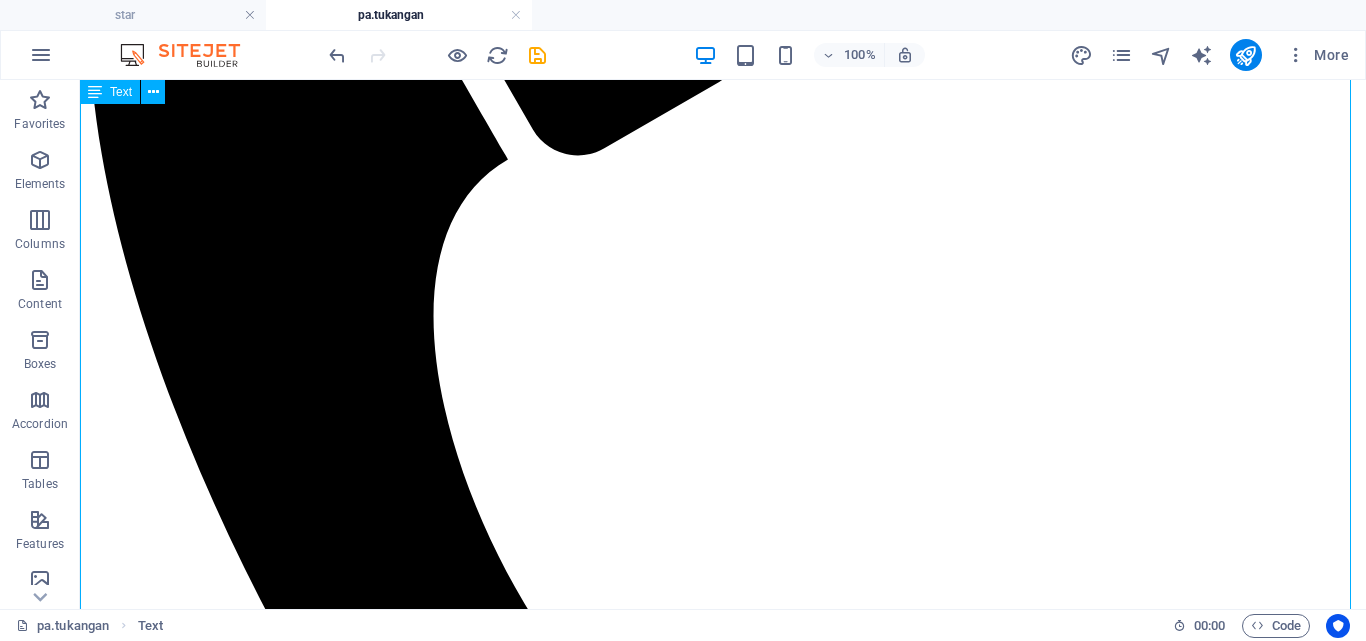scroll, scrollTop: 800, scrollLeft: 0, axis: vertical 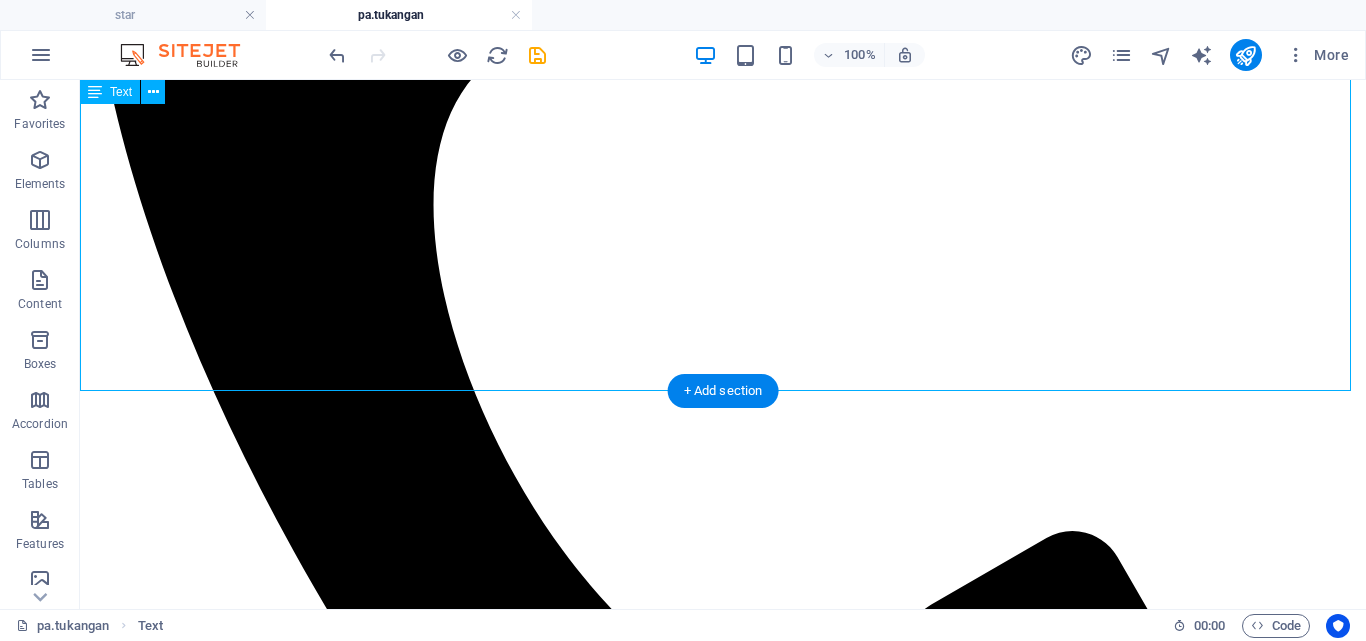 click on "Selamat Datang di PA.TUKANGAN –  Solusi Jasa Pertukangan Terpercaya! Bangun Cepat, Rapih, Hemat Biaya Kami adalah tim tukang profesional yang siap membantu Anda mewujudkan berbagai kebutuhan konstruksi dan renovasi rumah, kantor, hingga bangunan komersial. Dengan pengalaman dan keahlian yang terbukti, kami menghadirkan layanan pertukangan yang  cepat, hasil rapih, dan sesuai anggaran . Mengapa Memilih Kami? ✅  Pengerjaan Cepat & Tepat Waktu Kami memahami betapa berharganya waktu Anda. Tim kami bekerja efisien tanpa mengurangi kualitas hasil. ✅  Hasil Rapih & Profesional Kami mengutamakan detail dan kerapihan dalam setiap proyek, mulai dari pondasi hingga finishing. ✅  Harga Terjangkau & Transparan Kami bantu Anda menghemat anggaran tanpa kompromi pada kualitas. Tidak ada biaya tersembunyi. Layanan Kami: Renovasi rumah & kantor Pembangunan dari nol (rumah, ruko, gudang) Pasang keramik, plafon, gypsum Pekerjaan listrik & plumbing Pengecatan & finishing Custom interior (kitchen set, partisi, dll.) 📞" at bounding box center [723, 1675] 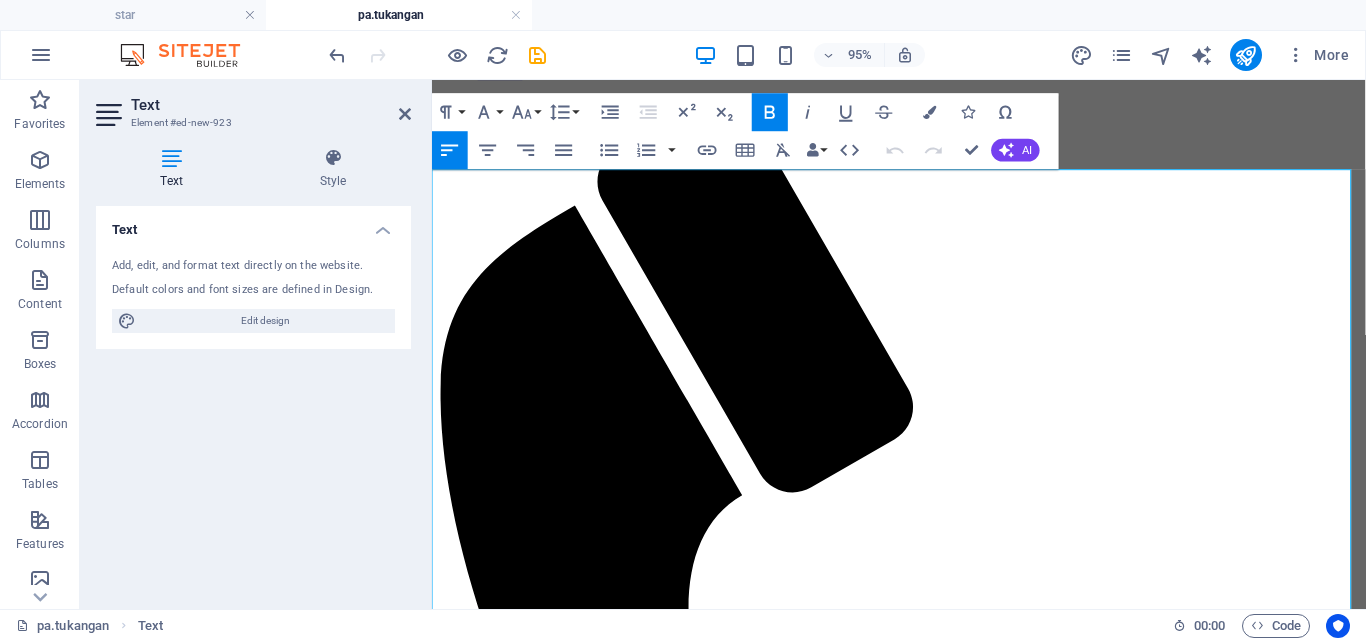 scroll, scrollTop: 200, scrollLeft: 0, axis: vertical 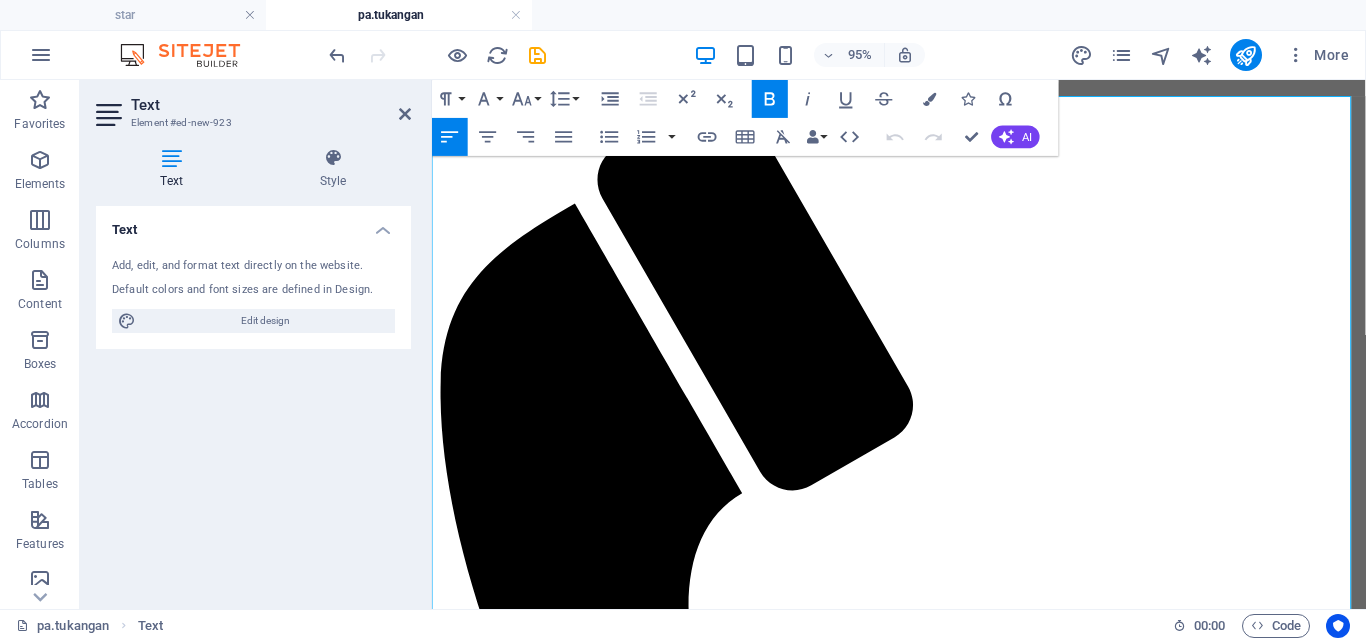 drag, startPoint x: 471, startPoint y: 395, endPoint x: 434, endPoint y: 395, distance: 37 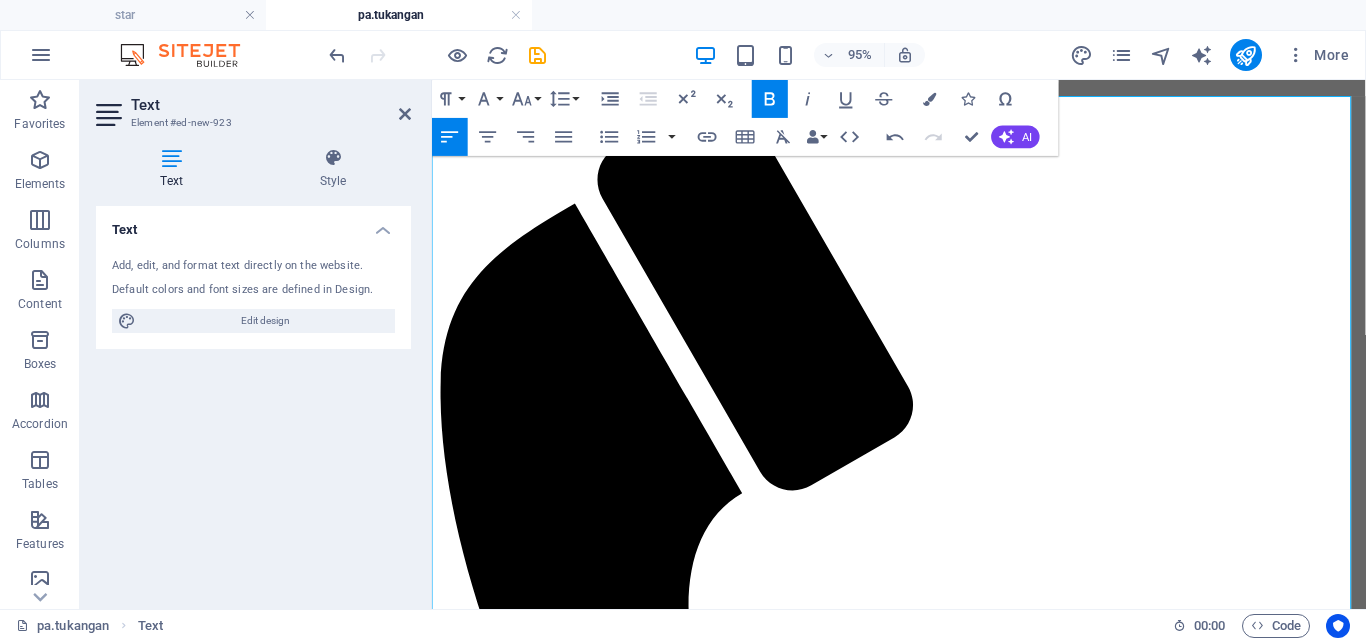 drag, startPoint x: 473, startPoint y: 449, endPoint x: 426, endPoint y: 434, distance: 49.335587 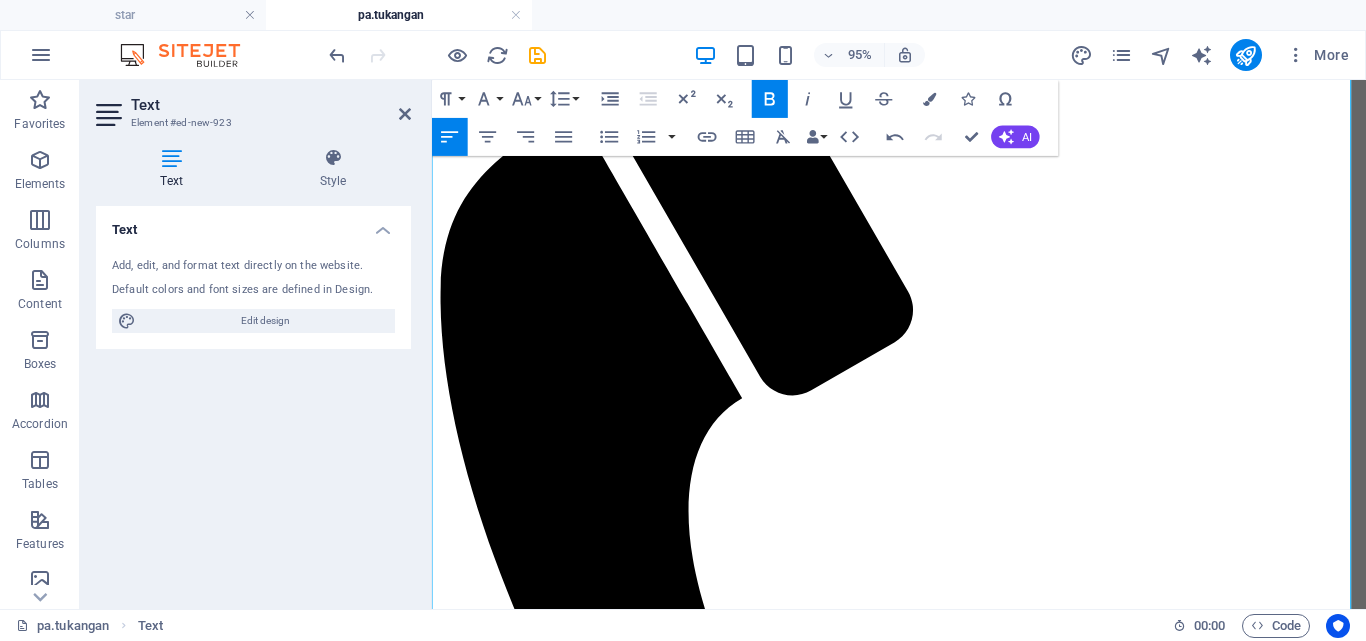 click on "Renovasi rumah & kantor" at bounding box center (943, 1825) 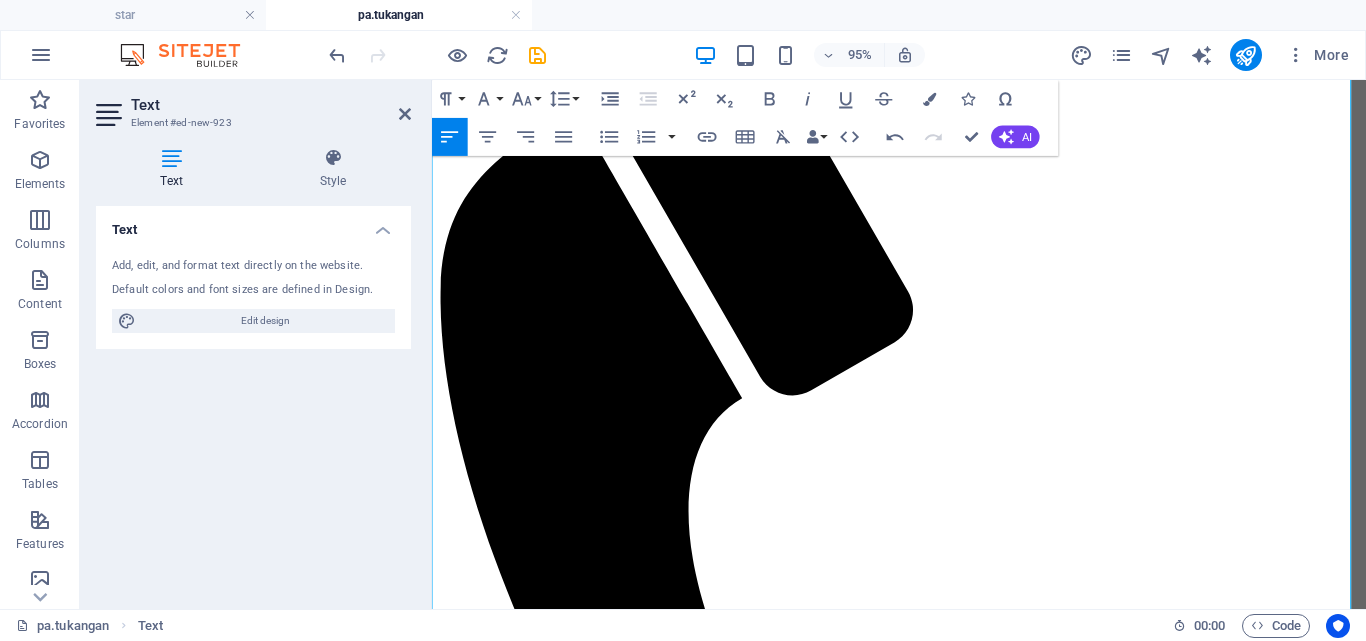 click on "Pembangunan dari nol (rumah, ruko, gudang)" at bounding box center (943, 1859) 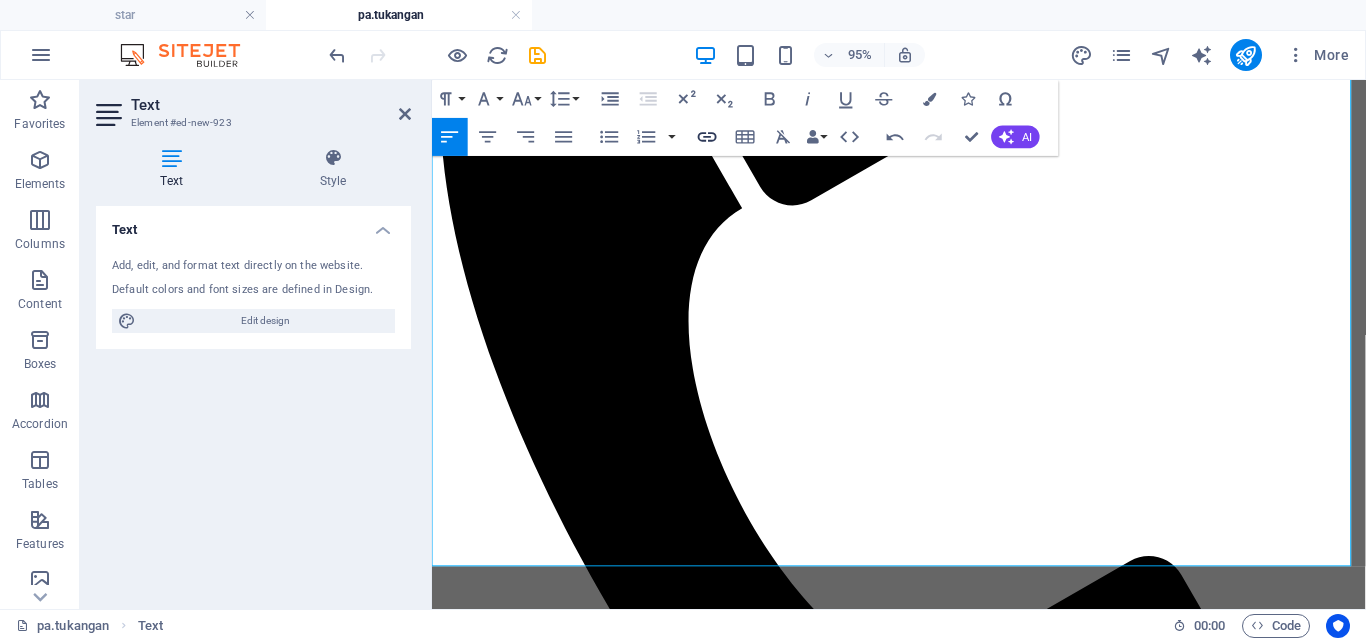 scroll, scrollTop: 600, scrollLeft: 0, axis: vertical 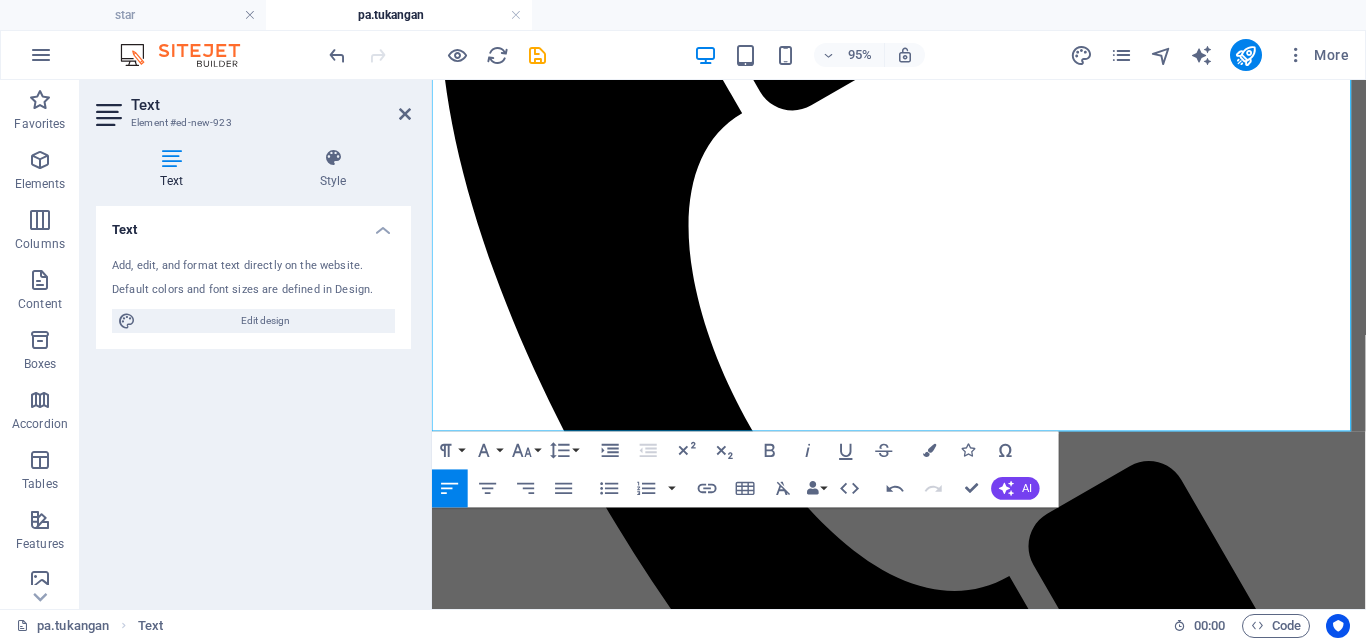 drag, startPoint x: 690, startPoint y: 441, endPoint x: 427, endPoint y: 405, distance: 265.45245 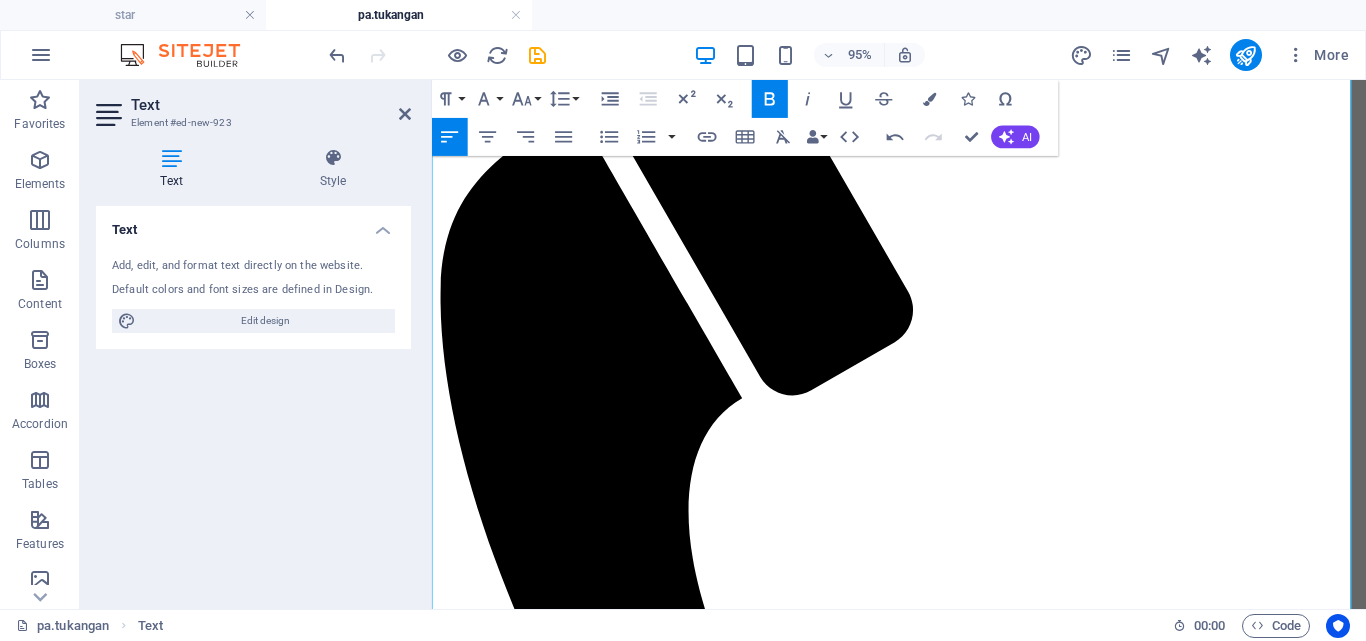 scroll, scrollTop: 200, scrollLeft: 0, axis: vertical 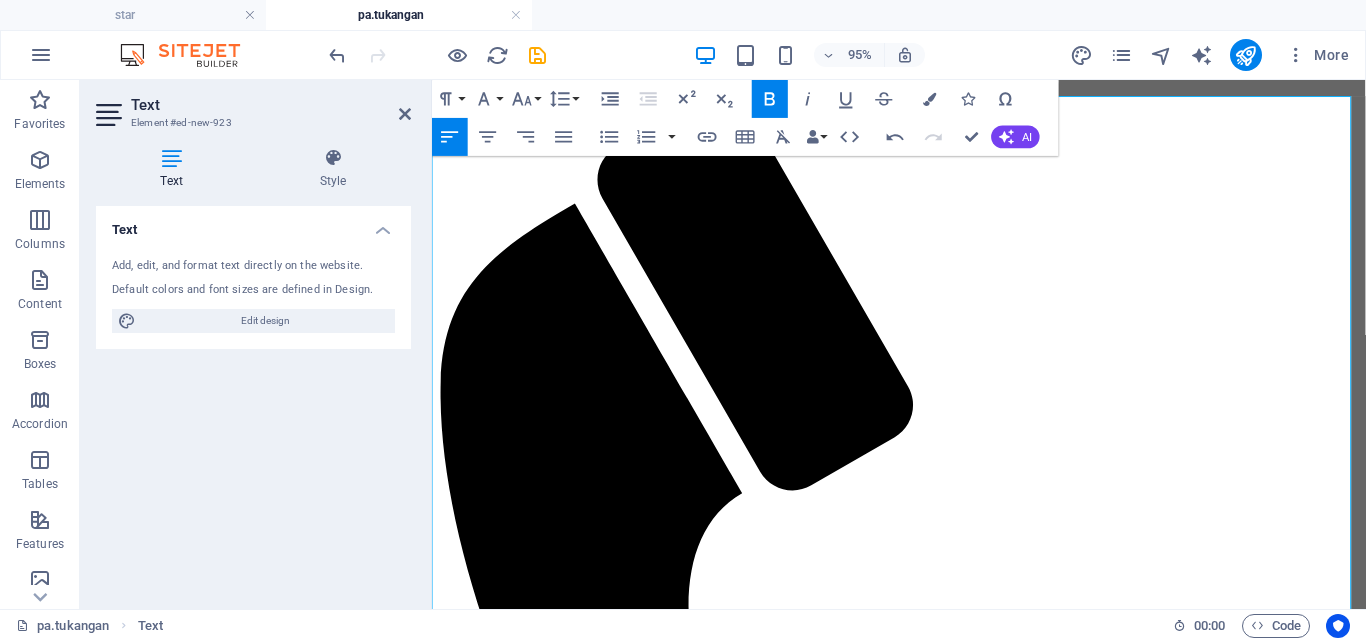 click on "Text Element #ed-new-923 Text Style Text Add, edit, and format text directly on the website. Default colors and font sizes are defined in Design. Edit design Alignment Left aligned Centered Right aligned Preset Element Layout How this element expands within the layout (Flexbox). Size Default auto px % 1/1 1/2 1/3 1/4 1/5 1/6 1/7 1/8 1/9 1/10 Grow Shrink Order Container layout Visible Visible Opacity 100 % Overflow Spacing Margin Default auto px % rem vw vh Custom Custom auto px % rem vw vh auto px % rem vw vh auto px % rem vw vh auto px % rem vw vh Padding Default px rem % vh vw Custom Custom px rem % vh vw px rem % vh vw px rem % vh vw px rem % vh vw Border Style              - Width 1 auto px rem % vh vw Custom Custom 1 auto px rem % vh vw 1 auto px rem % vh vw 1 auto px rem % vh vw 1 auto px rem % vh vw  - Color Round corners Default px rem % vh vw Custom Custom px rem % vh vw px rem % vh vw px rem % vh vw px rem % vh vw Shadow Default None Outside Inside Color X offset 0 px rem vh vw Y offset 0" at bounding box center [256, 344] 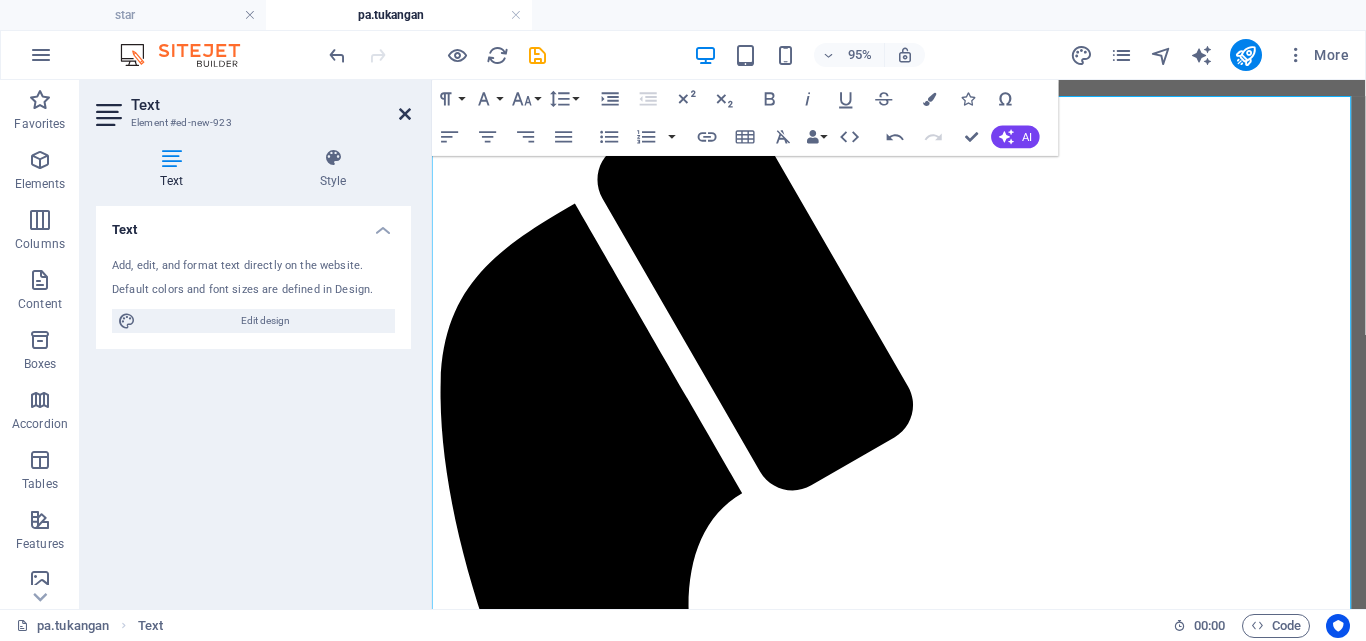 click on "Text Element #ed-new-923" at bounding box center (253, 106) 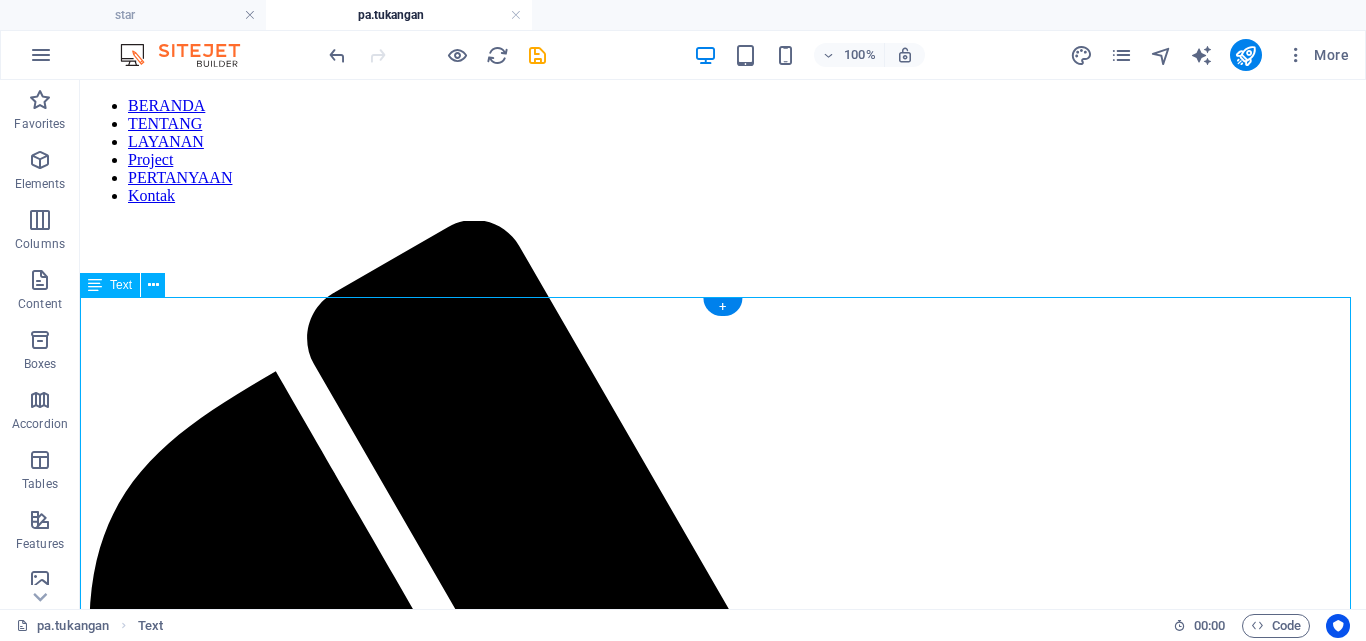 scroll, scrollTop: 100, scrollLeft: 0, axis: vertical 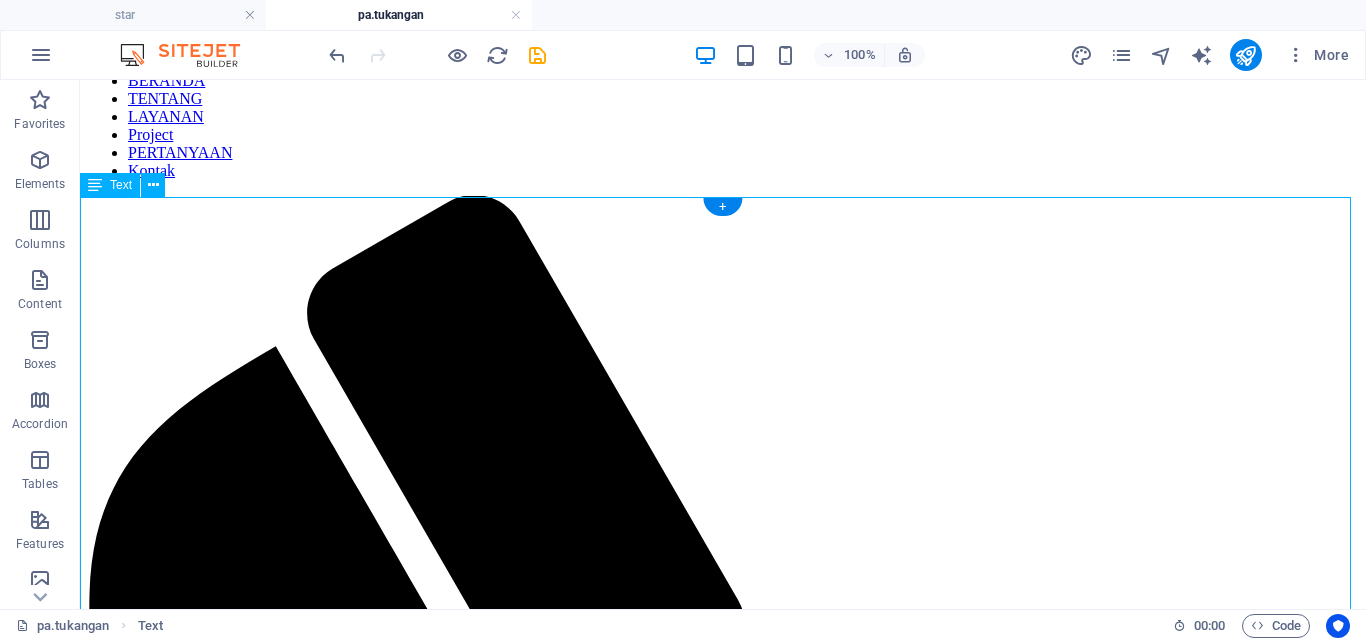 click on "Selamat Datang di PA.TUKANGAN –  Solusi Jasa Pertukangan Terpercaya! Bangun Cepat, Rapih, Hemat Biaya Kami adalah tim tukang profesional yang siap membantu Anda mewujudkan berbagai kebutuhan konstruksi dan renovasi rumah, kantor, hingga bangunan komersial. Dengan pengalaman dan keahlian yang terbukti, kami menghadirkan layanan pertukangan yang  cepat, hasil rapih, dan sesuai anggaran . Mengapa Memilih Kami? Pengerjaan Cepat & Tepat Waktu Kami memahami betapa berharganya waktu Anda. Tim kami bekerja efisien tanpa mengurangi kualitas hasil. Hasil Rapih & Profesional Kami mengutamakan detail dan kerapihan dalam setiap proyek, mulai dari pondasi hingga finishing. Harga Terjangkau & Transparan Kami bantu Anda menghemat anggaran tanpa kompromi pada kualitas. Tidak ada biaya tersembunyi. Layanan Kami: Renovasi rumah & kantor Pembangunan dari nol (rumah, ruko, gudang) Pasang keramik, plafon, gypsum Pekerjaan listrik & plumbing Pengecatan & finishing Custom interior (kitchen set, partisi, dll.) 📞" at bounding box center [723, 2348] 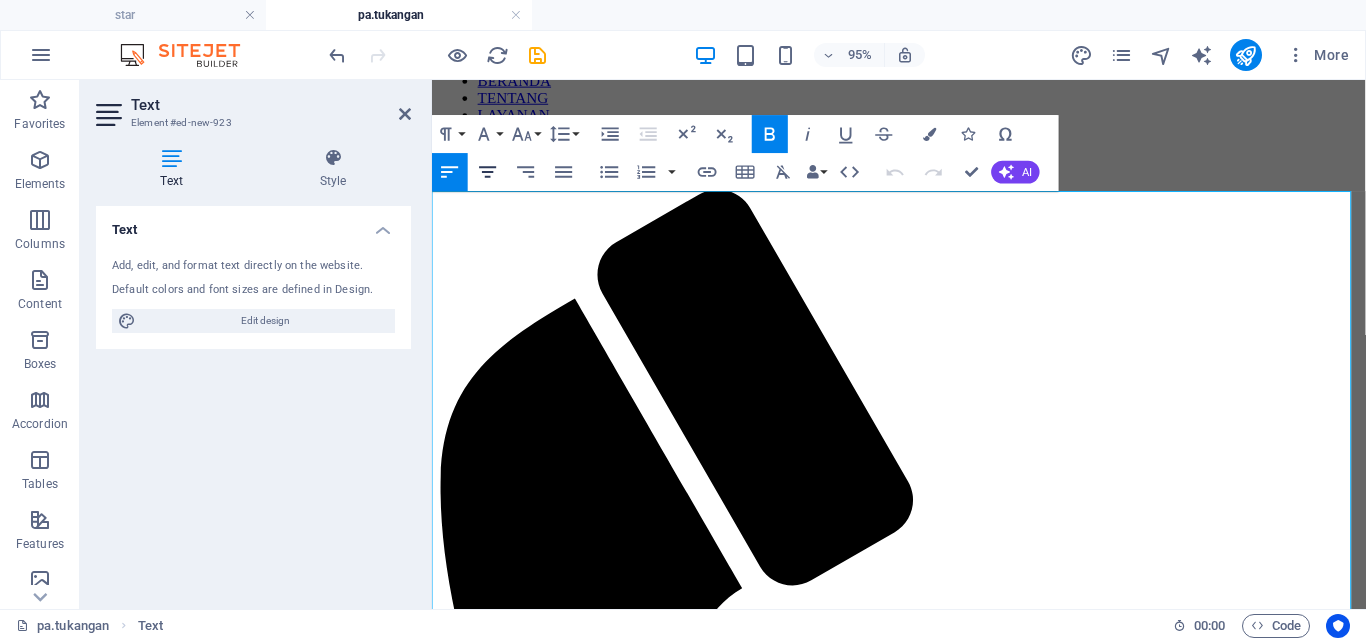 click 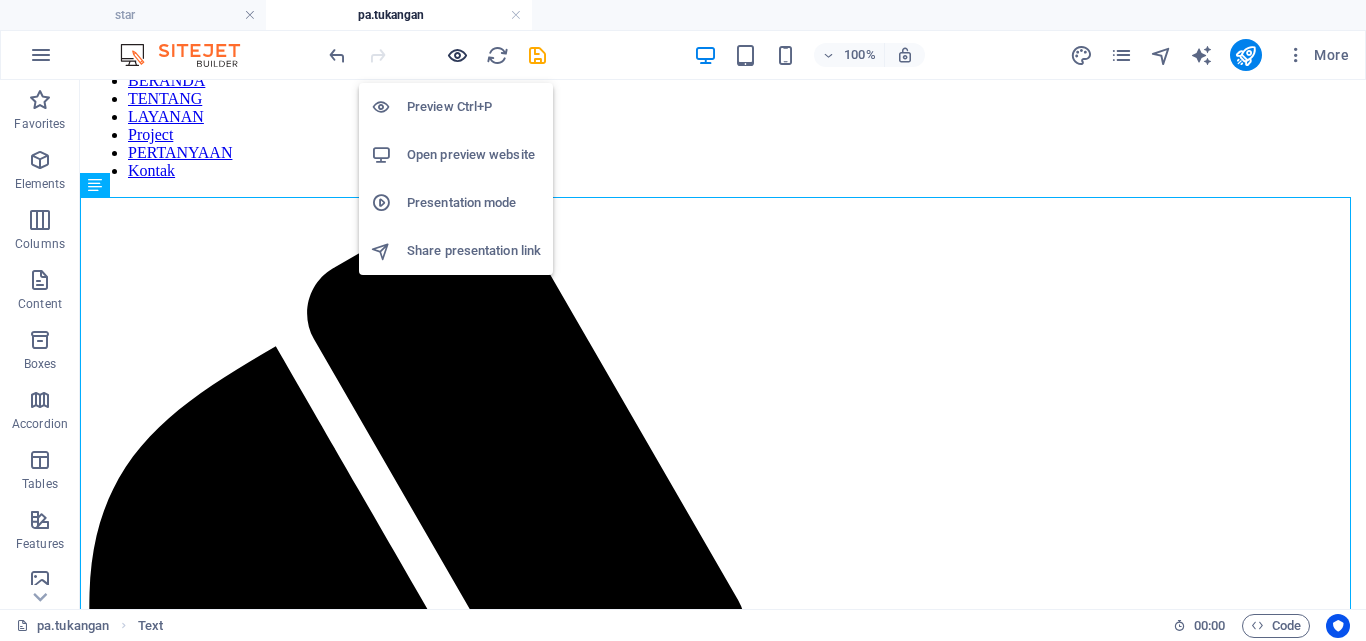 click at bounding box center (457, 55) 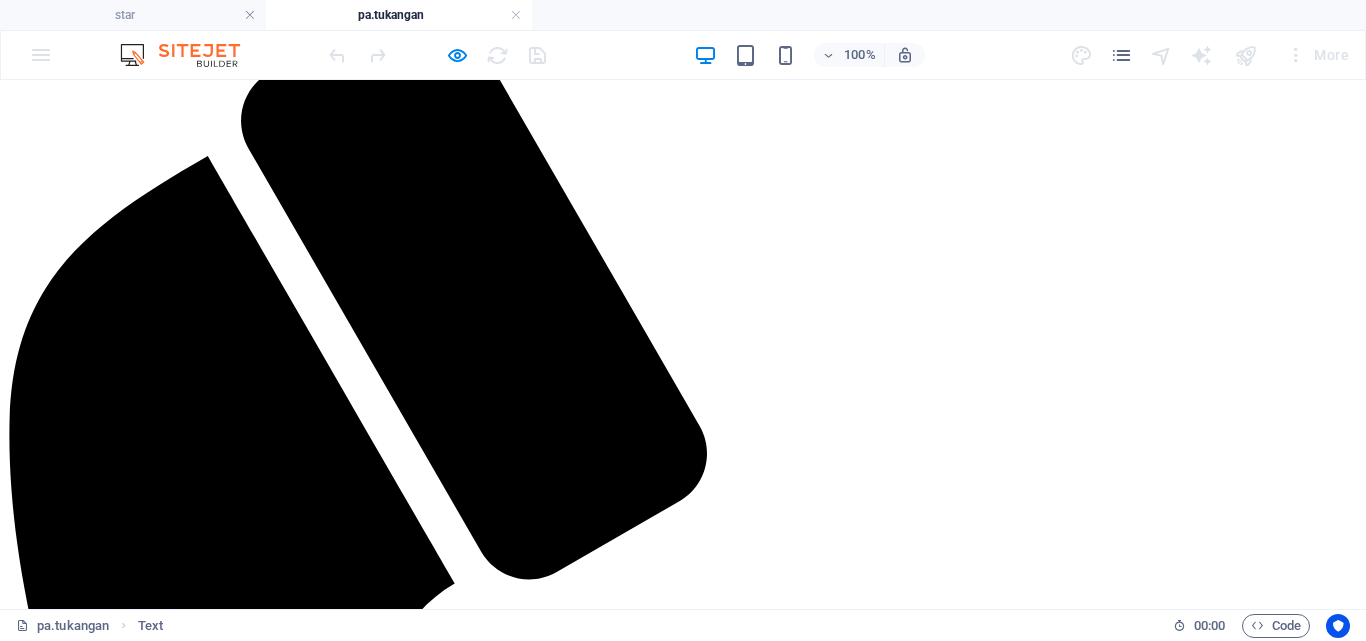 scroll, scrollTop: 400, scrollLeft: 0, axis: vertical 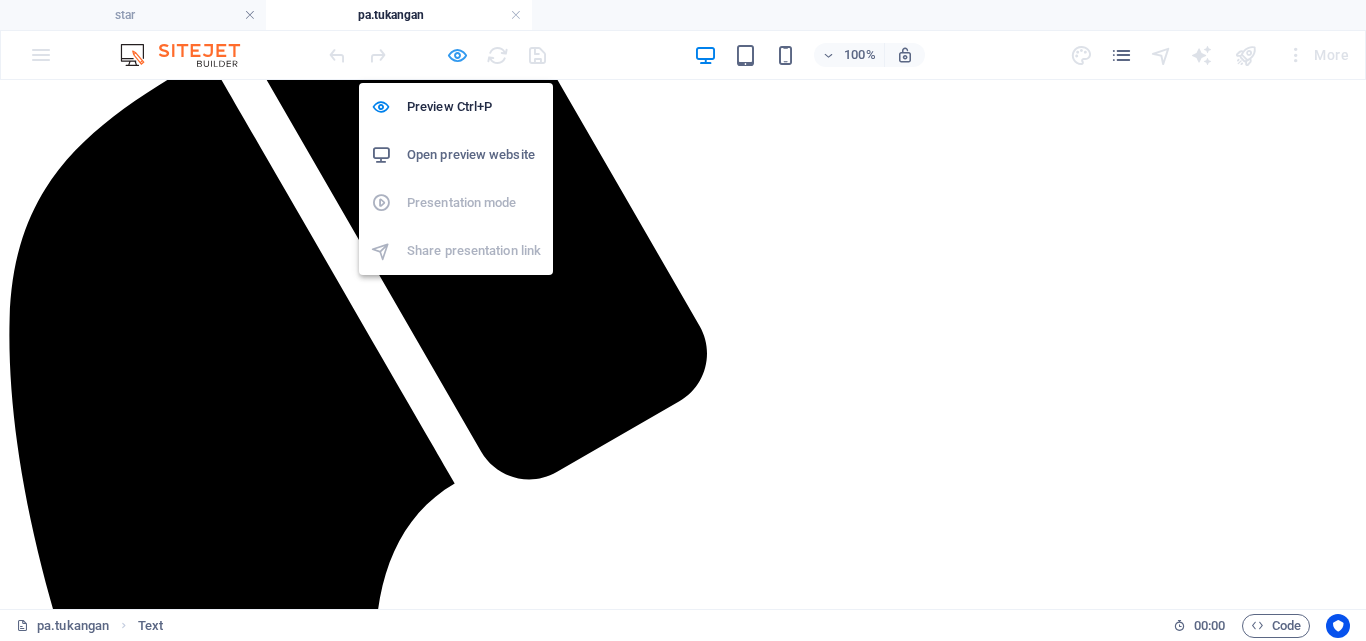 click at bounding box center (457, 55) 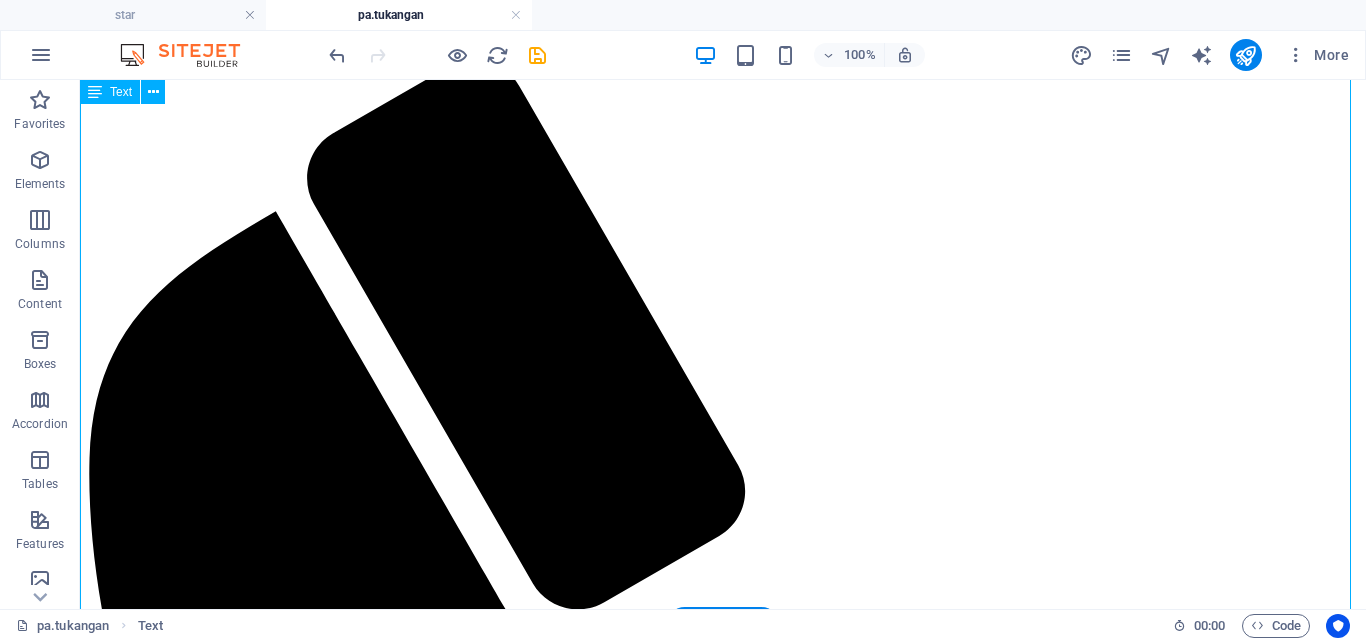 scroll, scrollTop: 200, scrollLeft: 0, axis: vertical 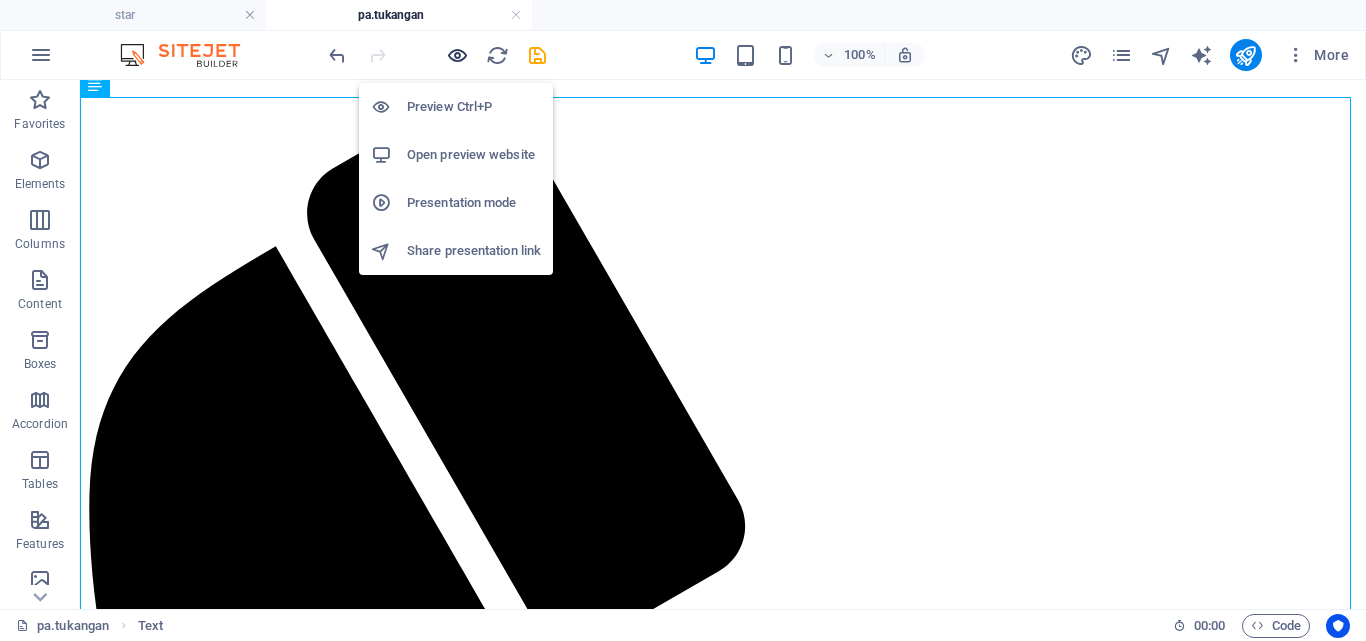 click at bounding box center [457, 55] 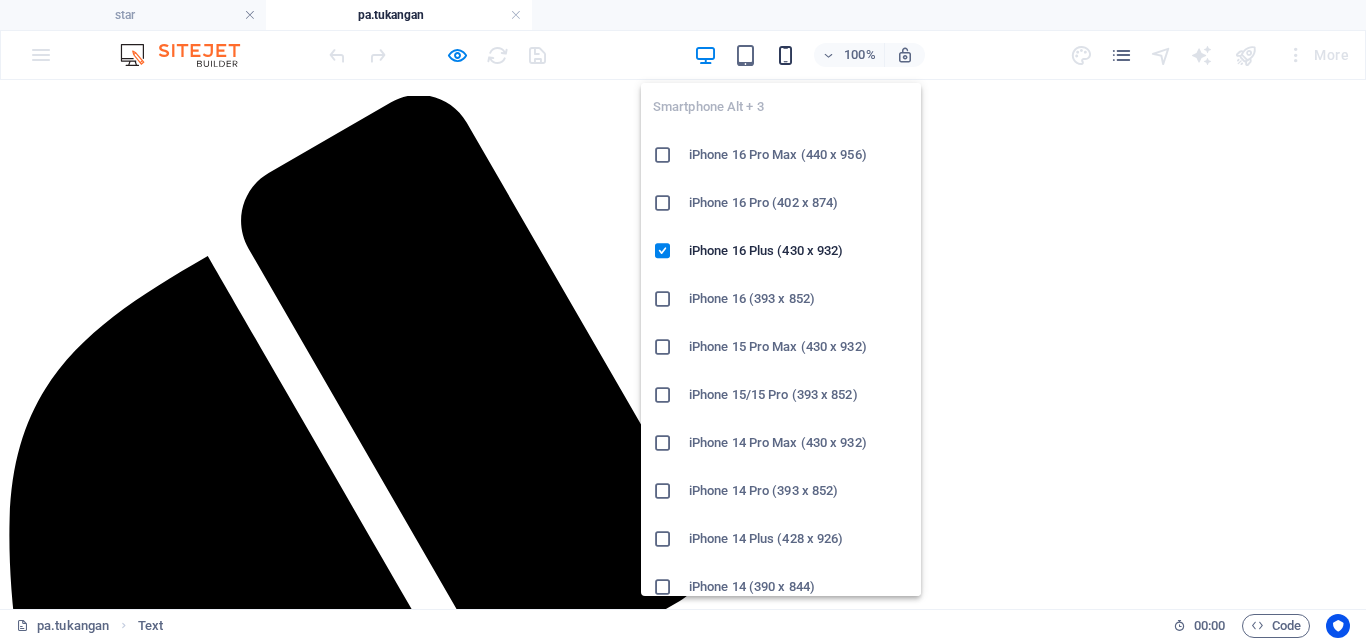 click at bounding box center (785, 55) 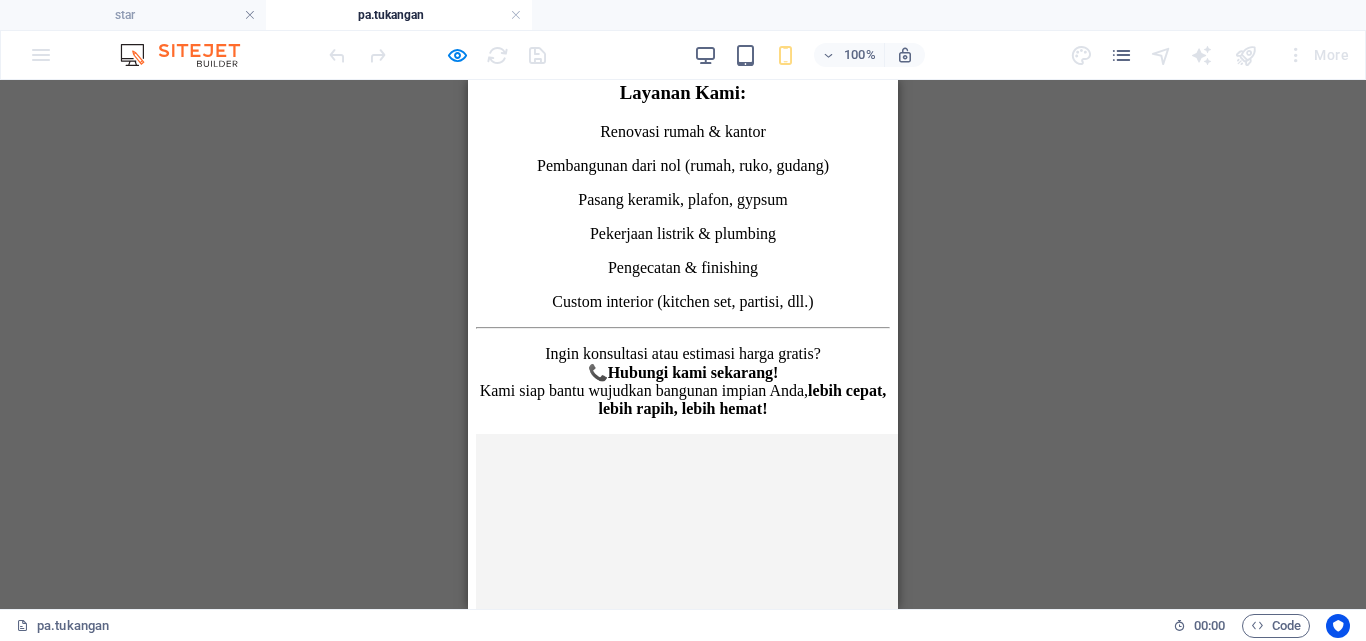 scroll, scrollTop: 1379, scrollLeft: 0, axis: vertical 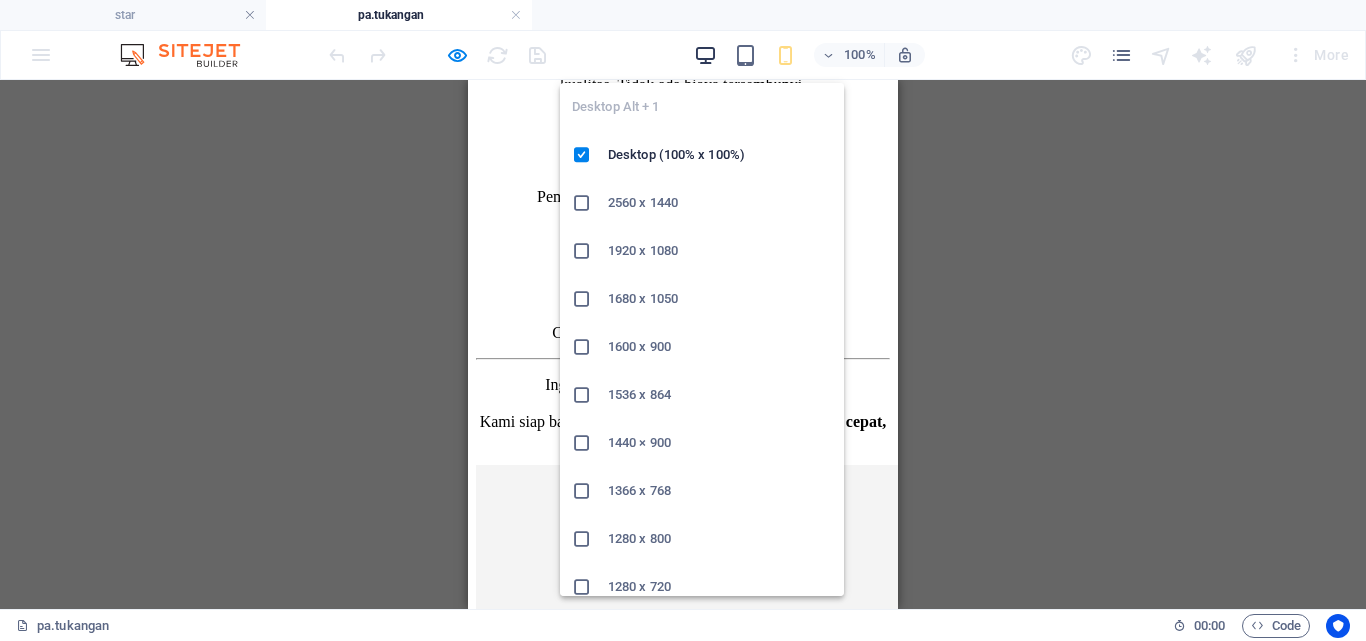 click at bounding box center [705, 55] 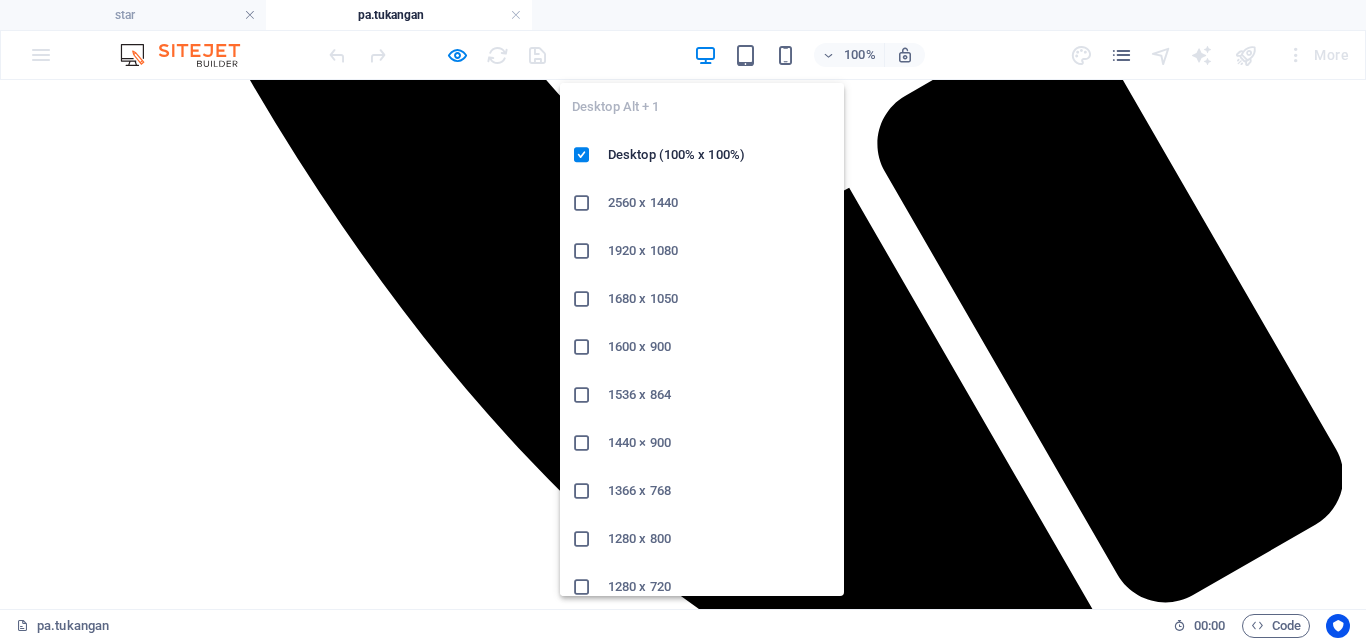 scroll, scrollTop: 1395, scrollLeft: 0, axis: vertical 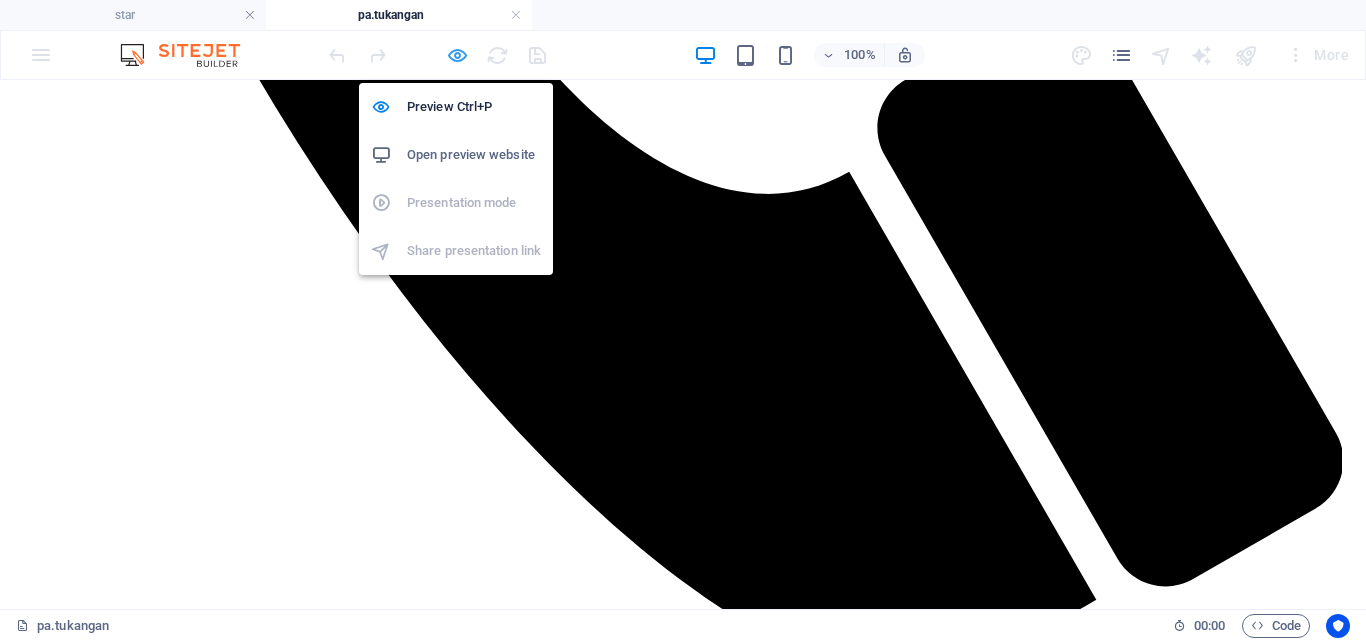 click at bounding box center [457, 55] 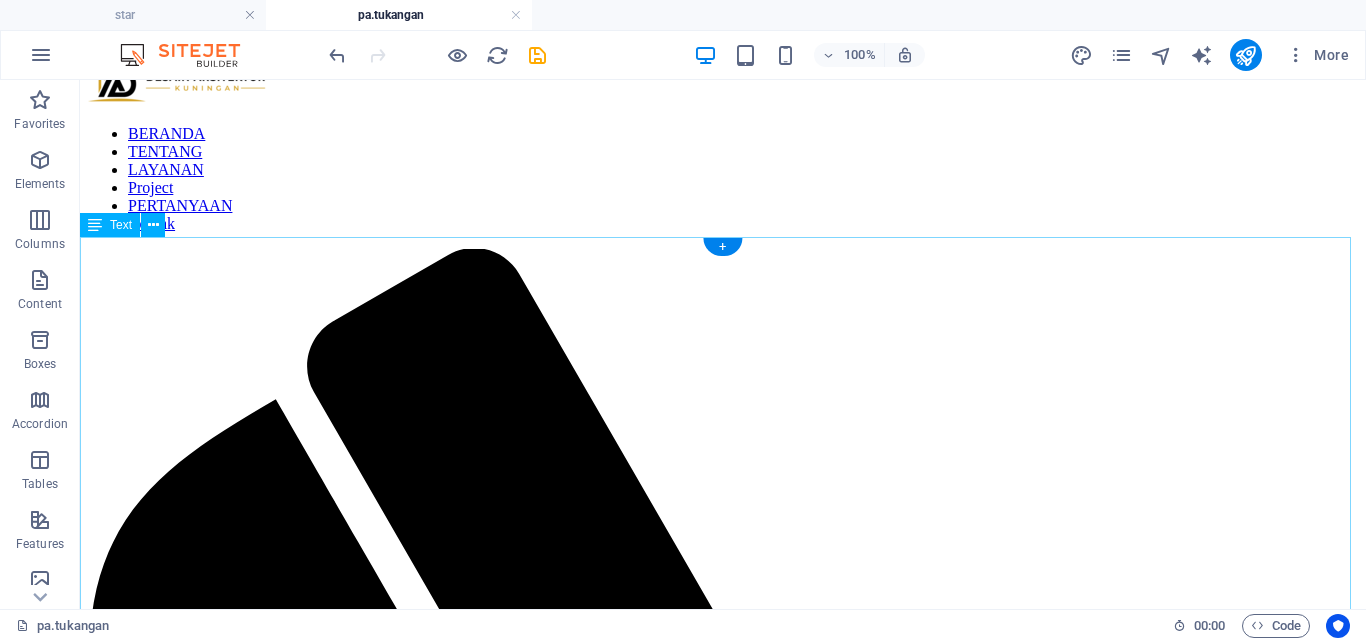 scroll, scrollTop: 0, scrollLeft: 0, axis: both 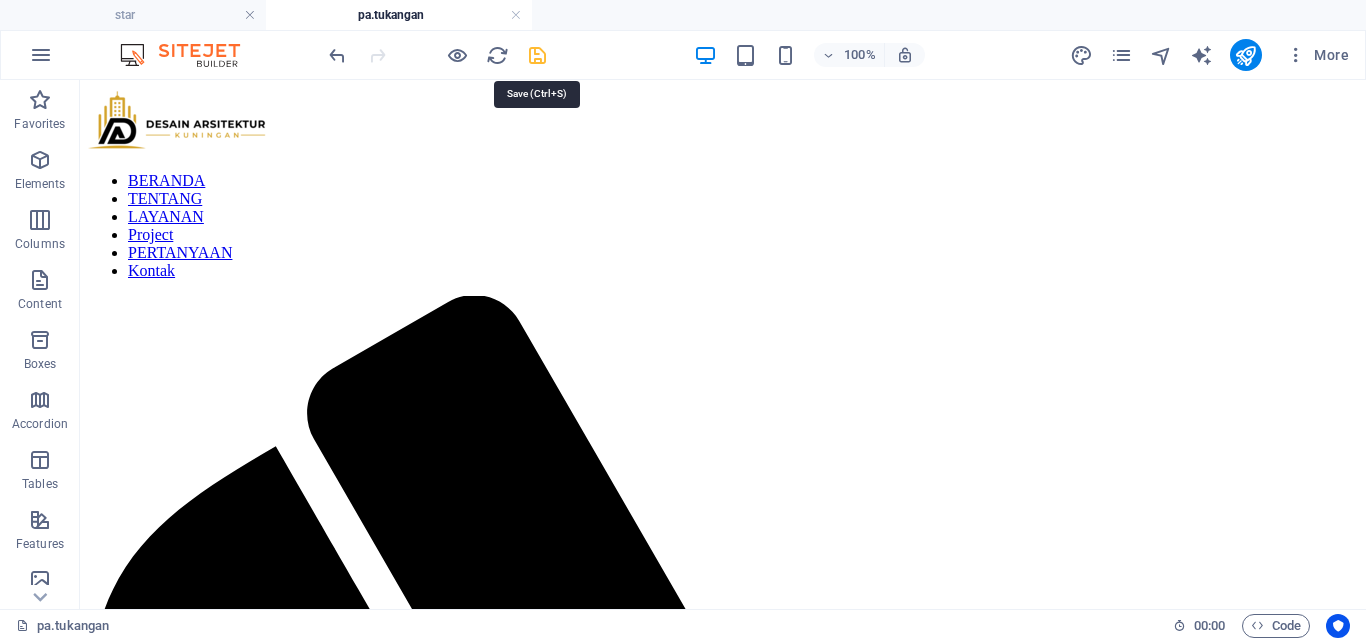 click at bounding box center [537, 55] 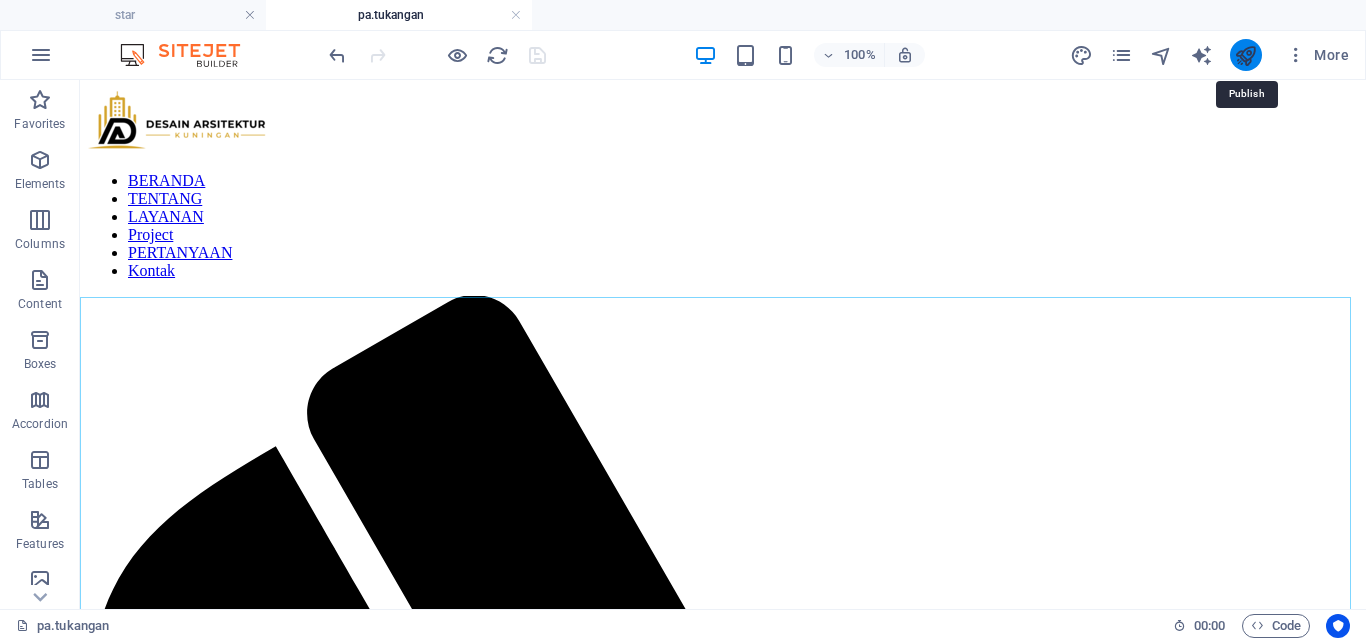 click at bounding box center (1245, 55) 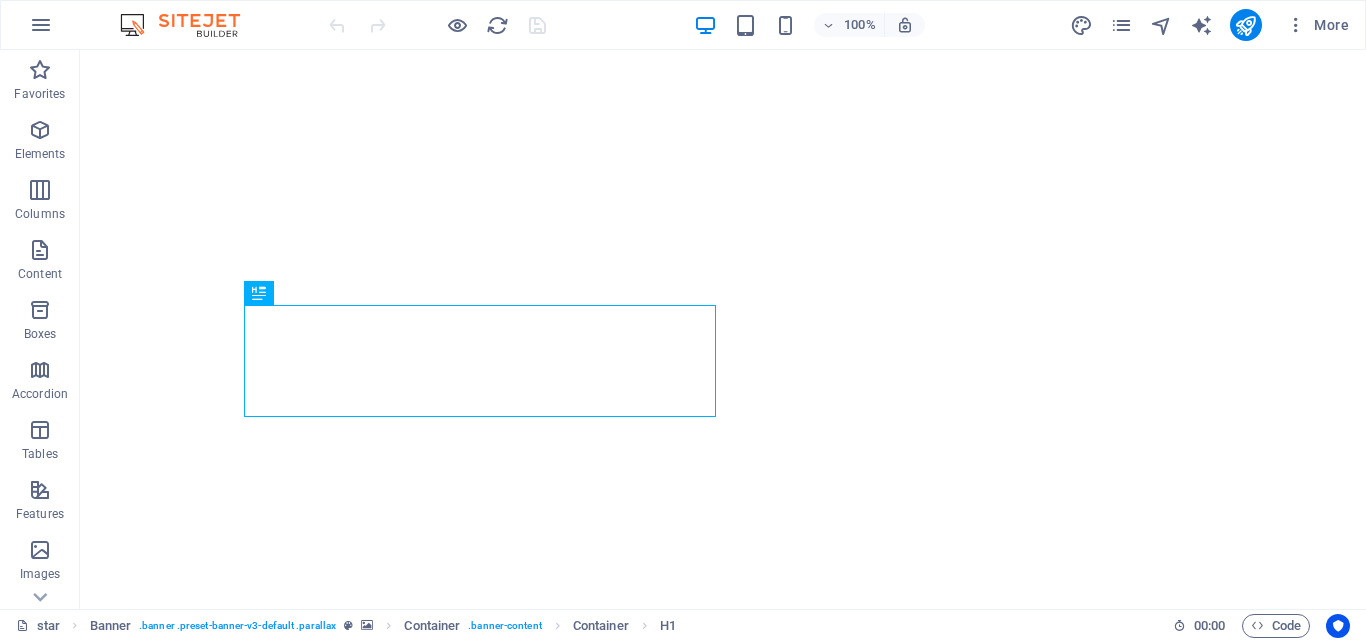 scroll, scrollTop: 0, scrollLeft: 0, axis: both 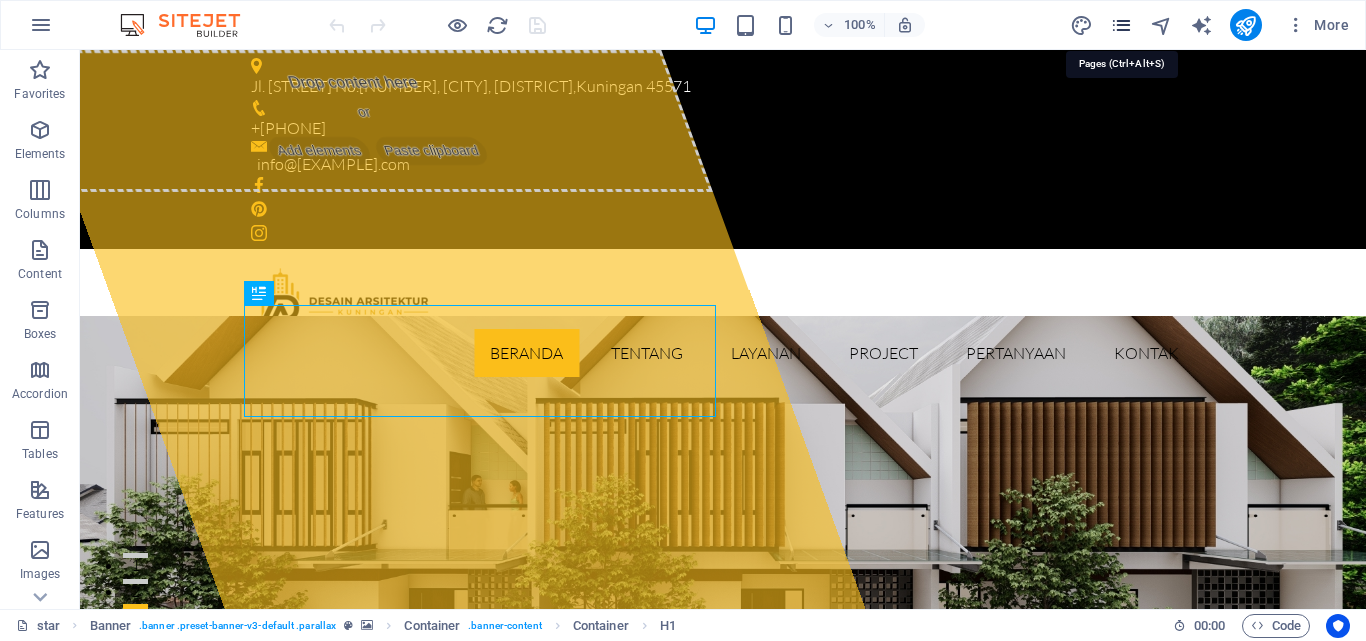 click at bounding box center (1121, 25) 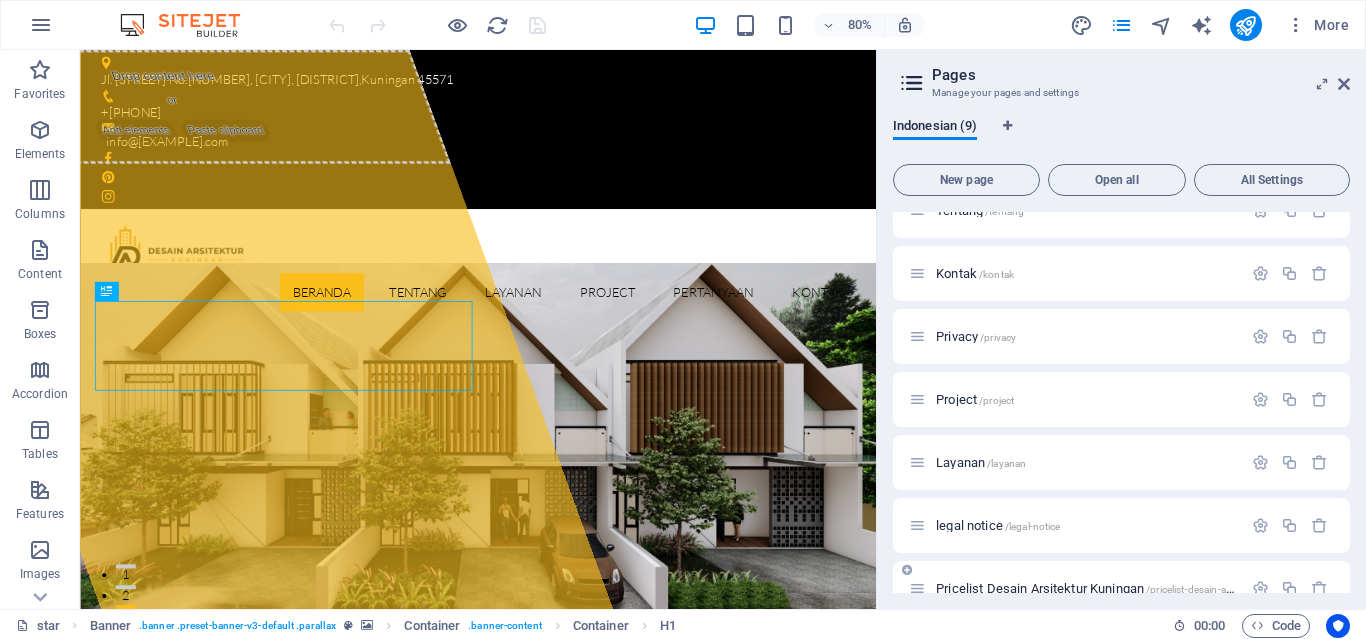 scroll, scrollTop: 186, scrollLeft: 0, axis: vertical 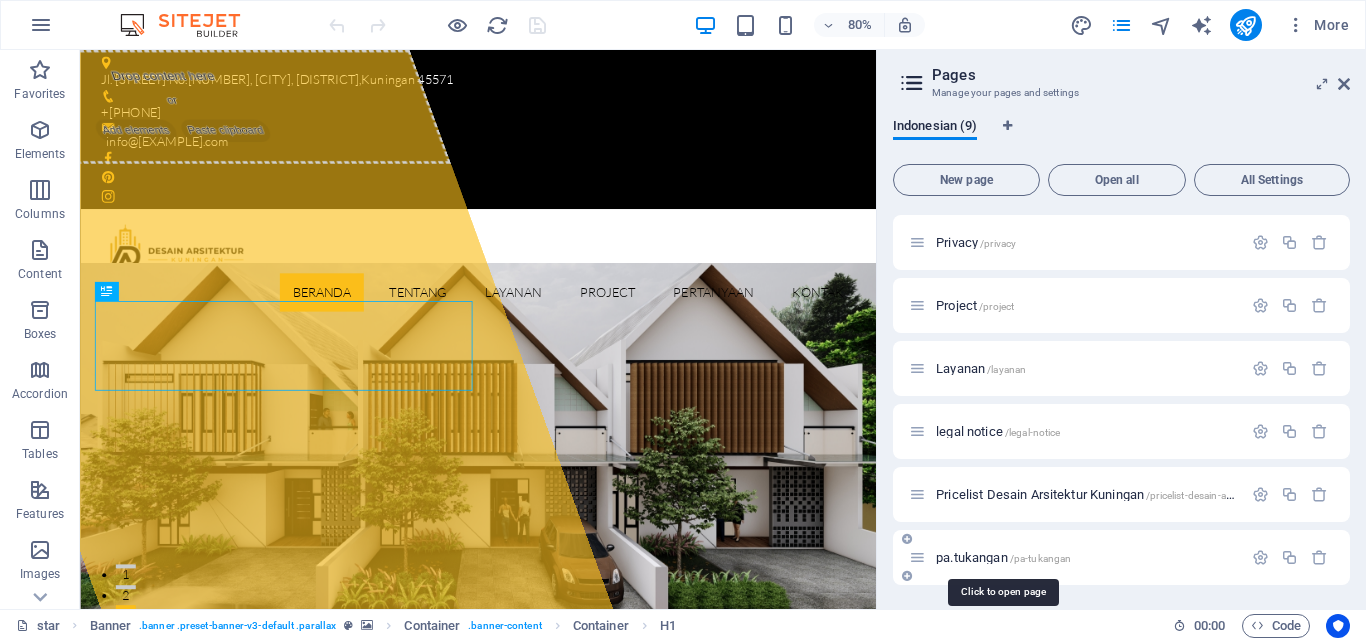 click on "/[COMPANY_NAME]" at bounding box center (1041, 558) 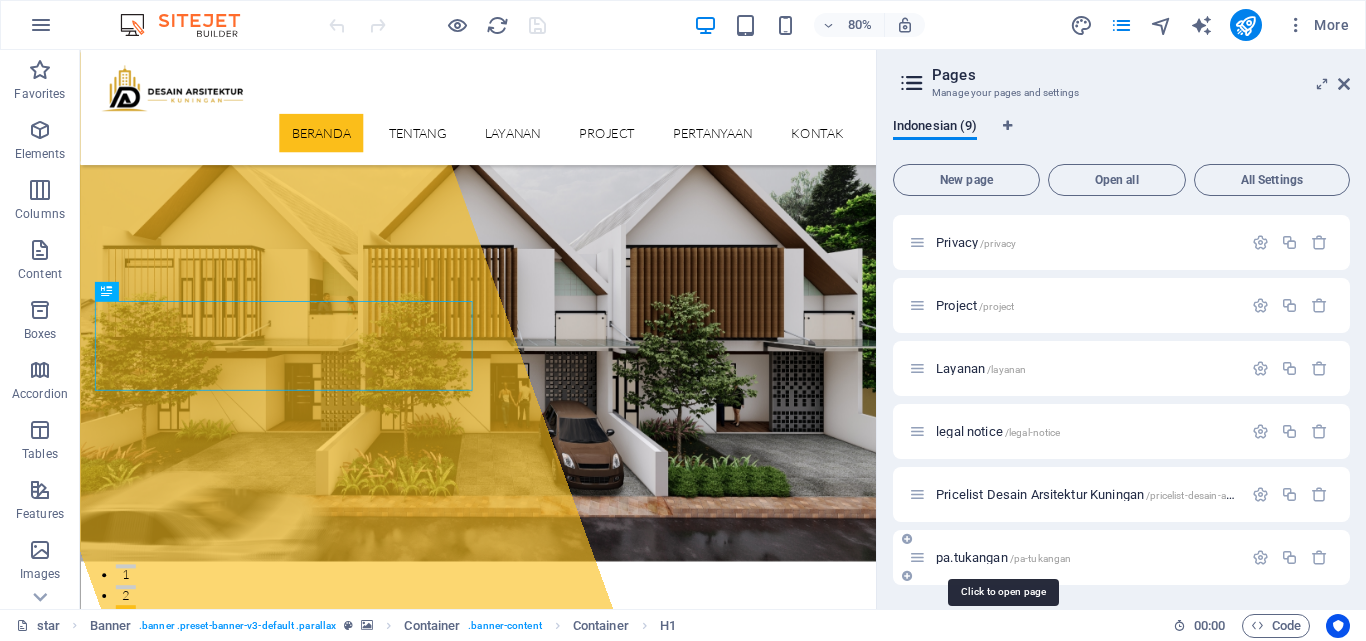 scroll, scrollTop: 135, scrollLeft: 0, axis: vertical 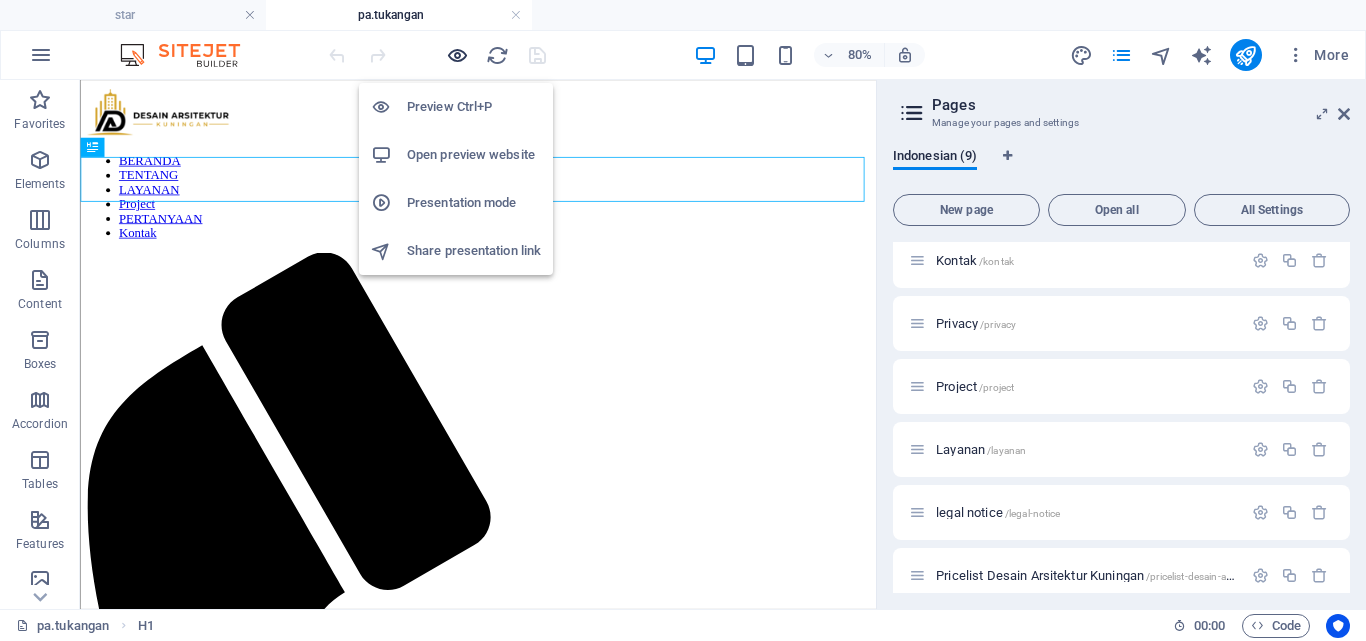 click at bounding box center [457, 55] 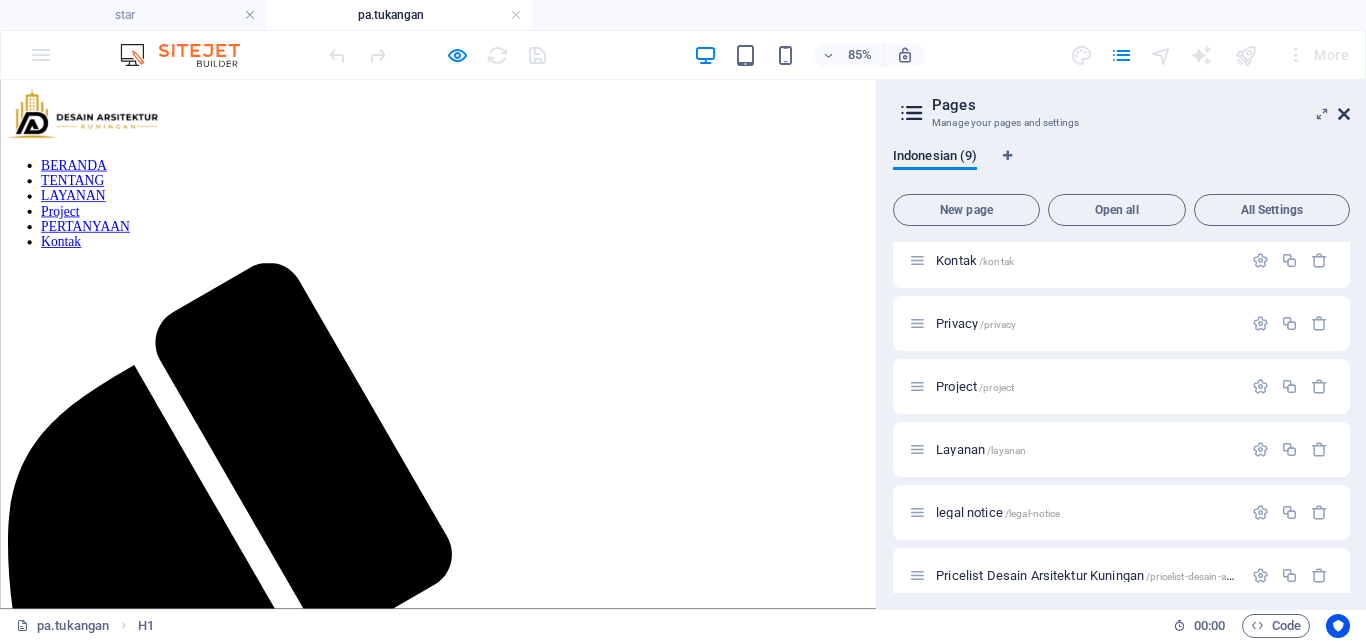 click at bounding box center (1344, 114) 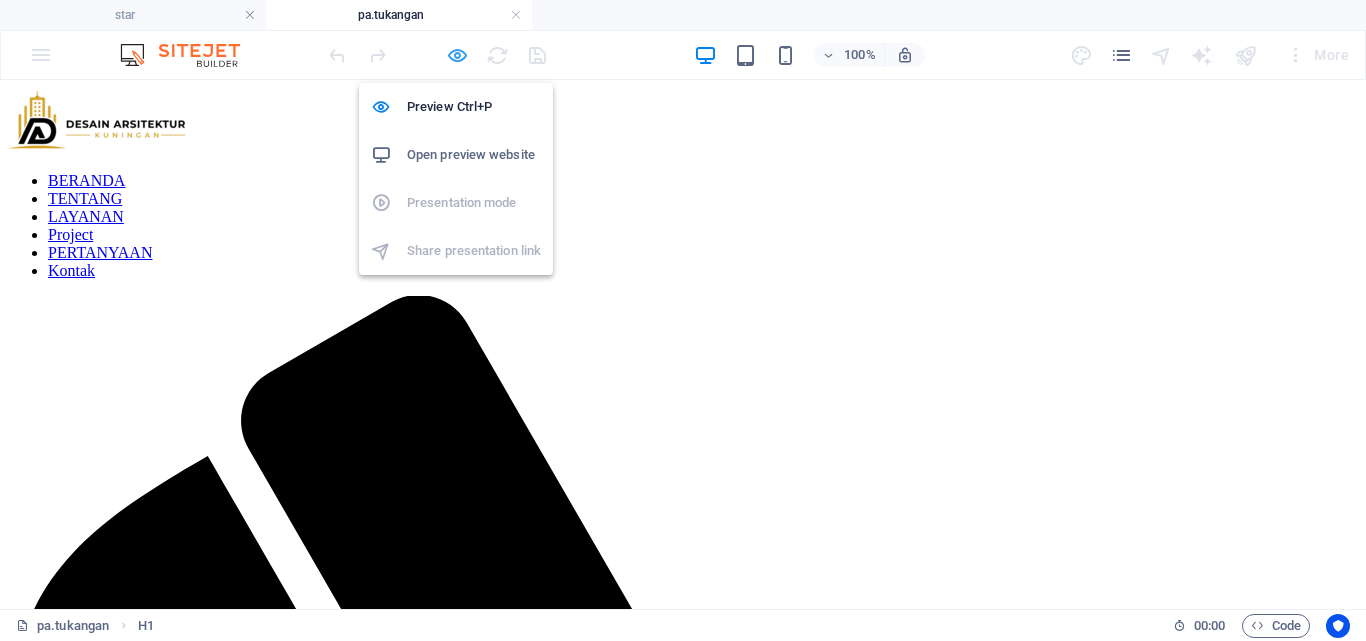 click at bounding box center (457, 55) 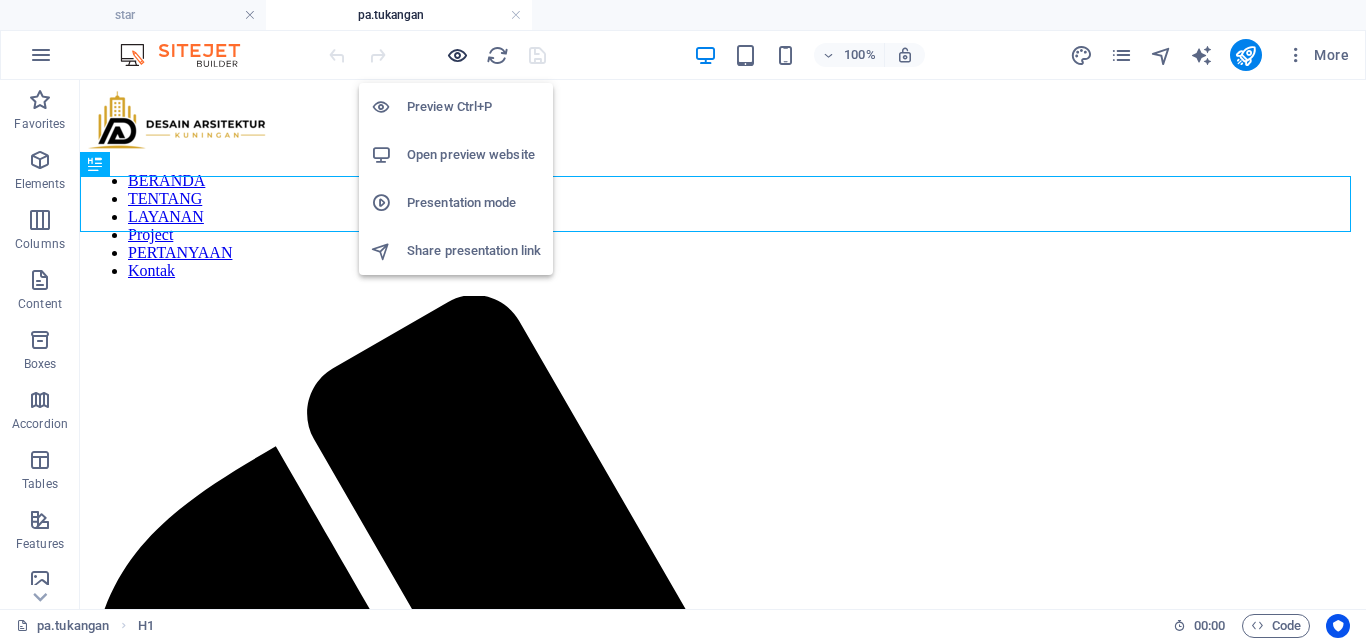 click at bounding box center [457, 55] 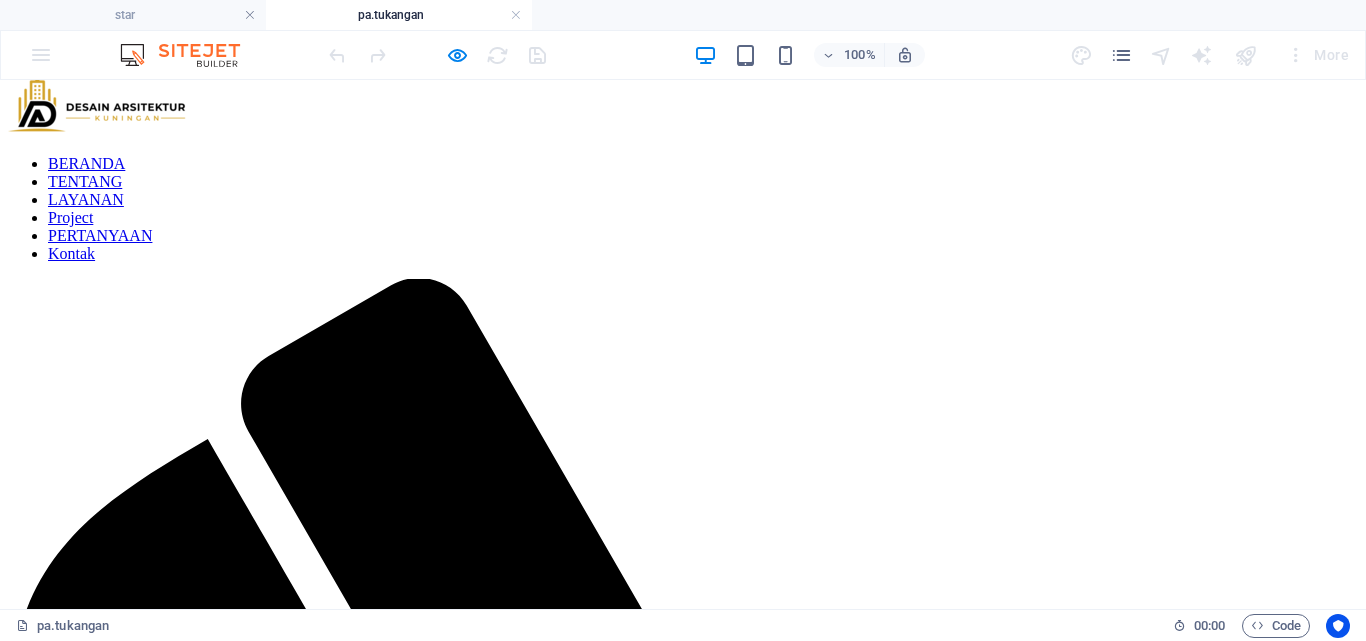 scroll, scrollTop: 0, scrollLeft: 0, axis: both 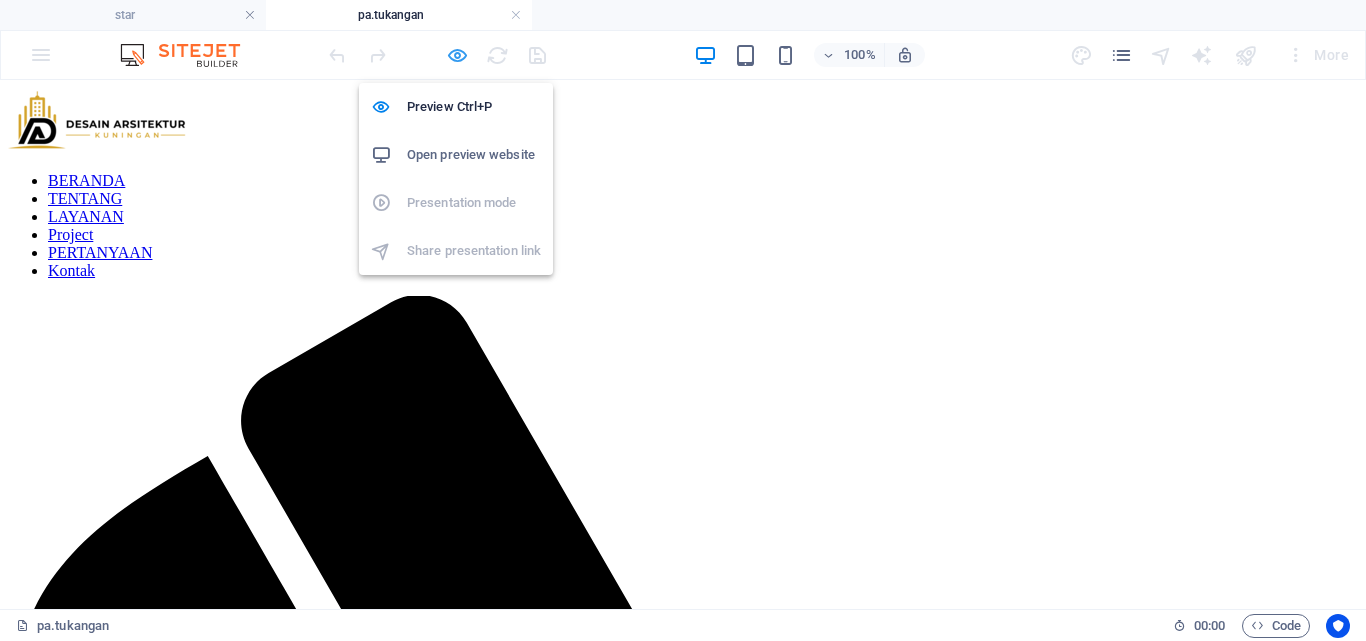 click at bounding box center (457, 55) 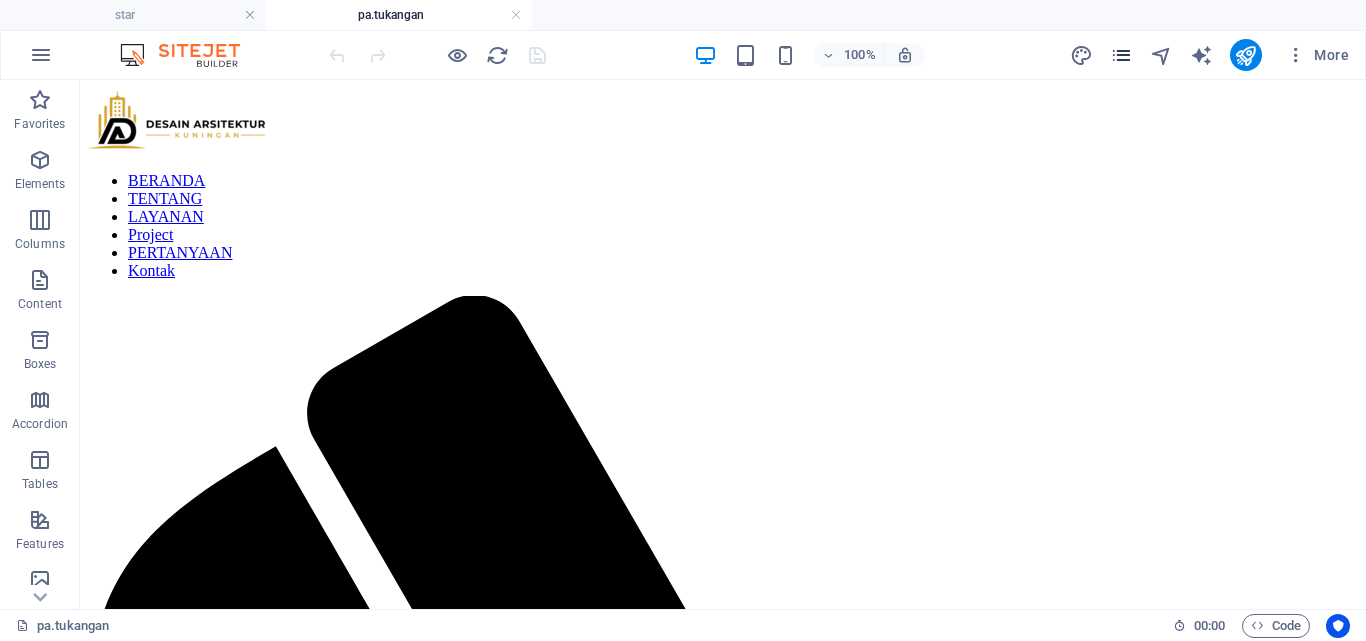 click at bounding box center [1121, 55] 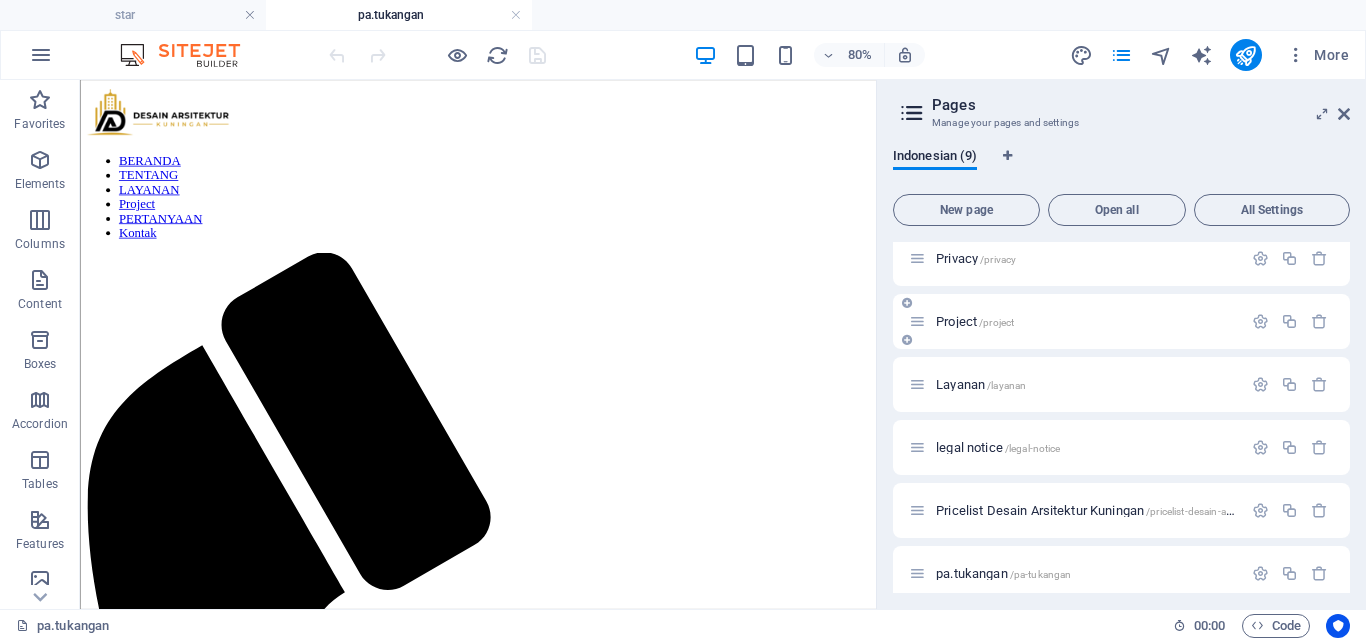 scroll, scrollTop: 216, scrollLeft: 0, axis: vertical 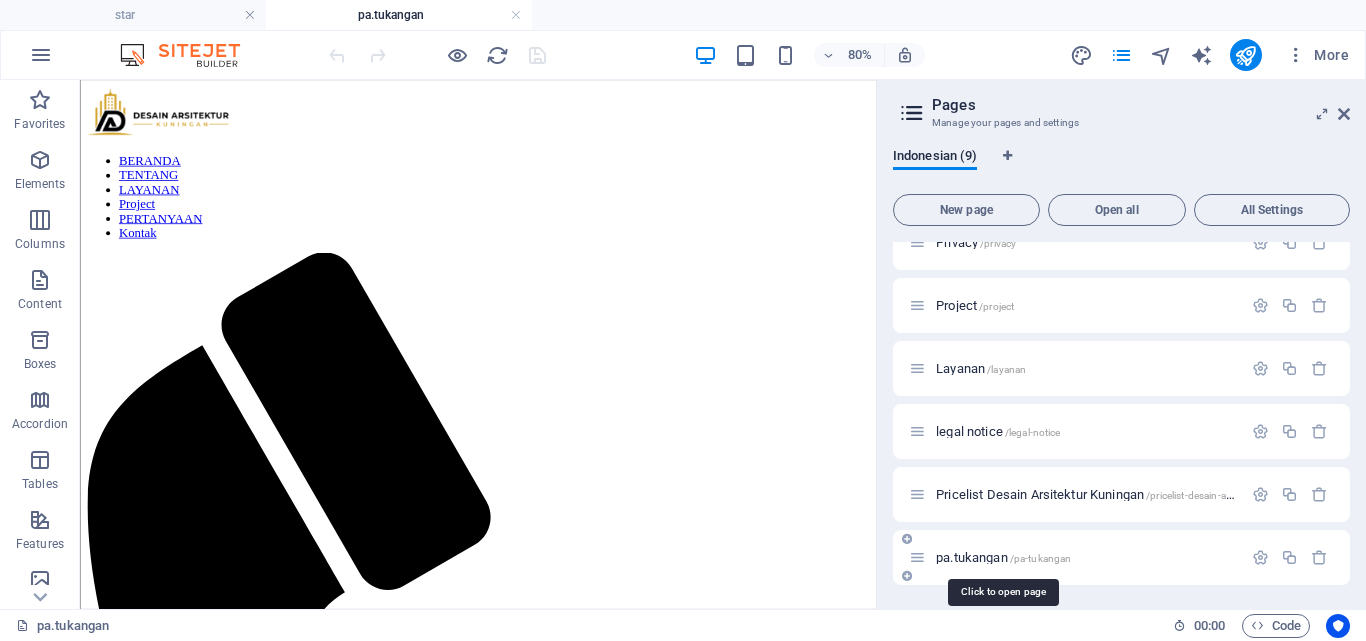 drag, startPoint x: 978, startPoint y: 563, endPoint x: 963, endPoint y: 558, distance: 15.811388 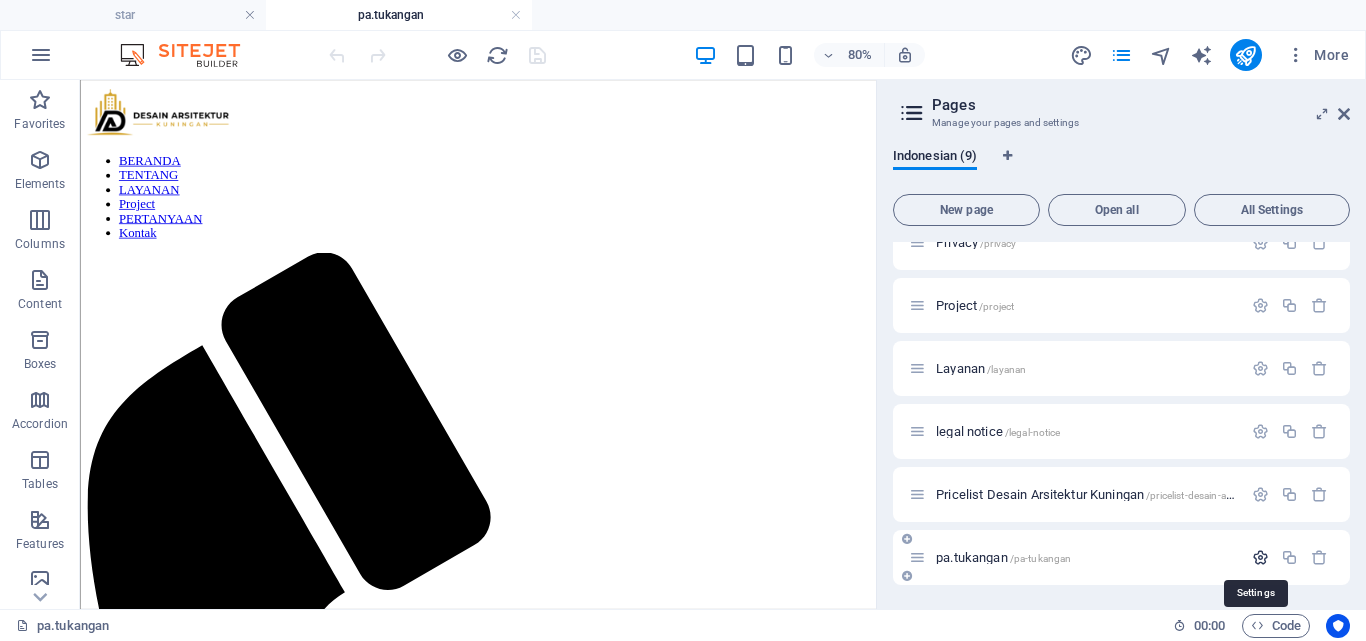 click at bounding box center [1260, 557] 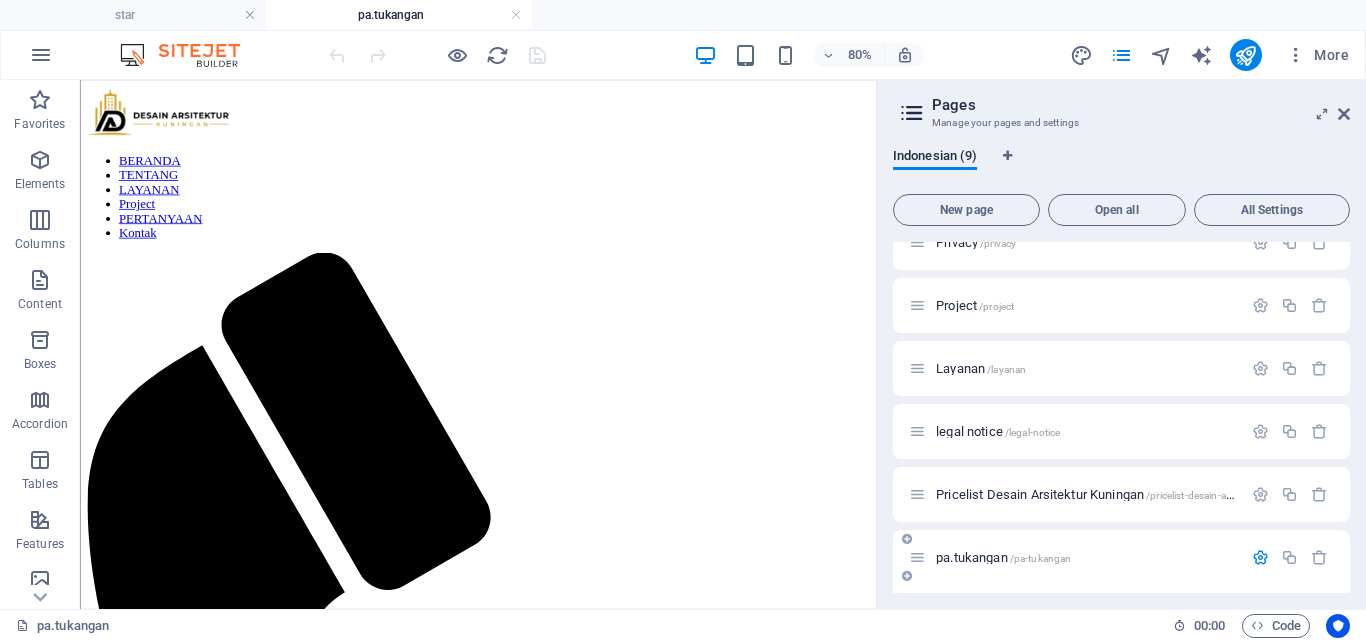 scroll, scrollTop: 432, scrollLeft: 0, axis: vertical 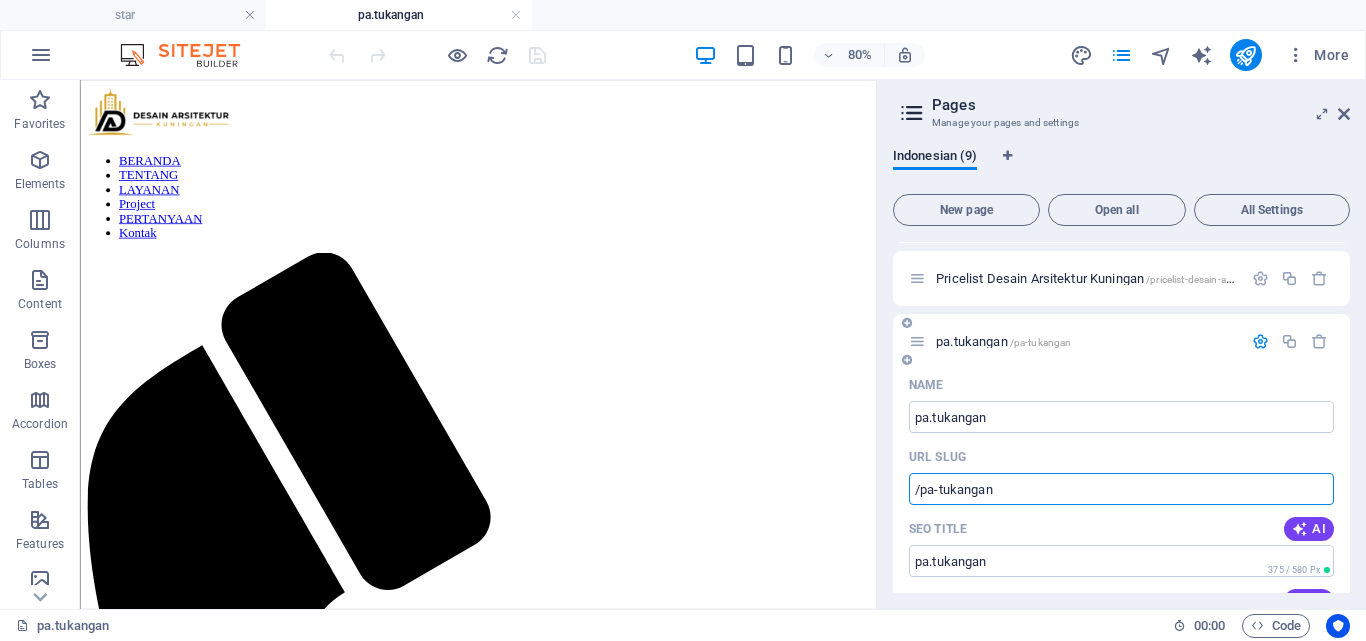 drag, startPoint x: 1026, startPoint y: 492, endPoint x: 909, endPoint y: 498, distance: 117.15375 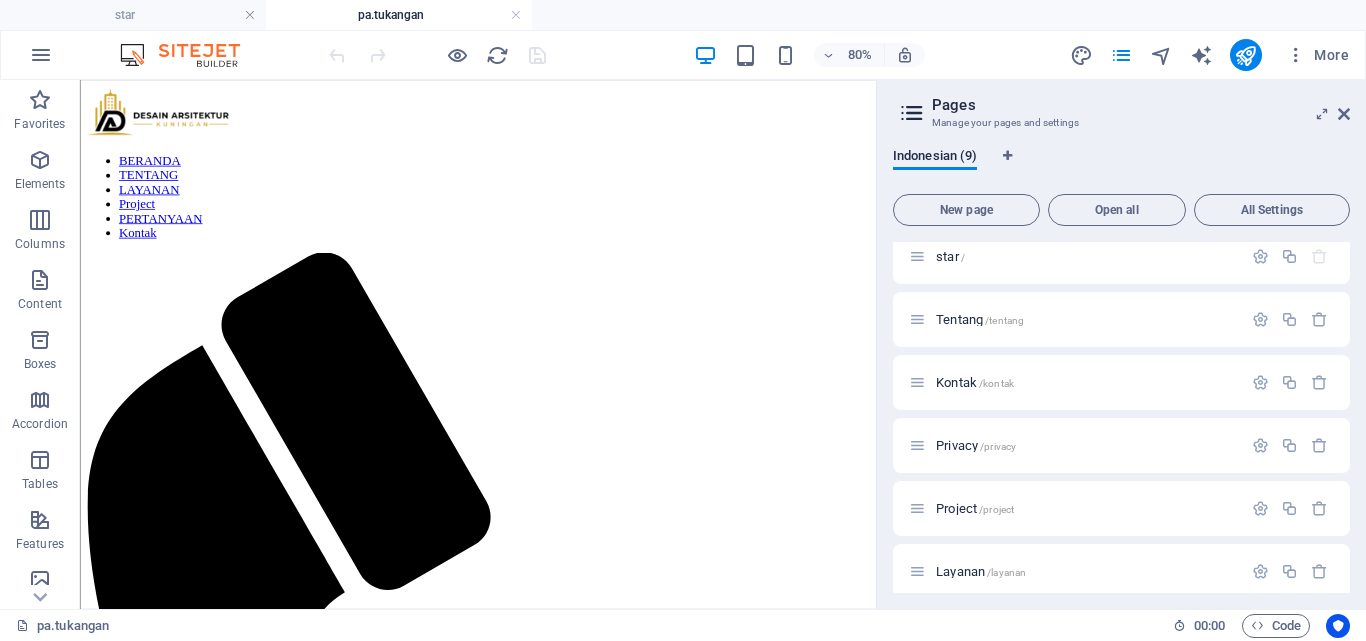 scroll, scrollTop: 0, scrollLeft: 0, axis: both 